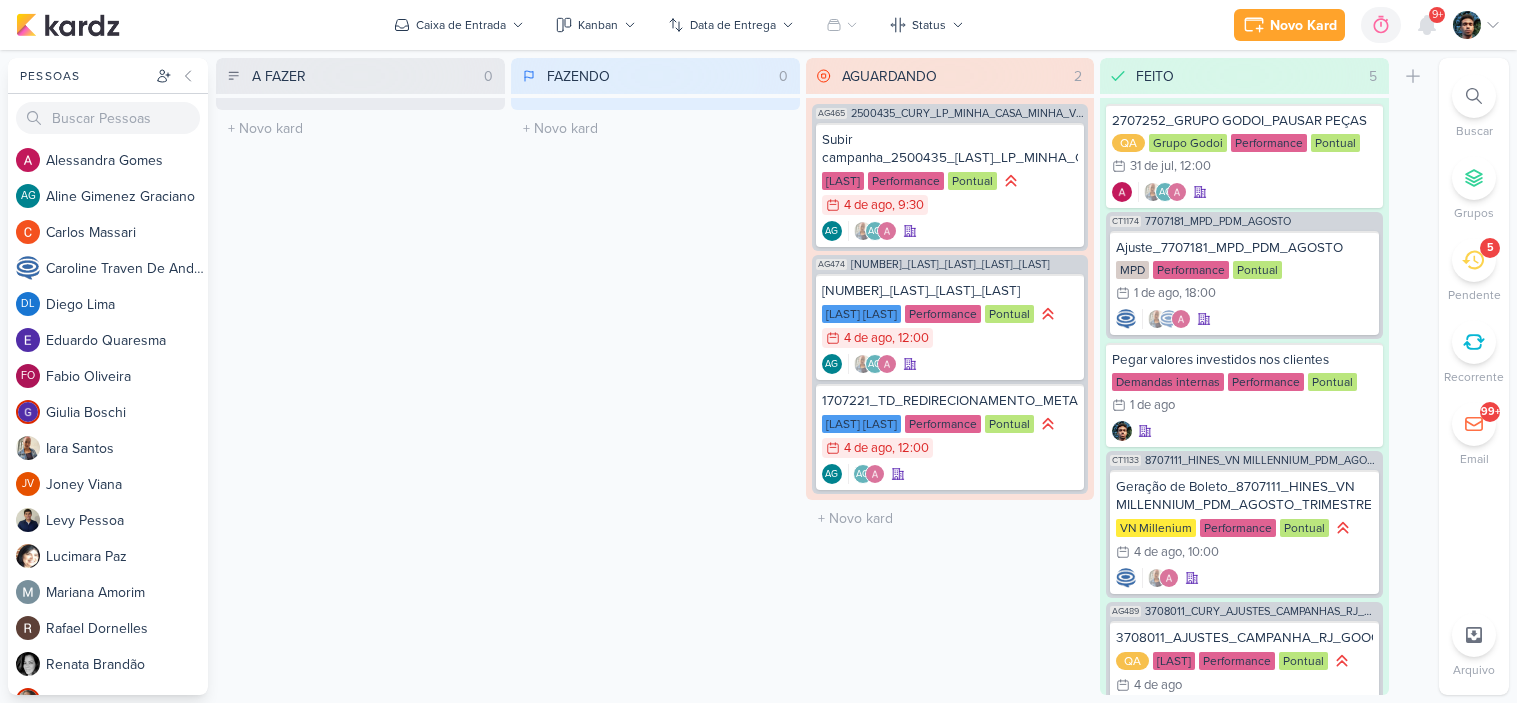 scroll, scrollTop: 0, scrollLeft: 0, axis: both 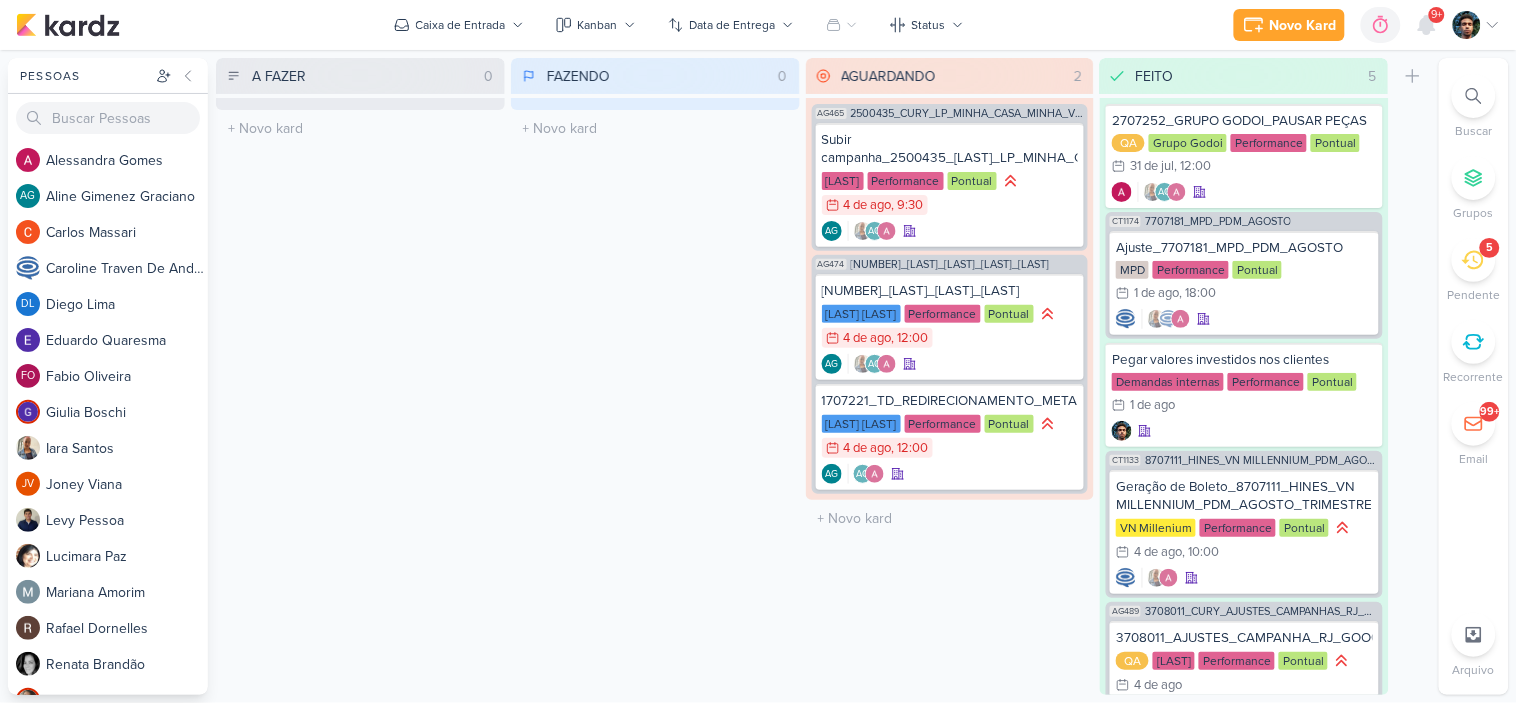 click on "5" at bounding box center (1474, 260) 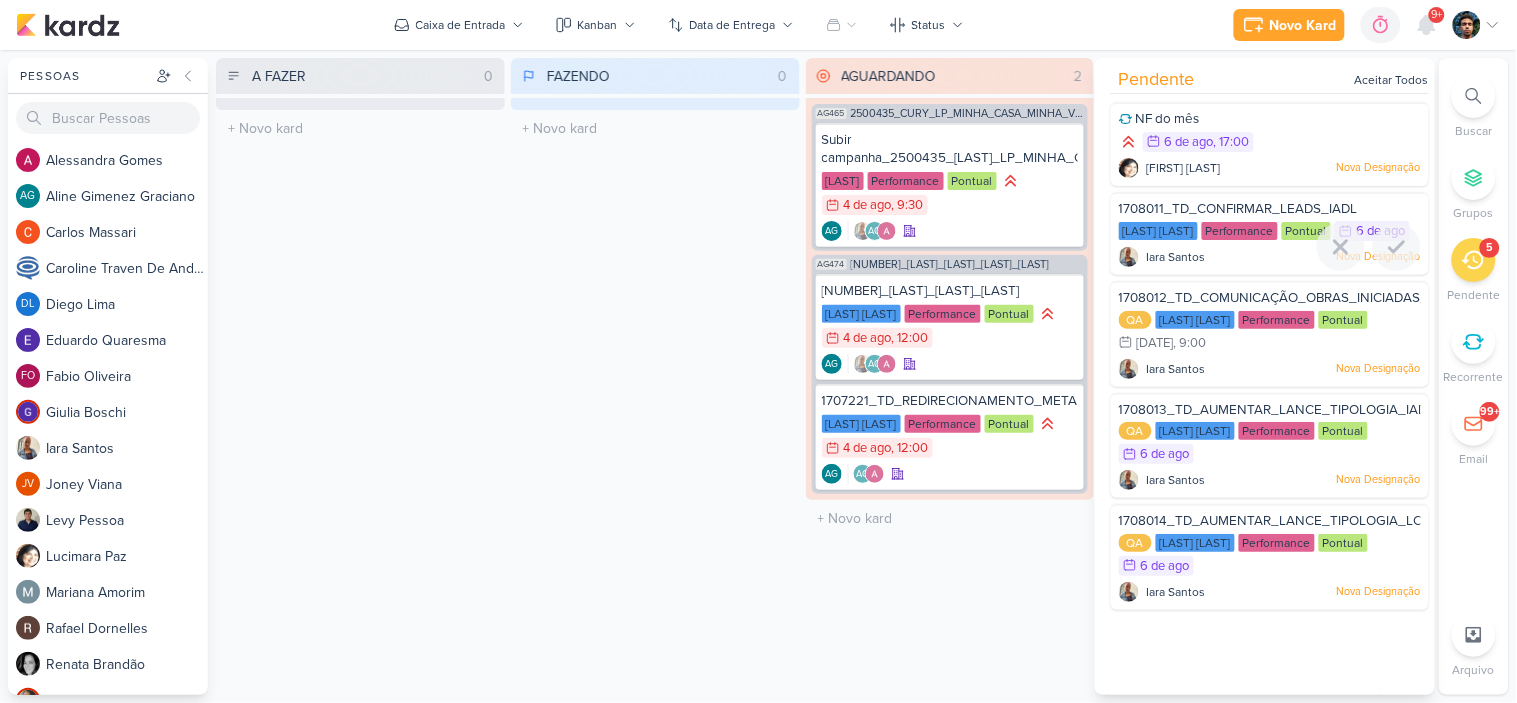 click on "1708011_TD_CONFIRMAR_LEADS_IADL" at bounding box center (1238, 209) 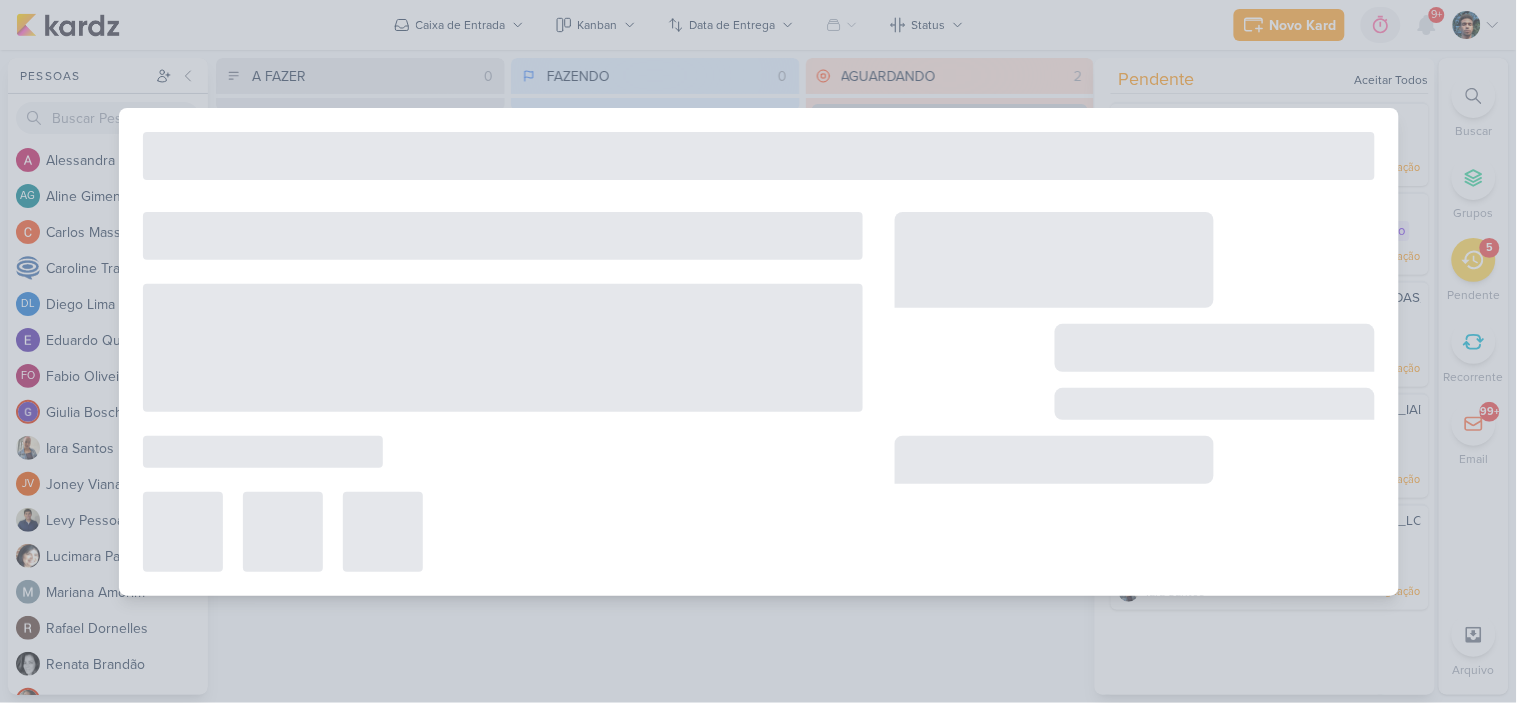 type on "1708011_TD_CONFIRMAR_LEADS_IADL" 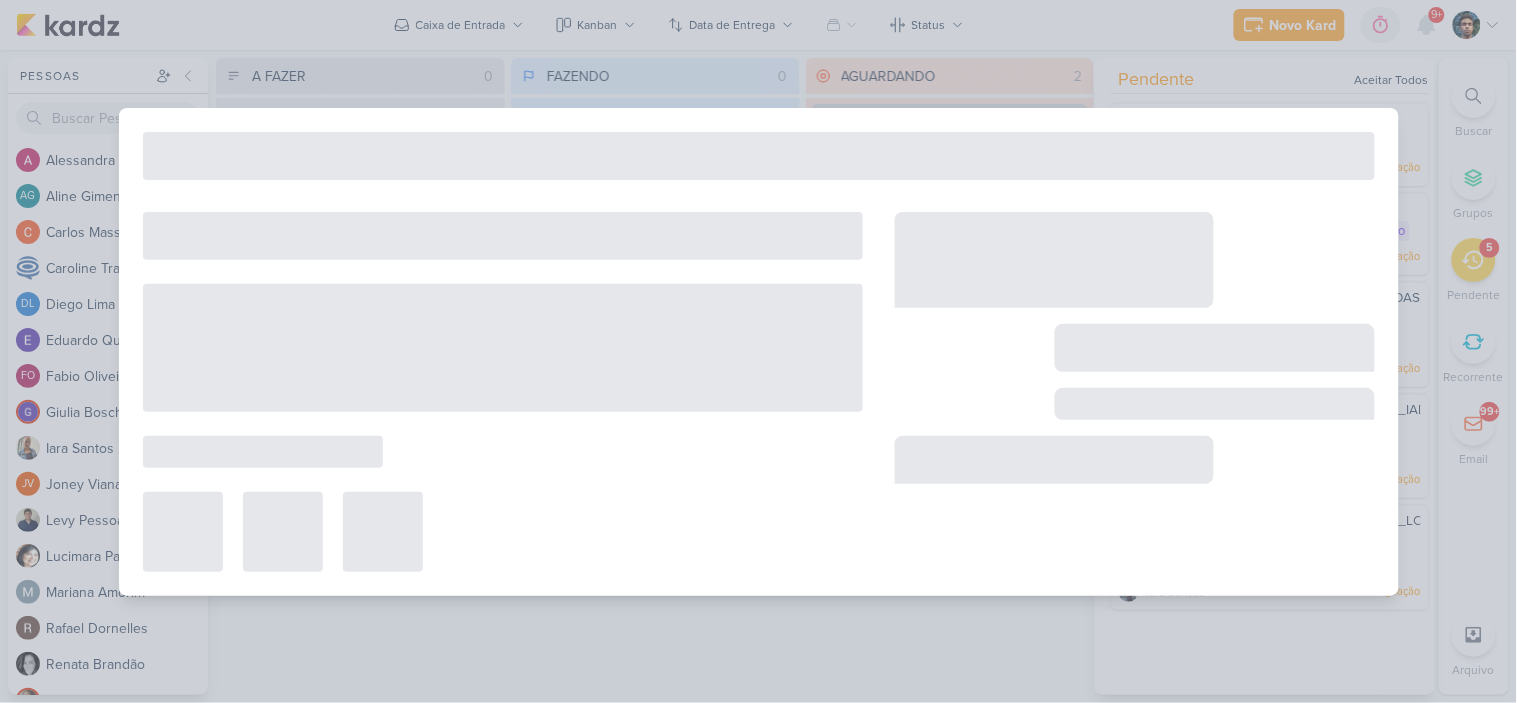 type on "6 de agosto de 2025 às 23:59" 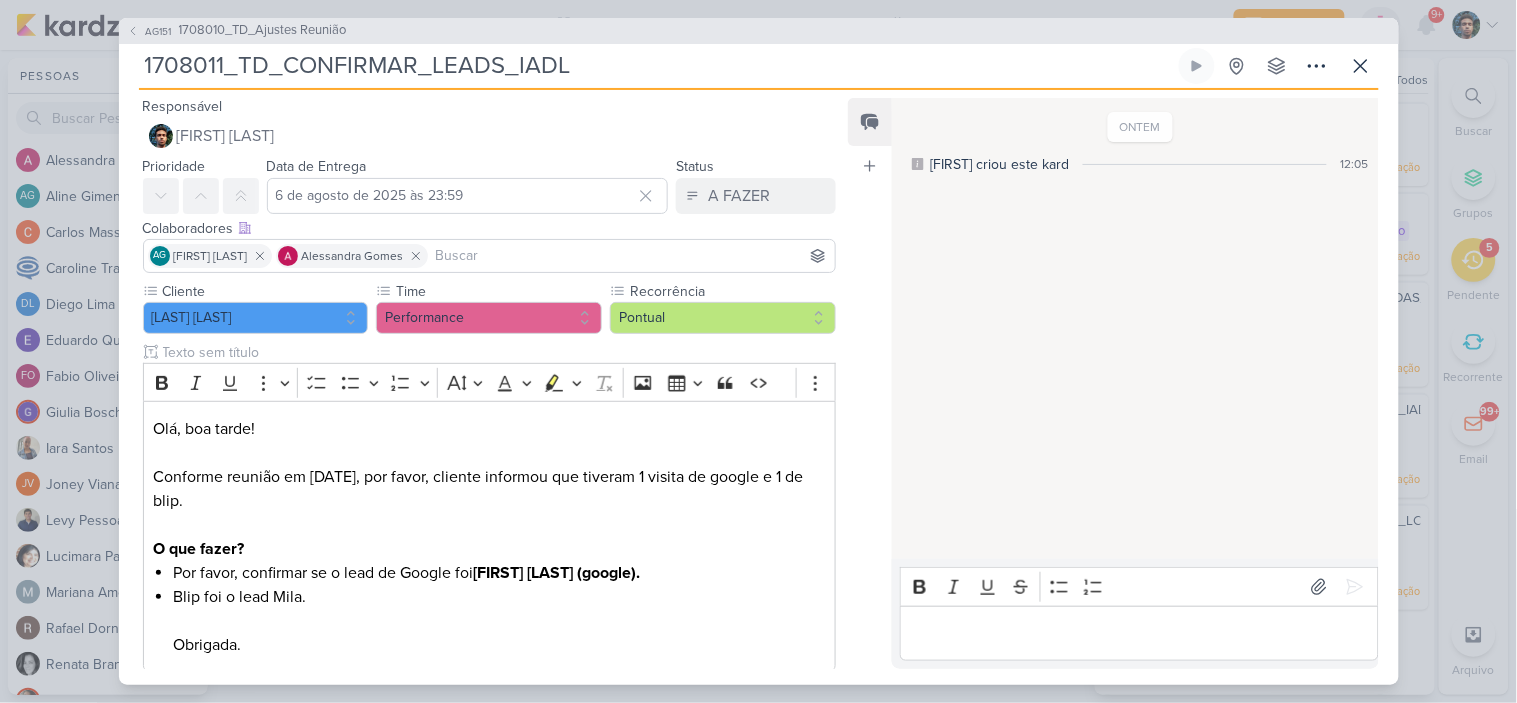 scroll, scrollTop: 0, scrollLeft: 0, axis: both 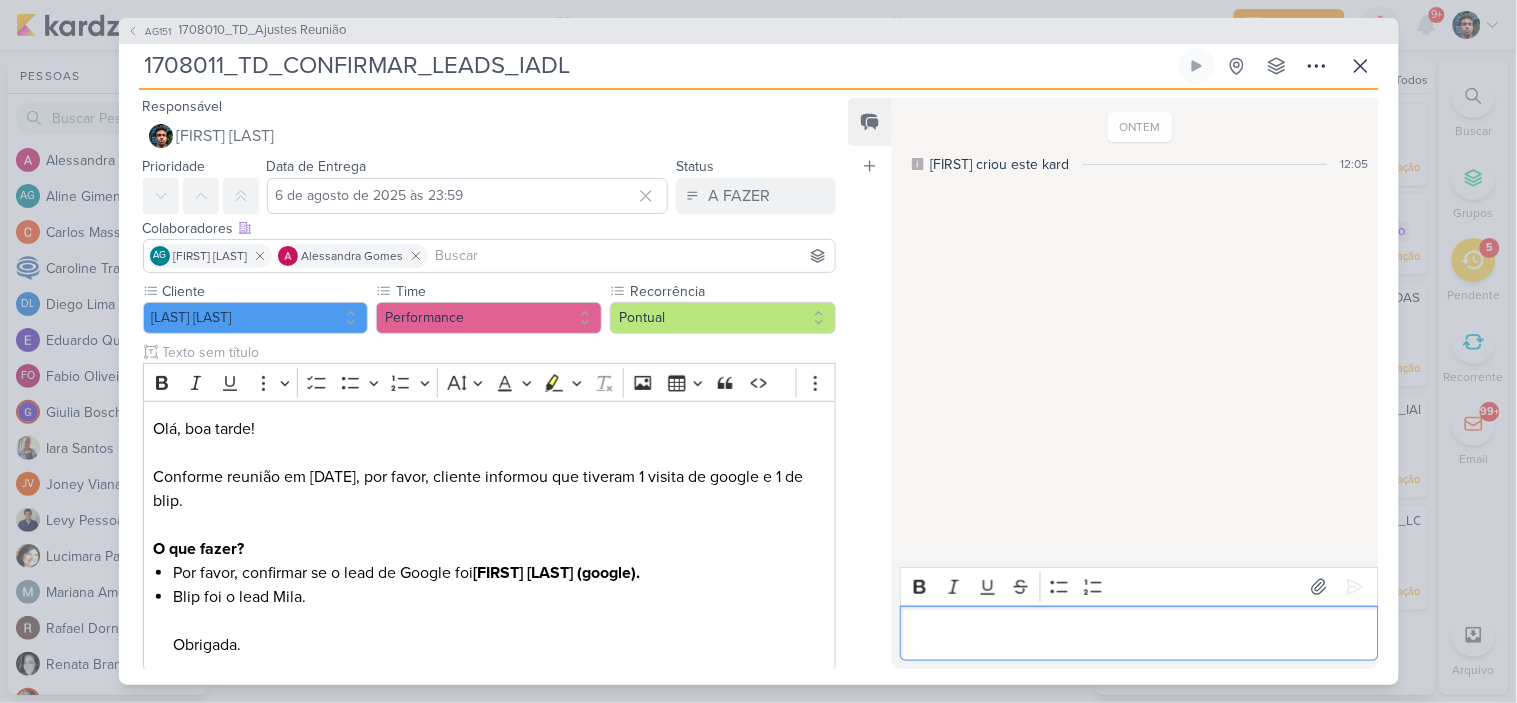 click at bounding box center (1139, 633) 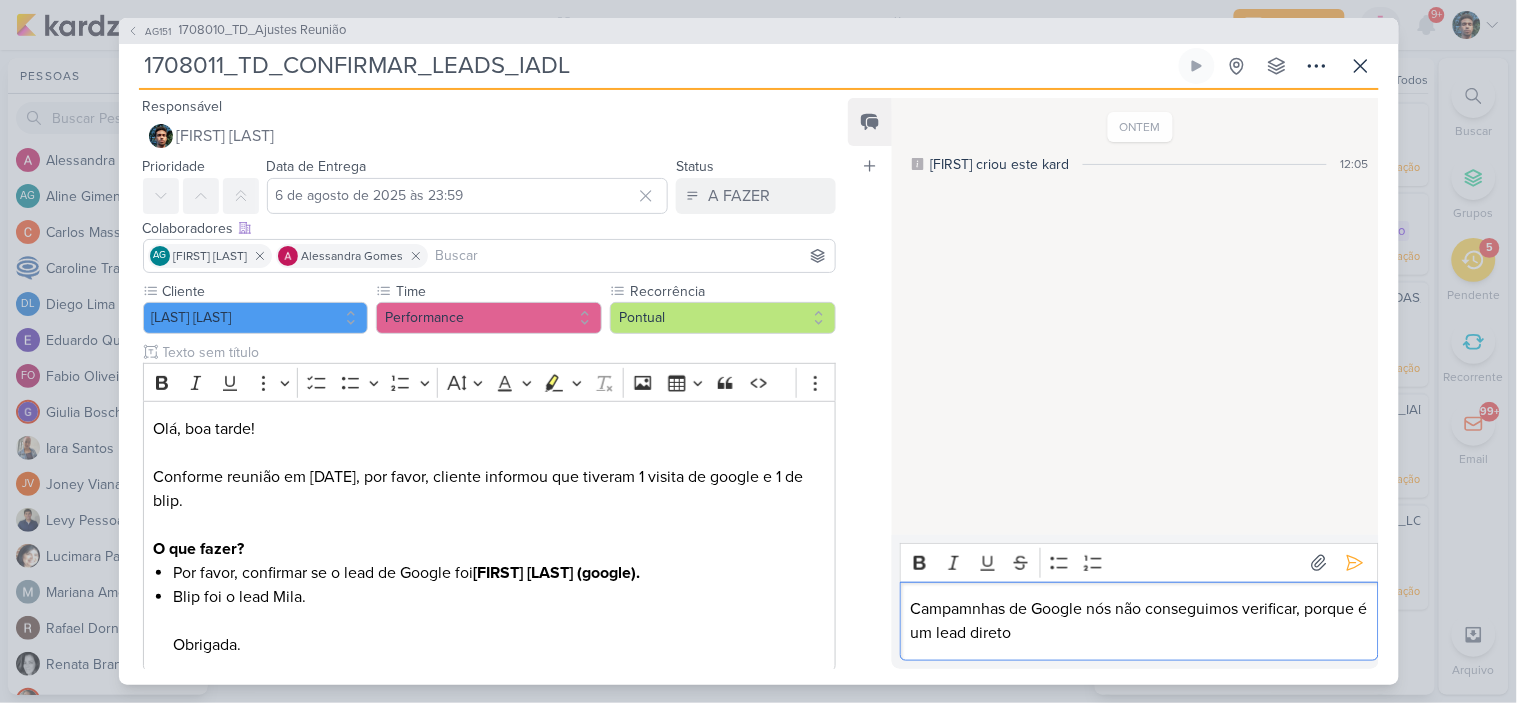 click on "Campamnhas de Google nós não conseguimos verificar, porque é um lead direto" at bounding box center [1139, 621] 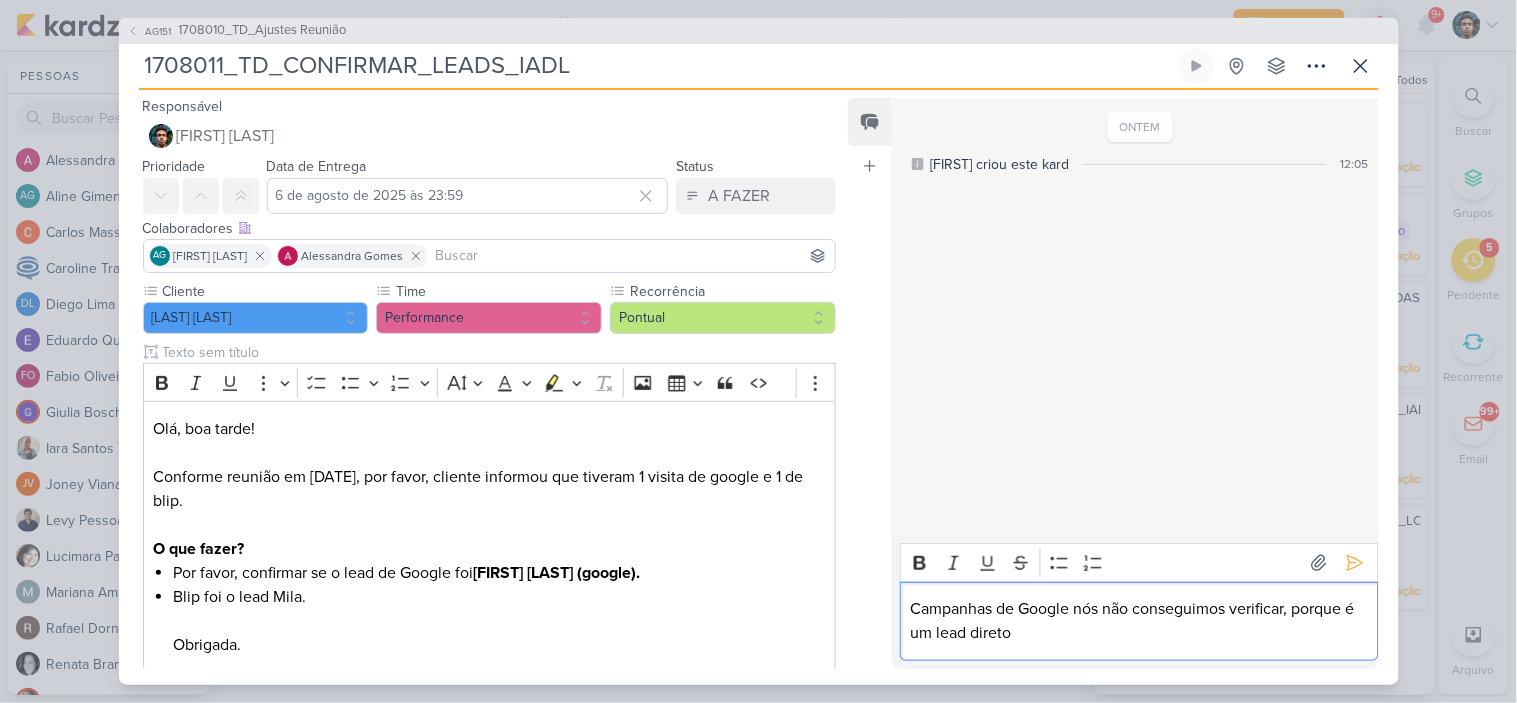 click on "Campanhas de Google nós não conseguimos verificar, porque é um lead direto" at bounding box center [1139, 621] 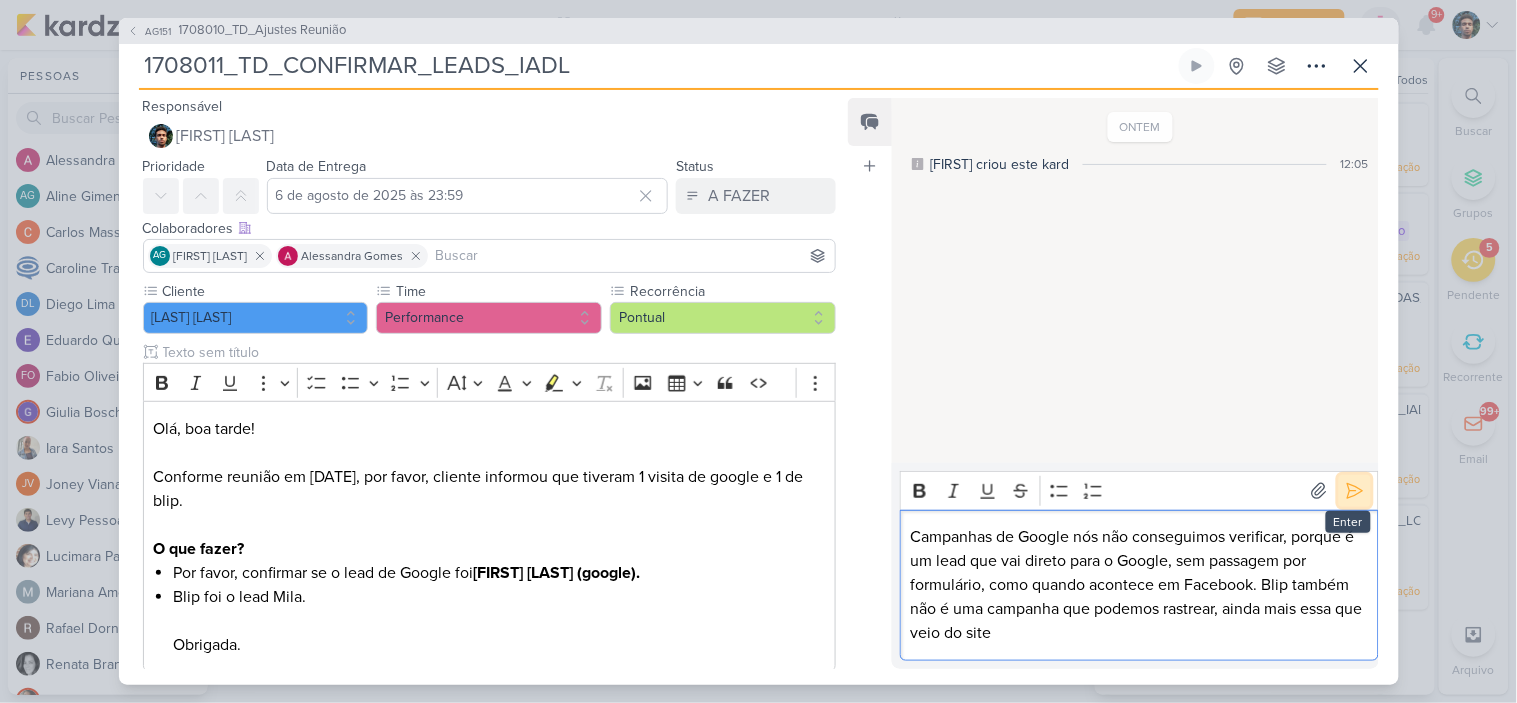 click at bounding box center [1355, 491] 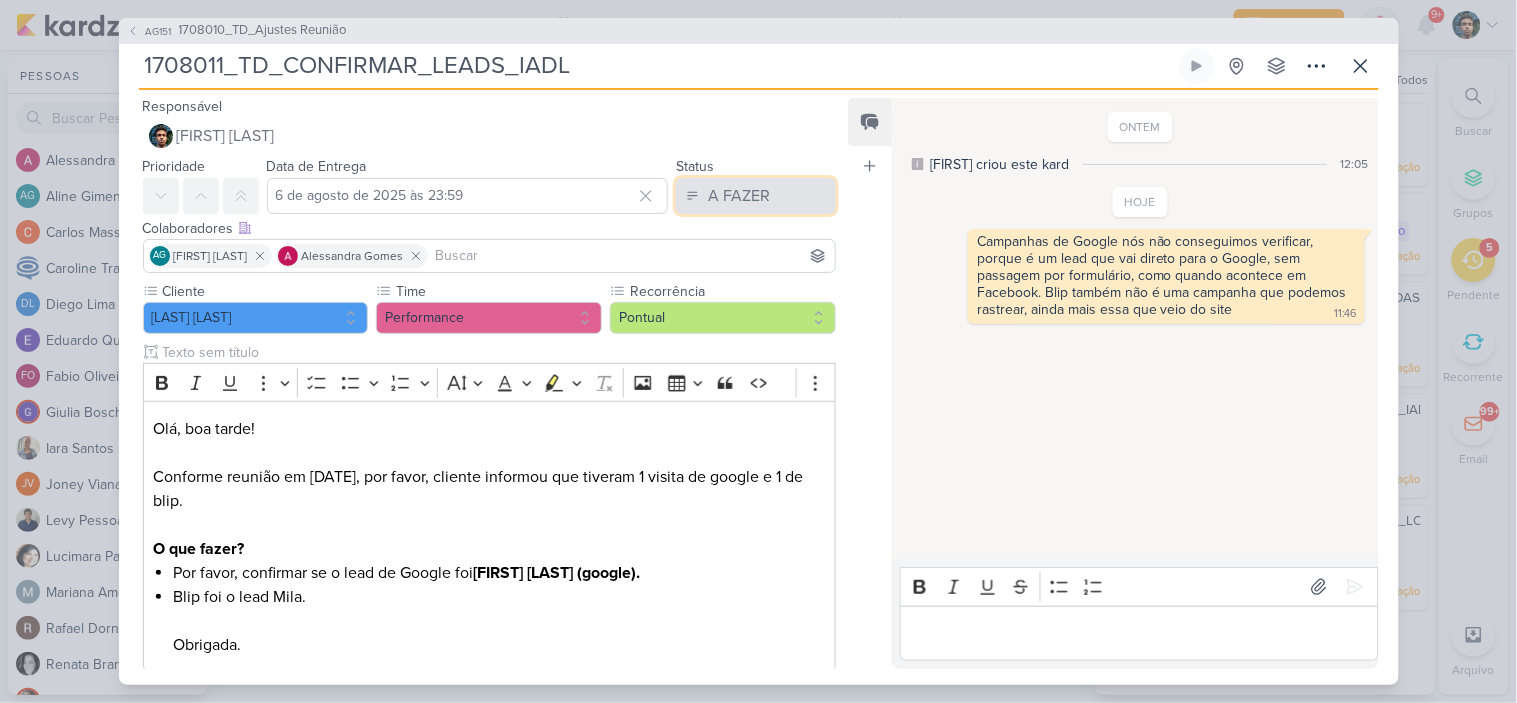click on "A FAZER" at bounding box center [756, 196] 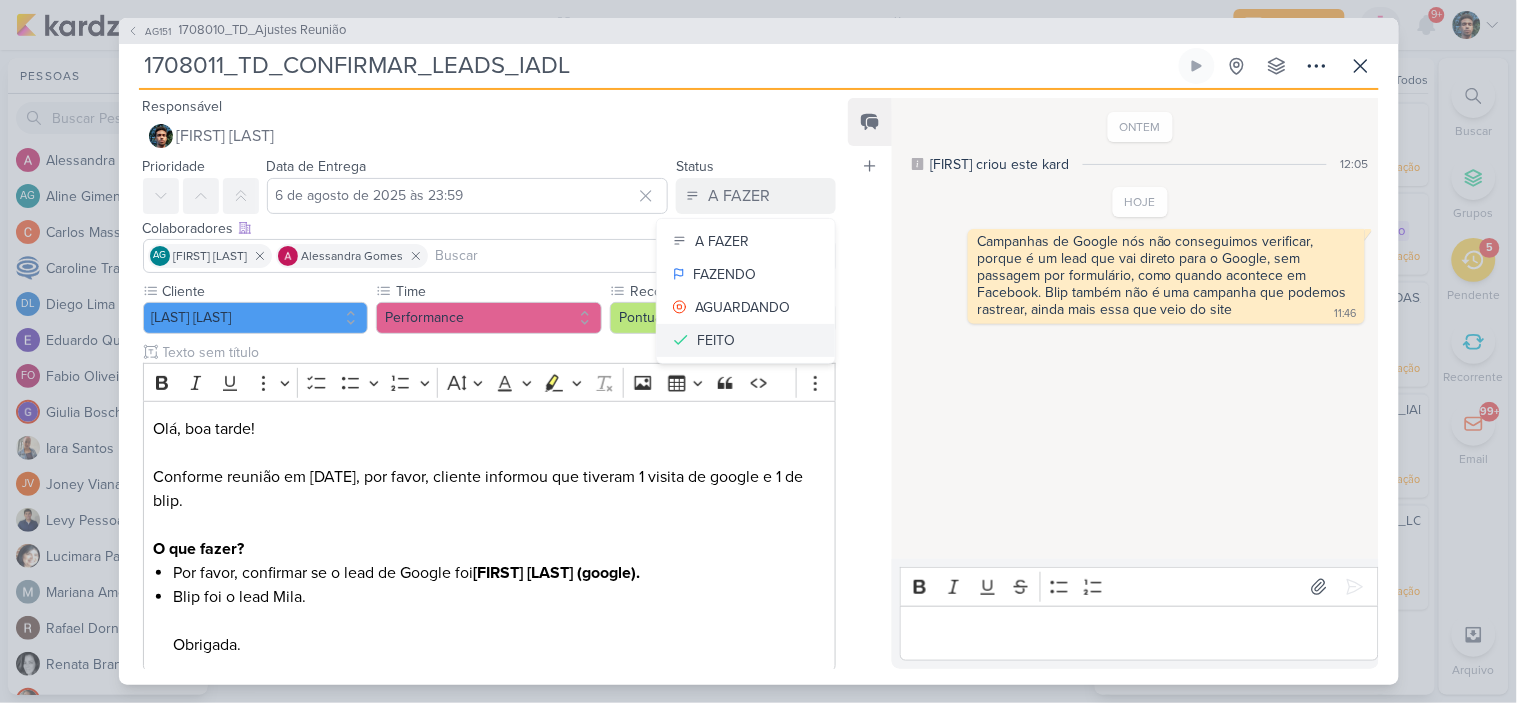 click on "FEITO" at bounding box center (746, 340) 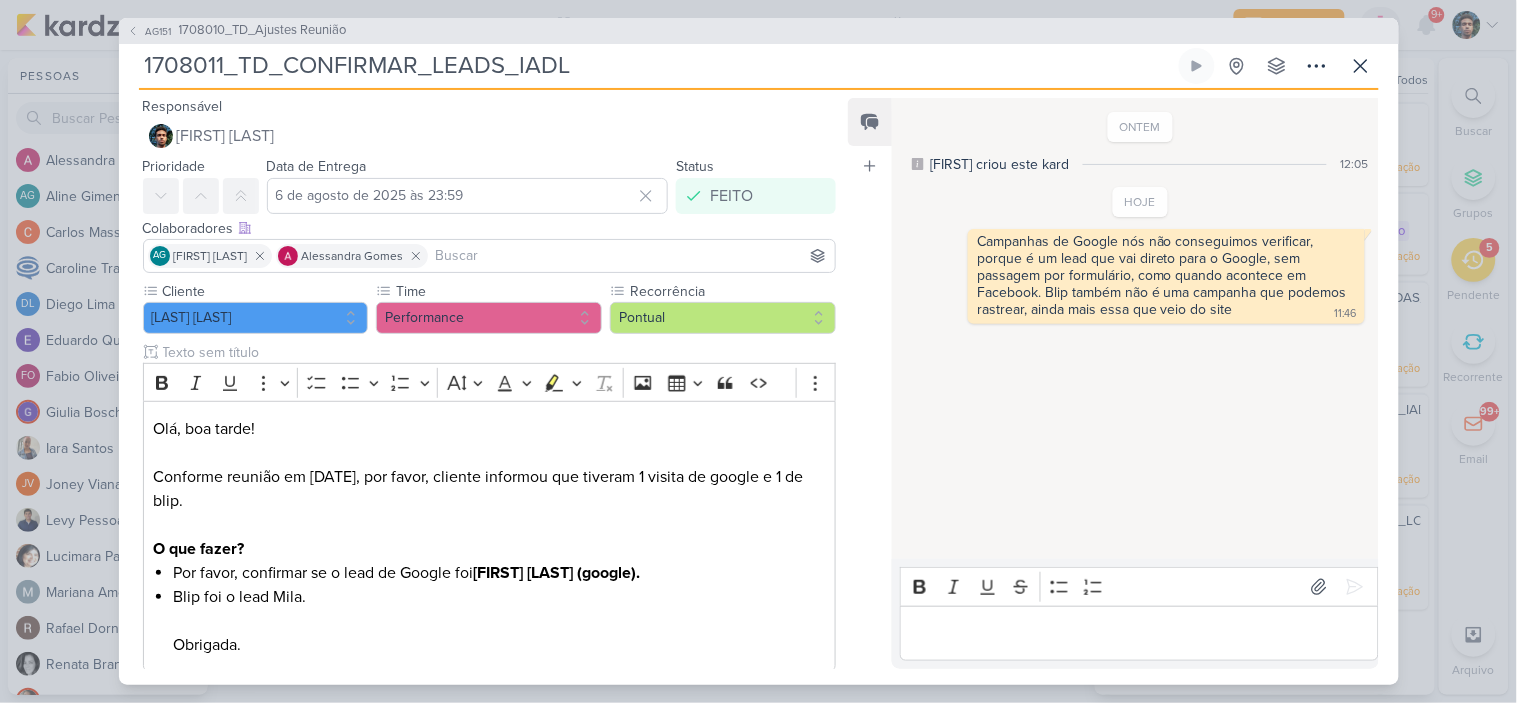 scroll, scrollTop: 114, scrollLeft: 0, axis: vertical 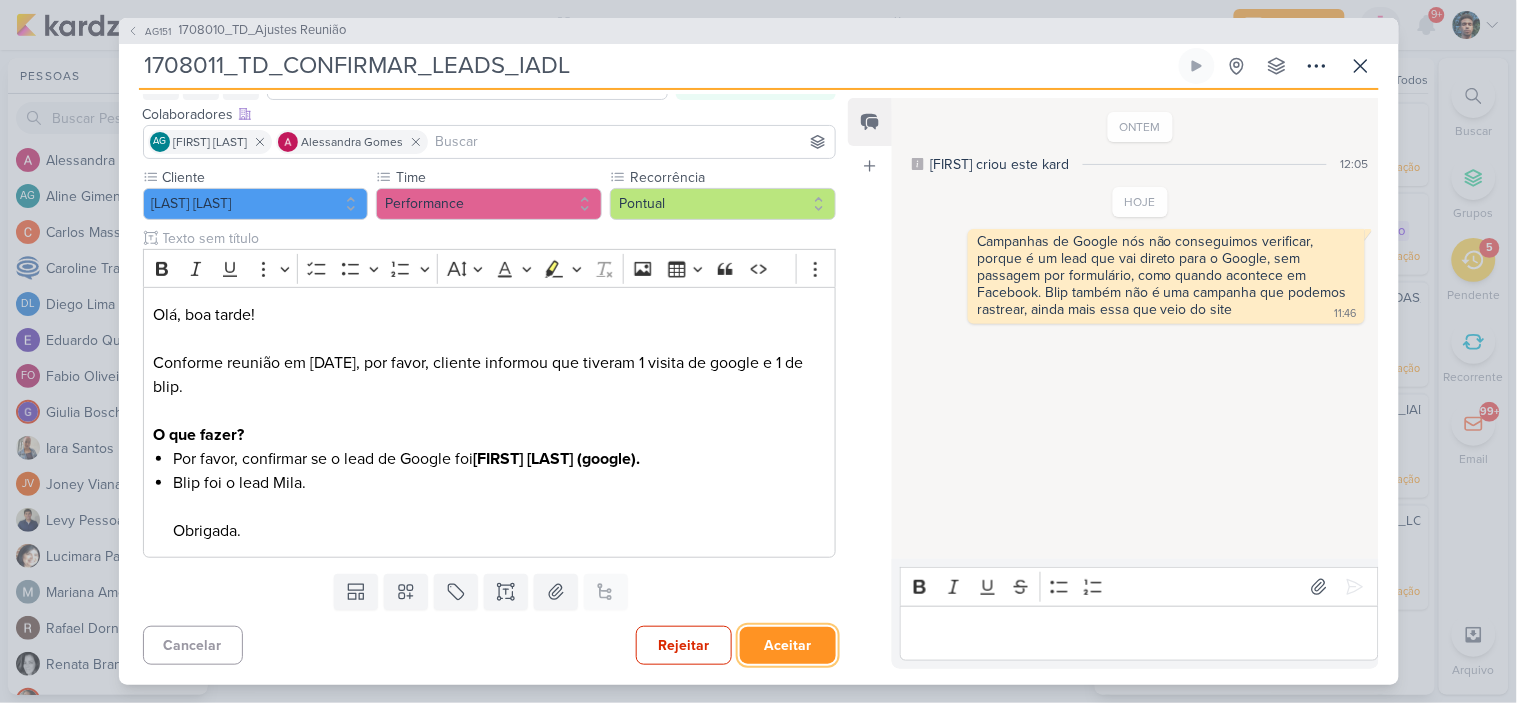 click on "Aceitar" at bounding box center (788, 645) 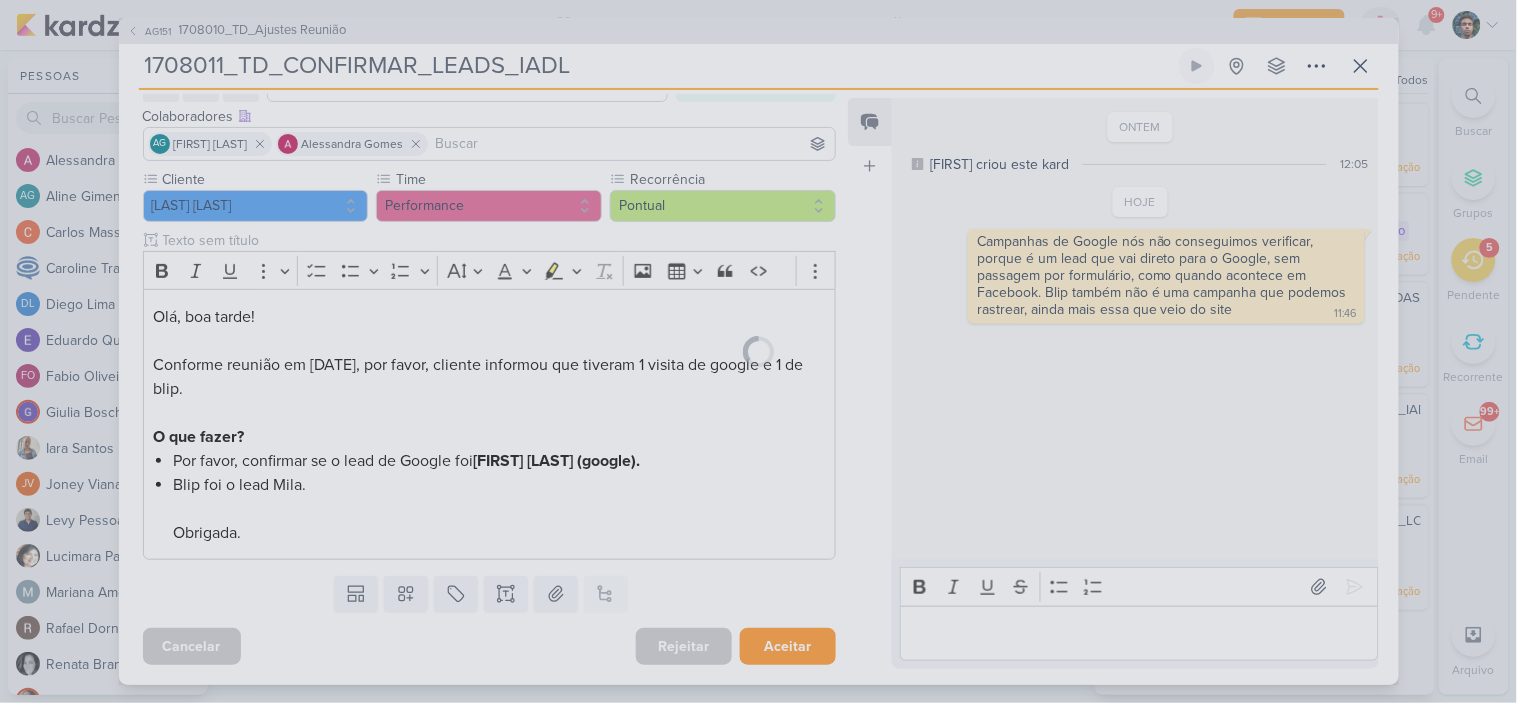 scroll, scrollTop: 114, scrollLeft: 0, axis: vertical 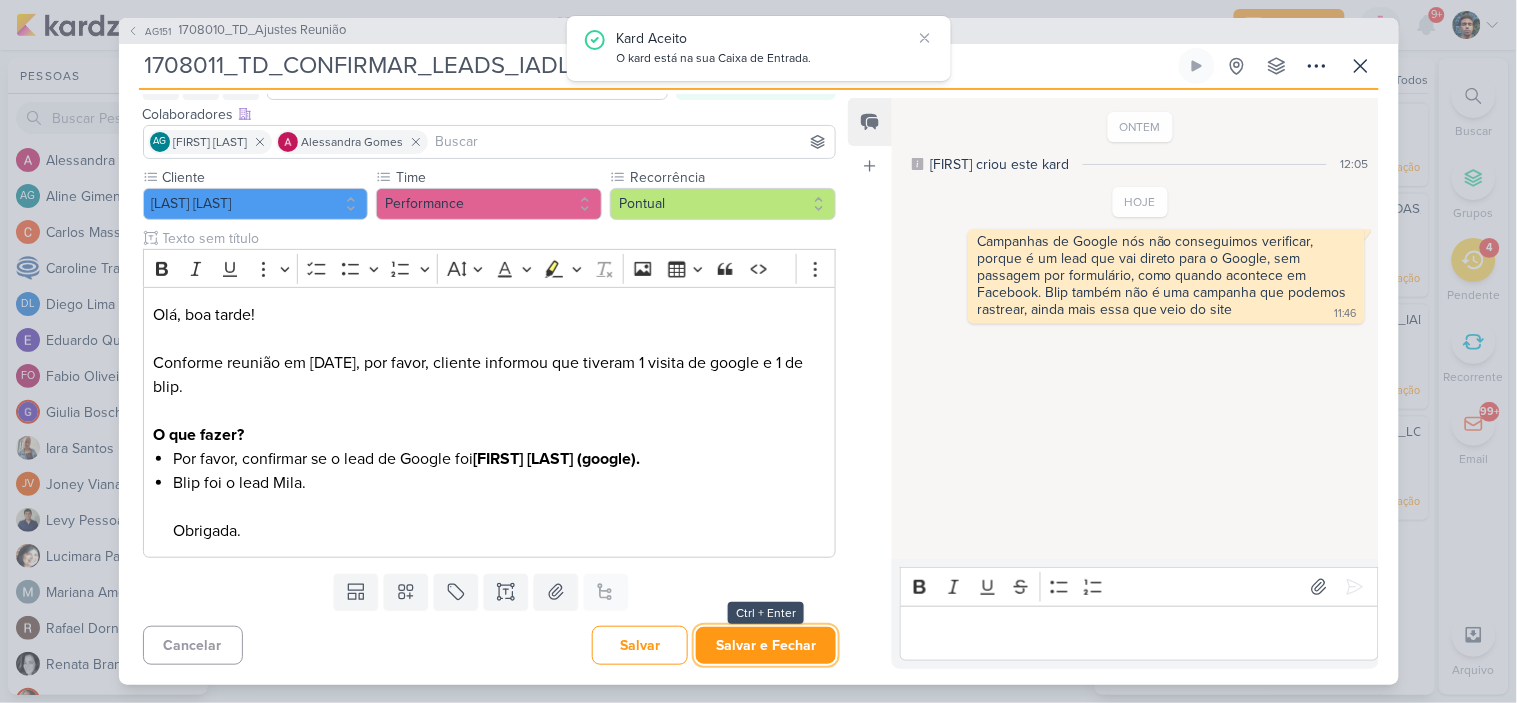 click on "Salvar e Fechar" at bounding box center [766, 645] 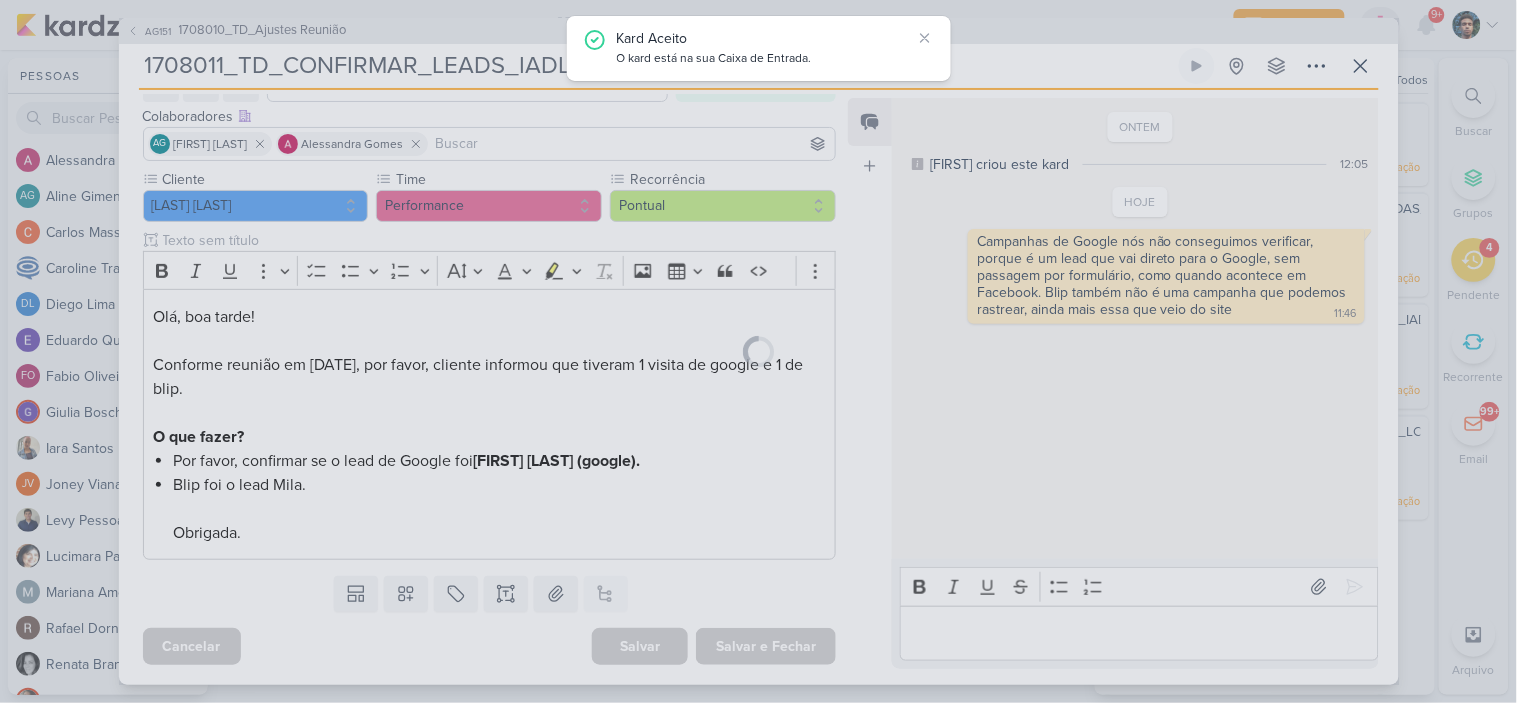scroll, scrollTop: 112, scrollLeft: 0, axis: vertical 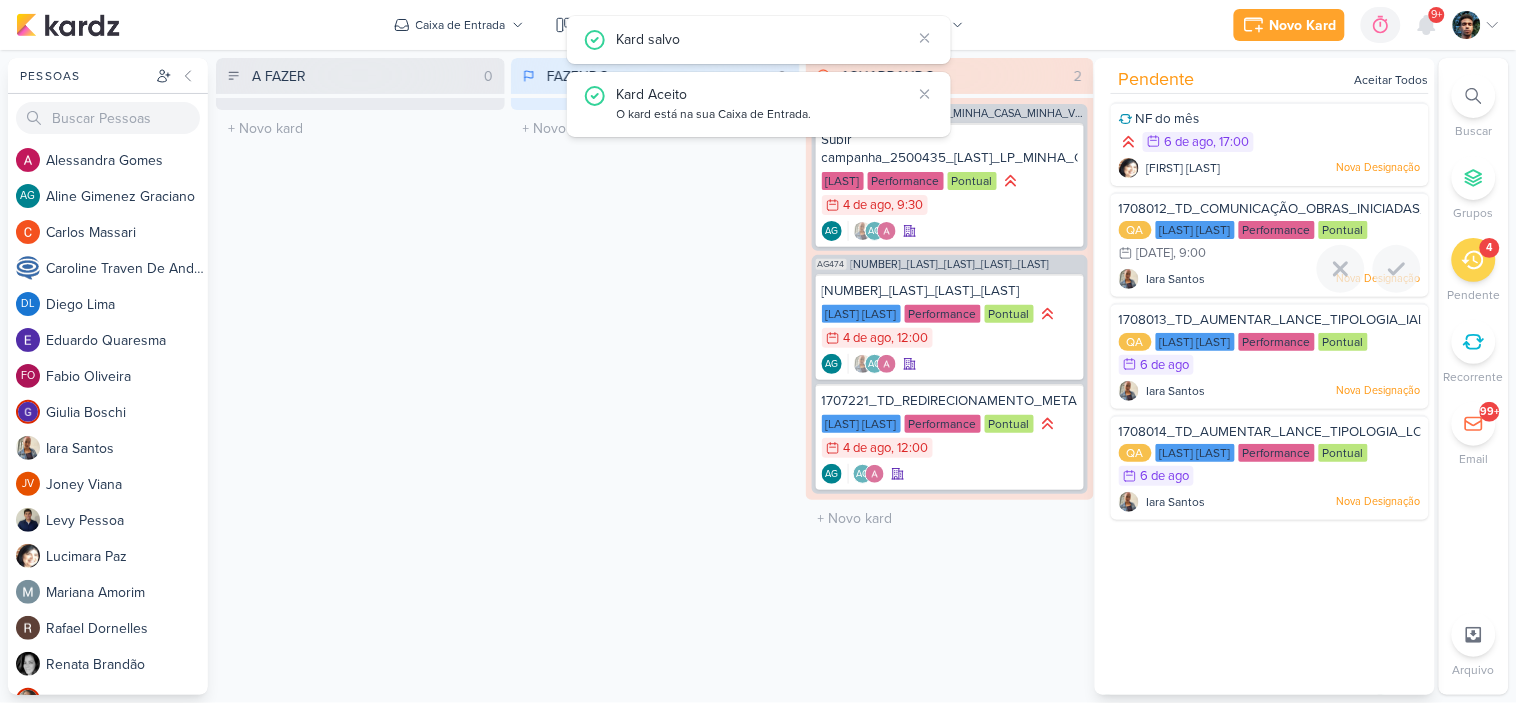 click on "[DAY]/[MONTH]
[DAY] de [MONTH]
, [HOUR]:[MINUTE]" at bounding box center (1163, 253) 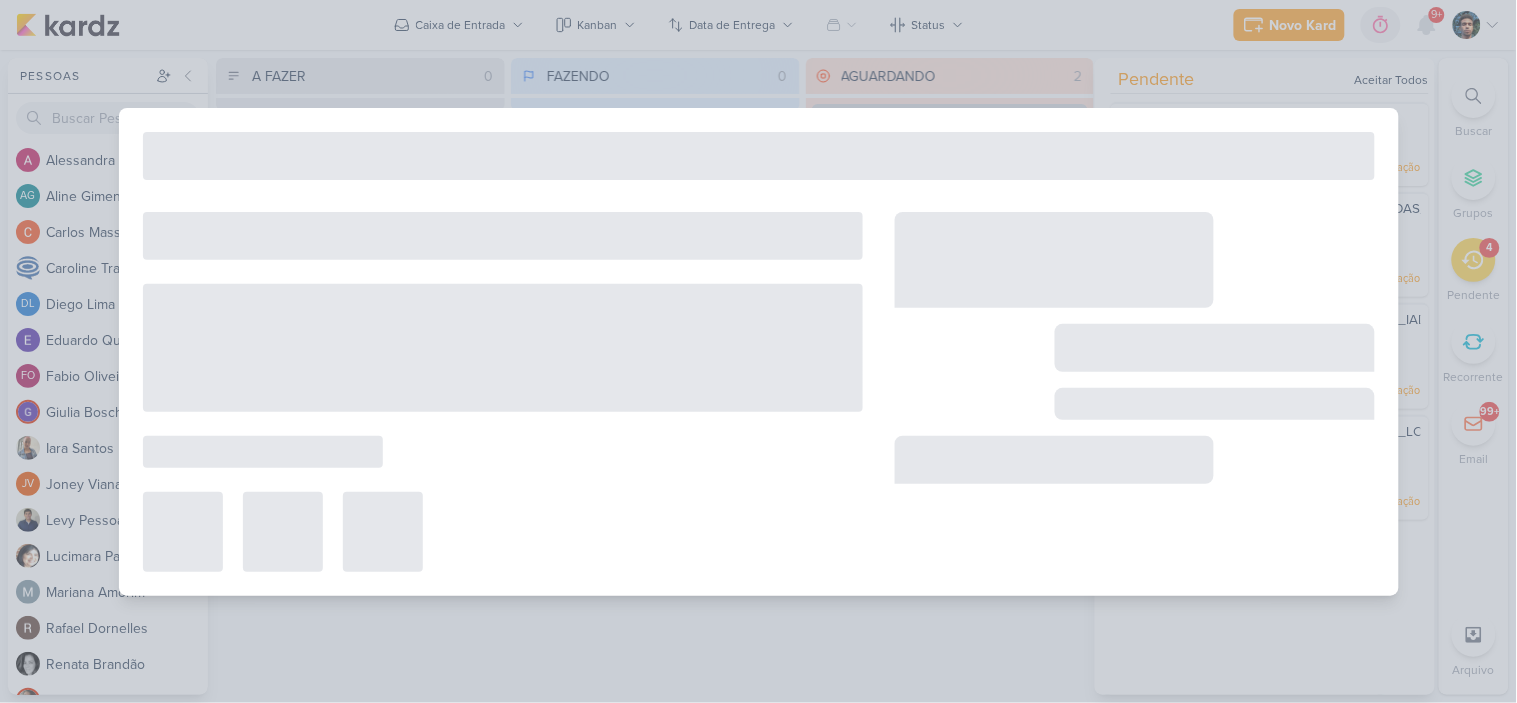 type on "1708012_TD_COMUNICAÇÃO_OBRAS_INICIADAS_IADL" 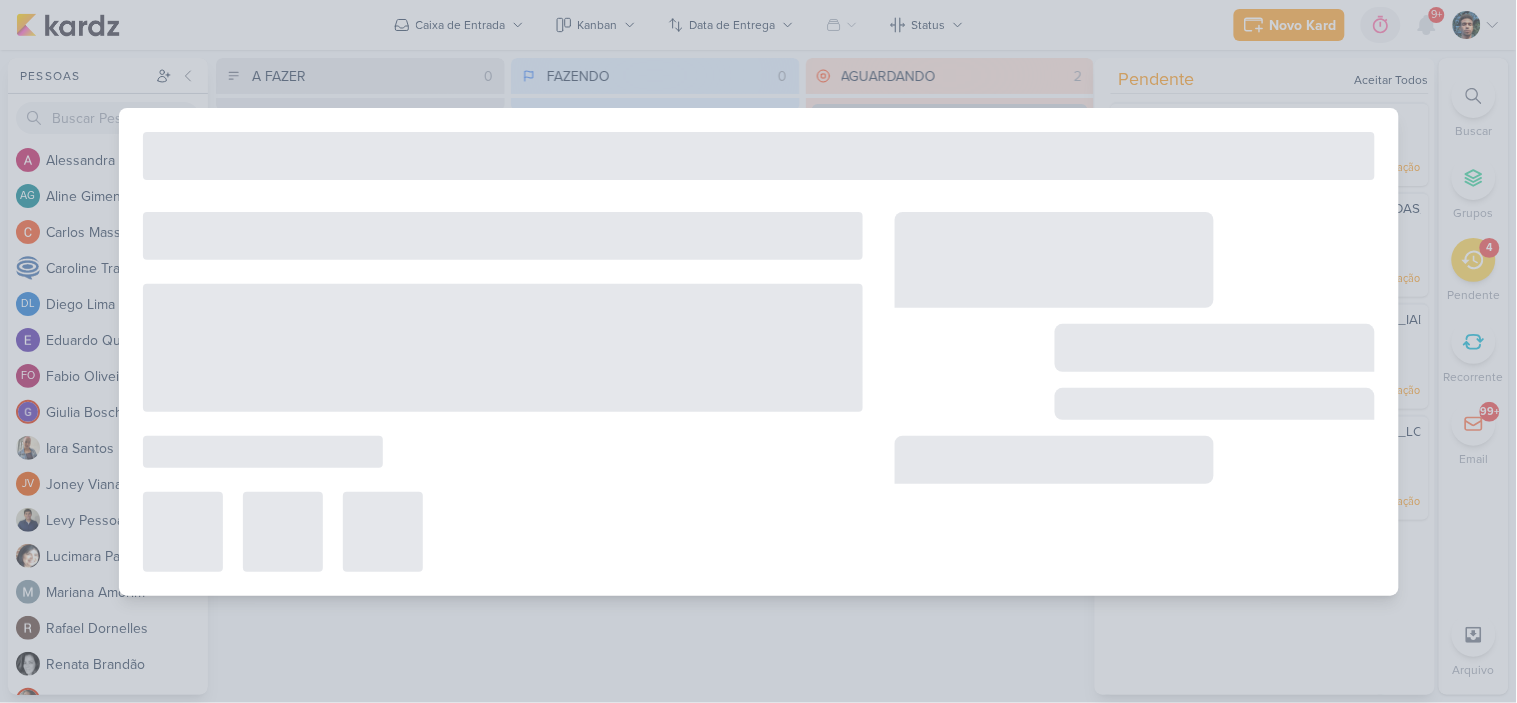 type on "[DATE] às [TIME]" 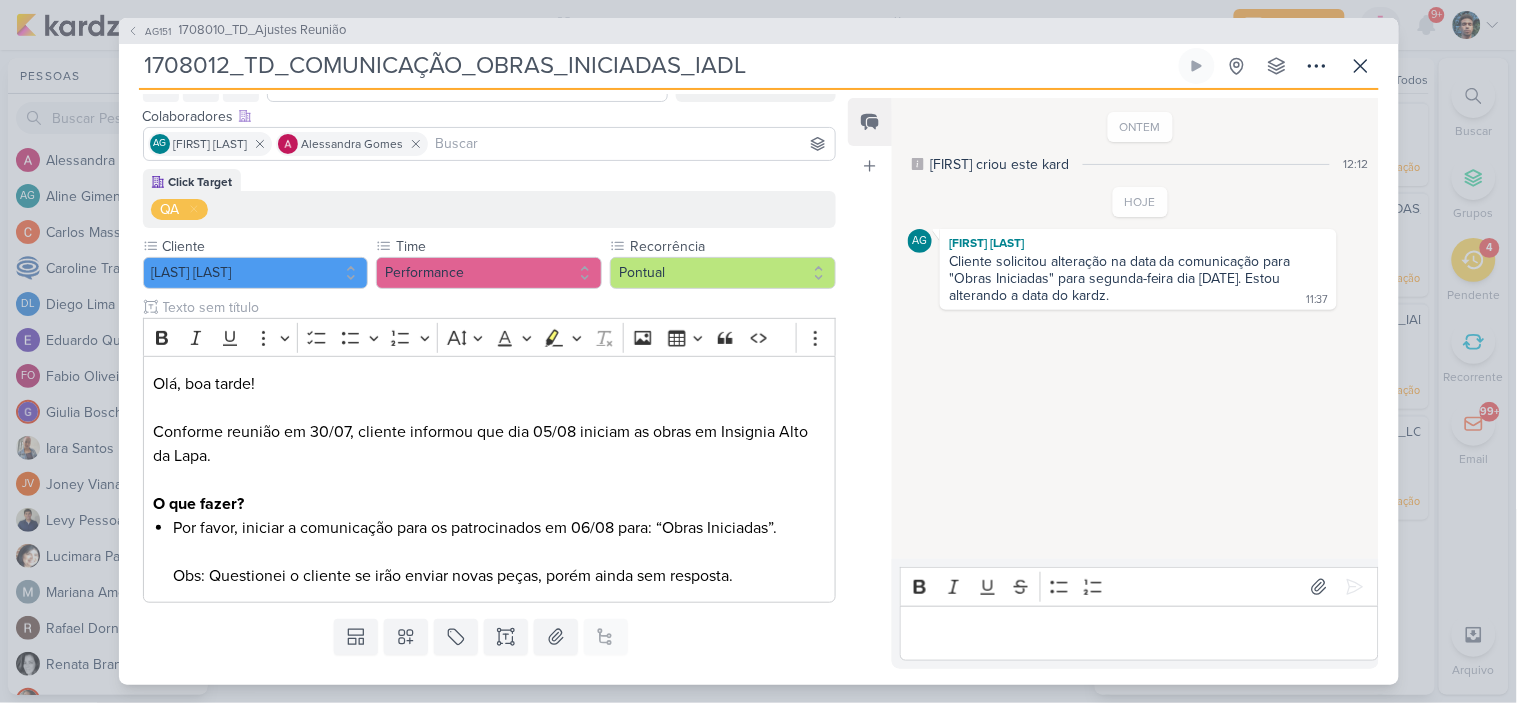 scroll, scrollTop: 0, scrollLeft: 0, axis: both 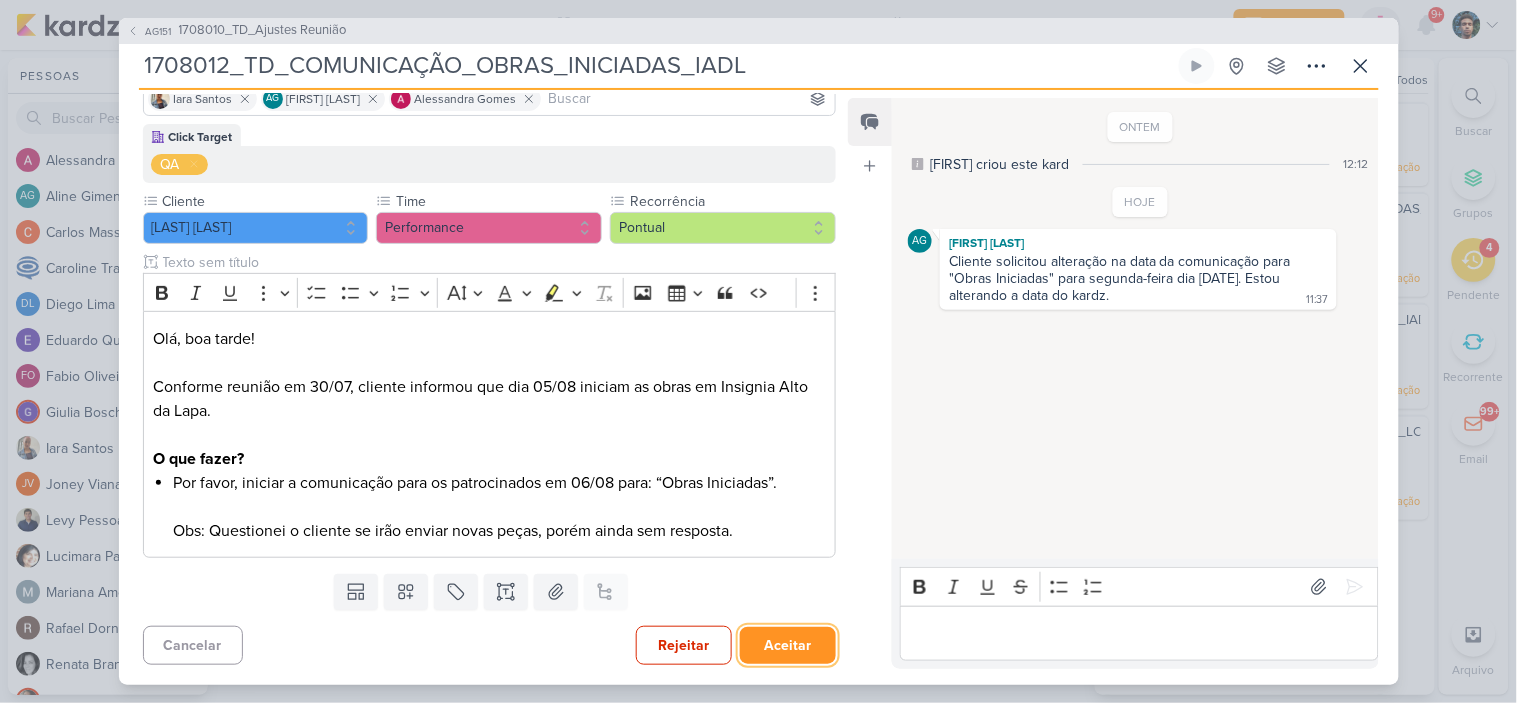 click on "Aceitar" at bounding box center [788, 645] 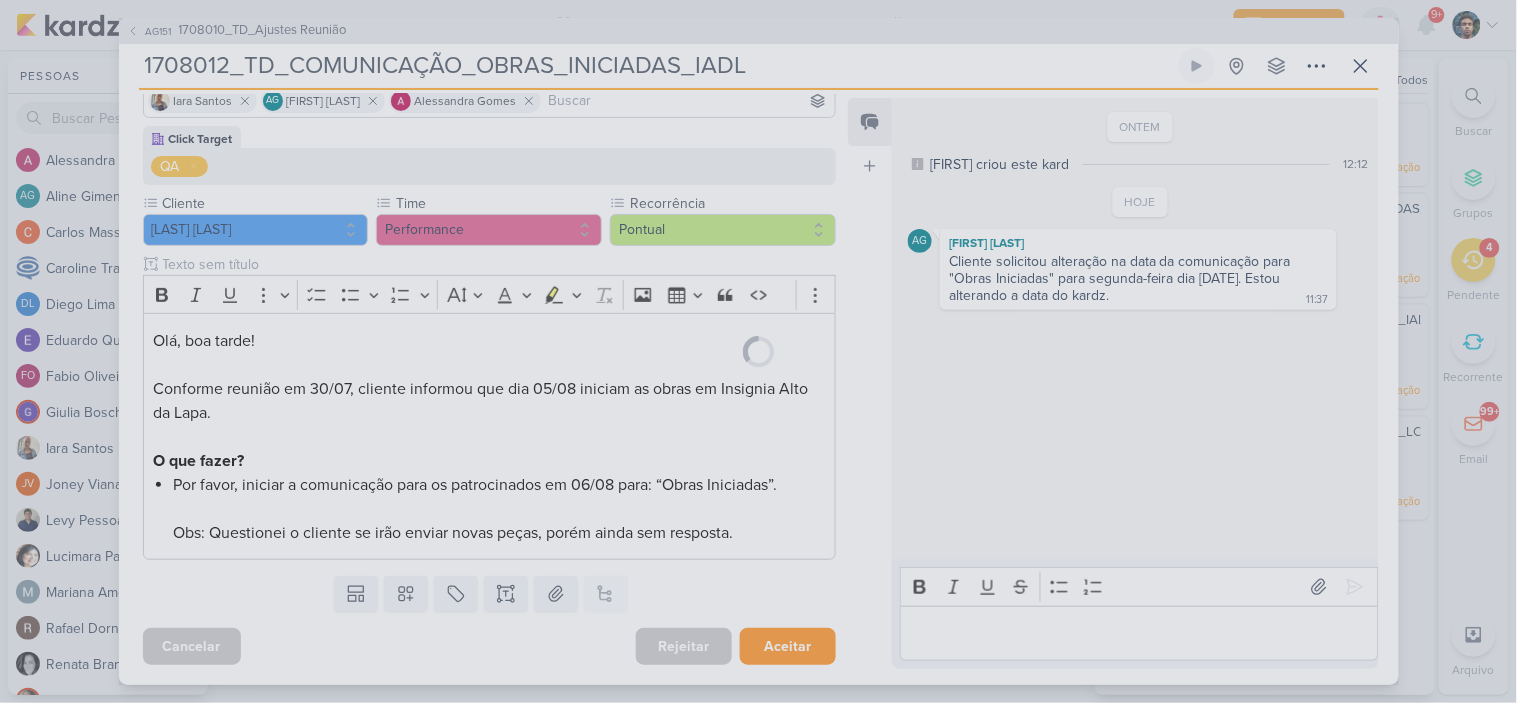 scroll, scrollTop: 157, scrollLeft: 0, axis: vertical 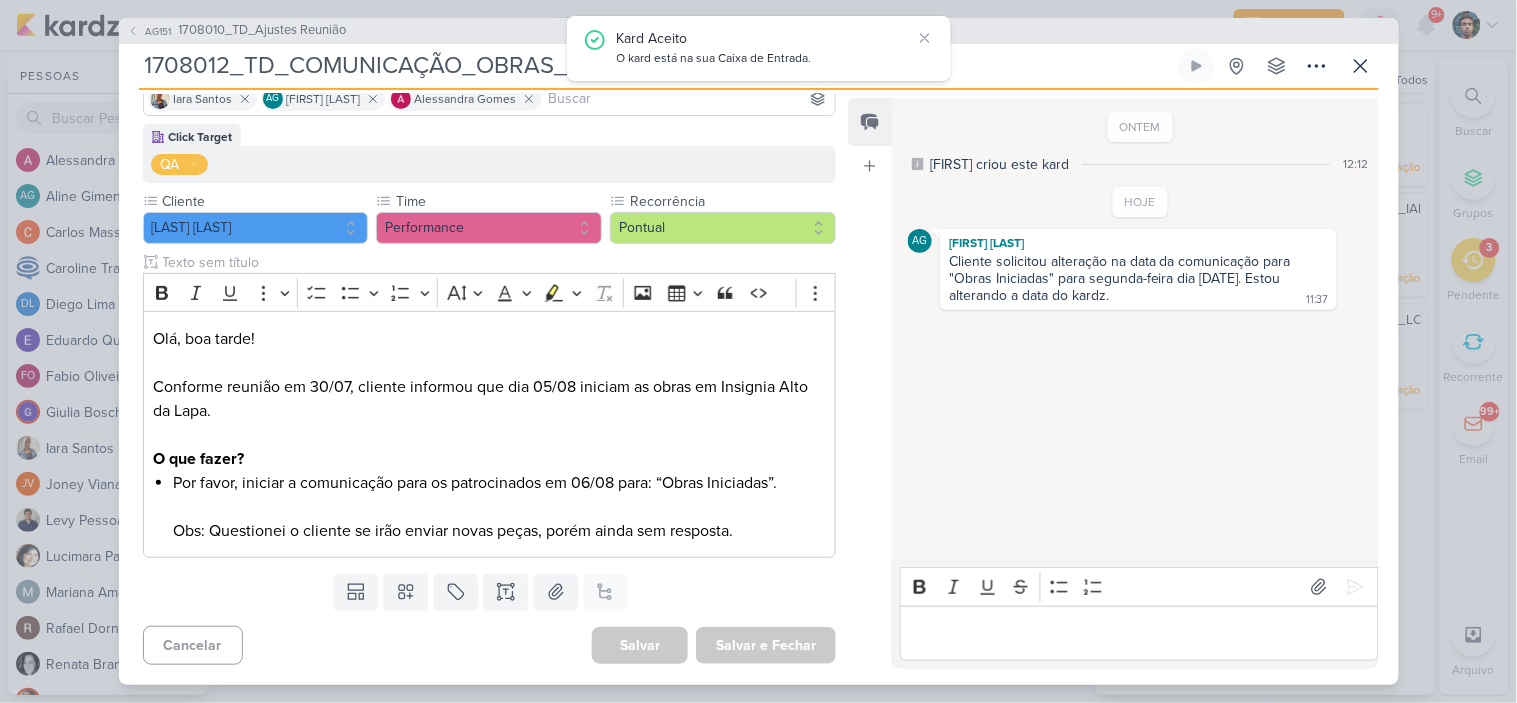 click on "Salvar e Fechar
Ctrl + Enter" at bounding box center (766, 645) 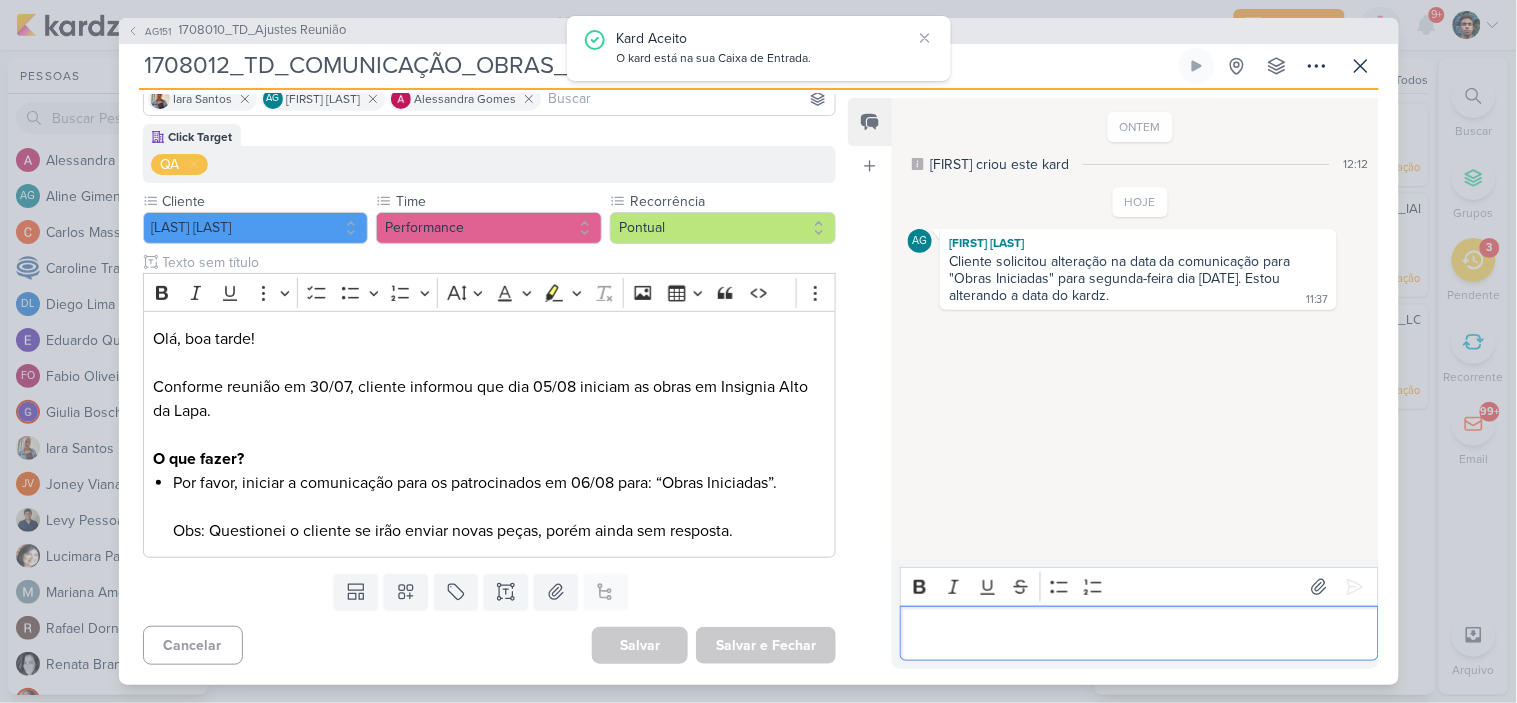 click at bounding box center [1139, 633] 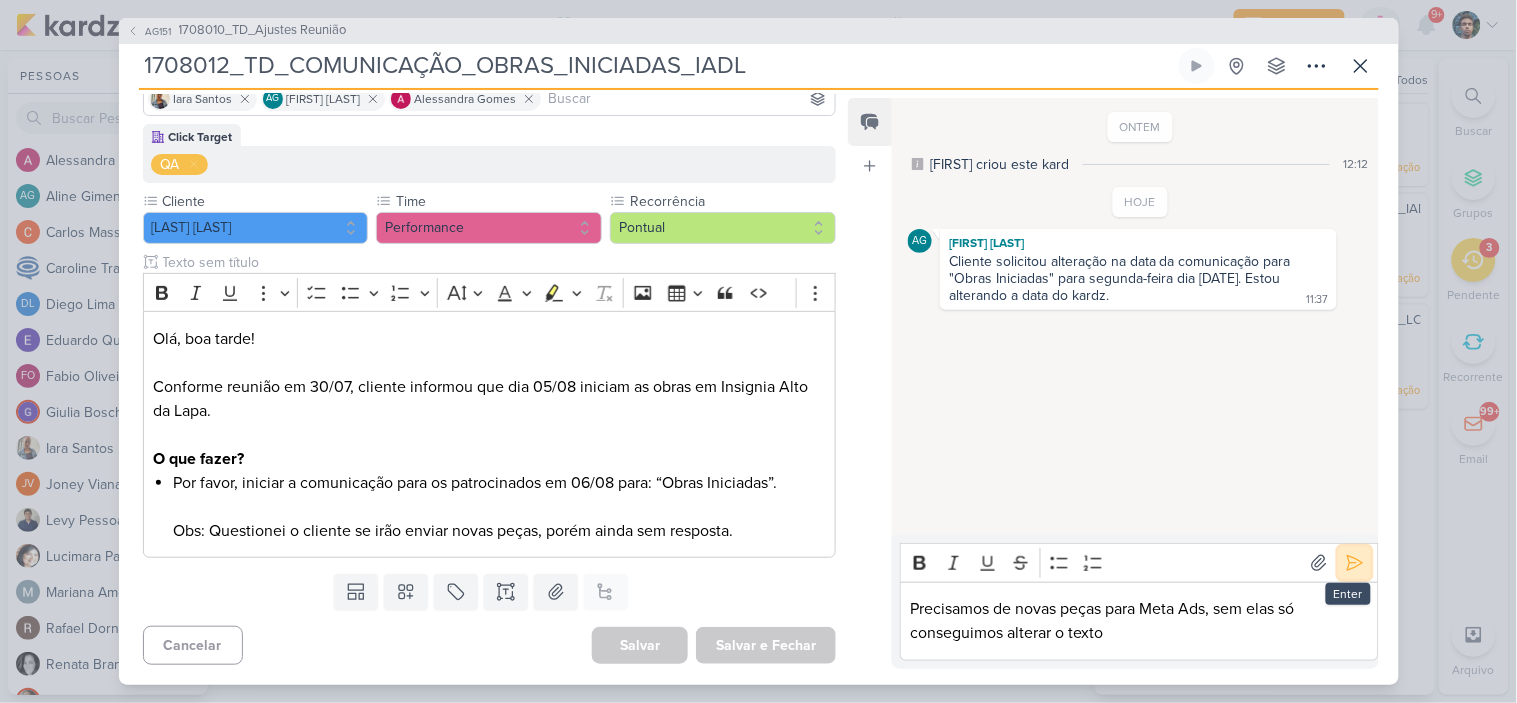 click at bounding box center [1355, 563] 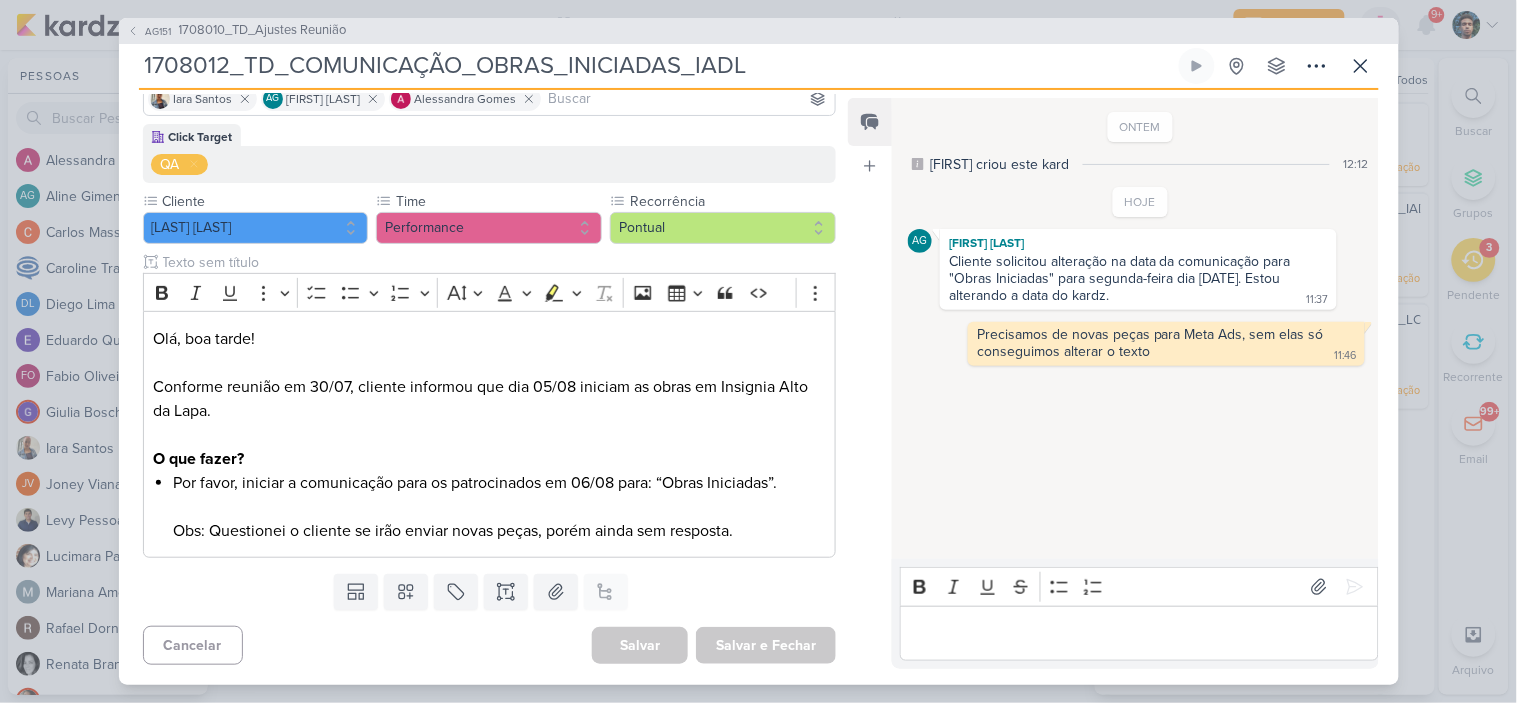 click on "Salvar e Fechar
Ctrl + Enter" at bounding box center (766, 645) 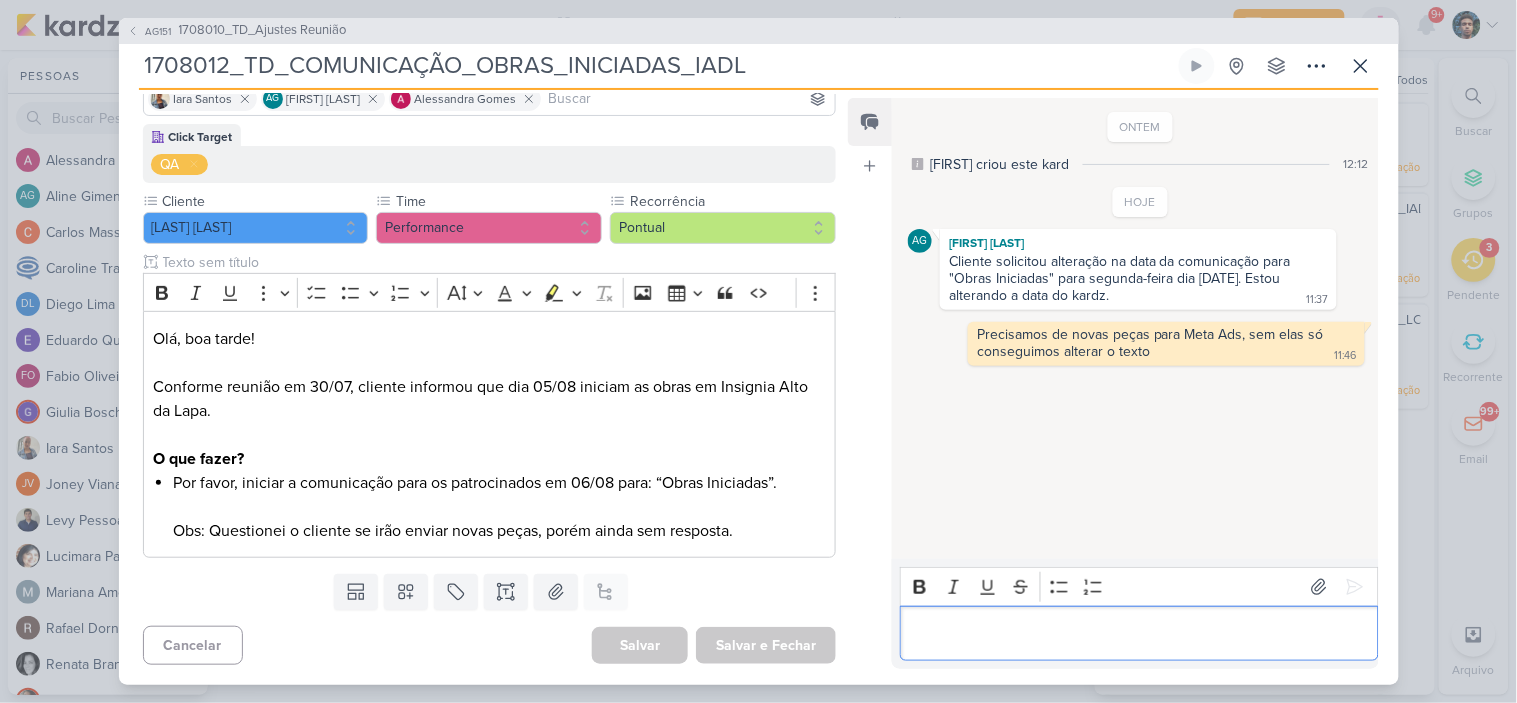 click at bounding box center [1139, 633] 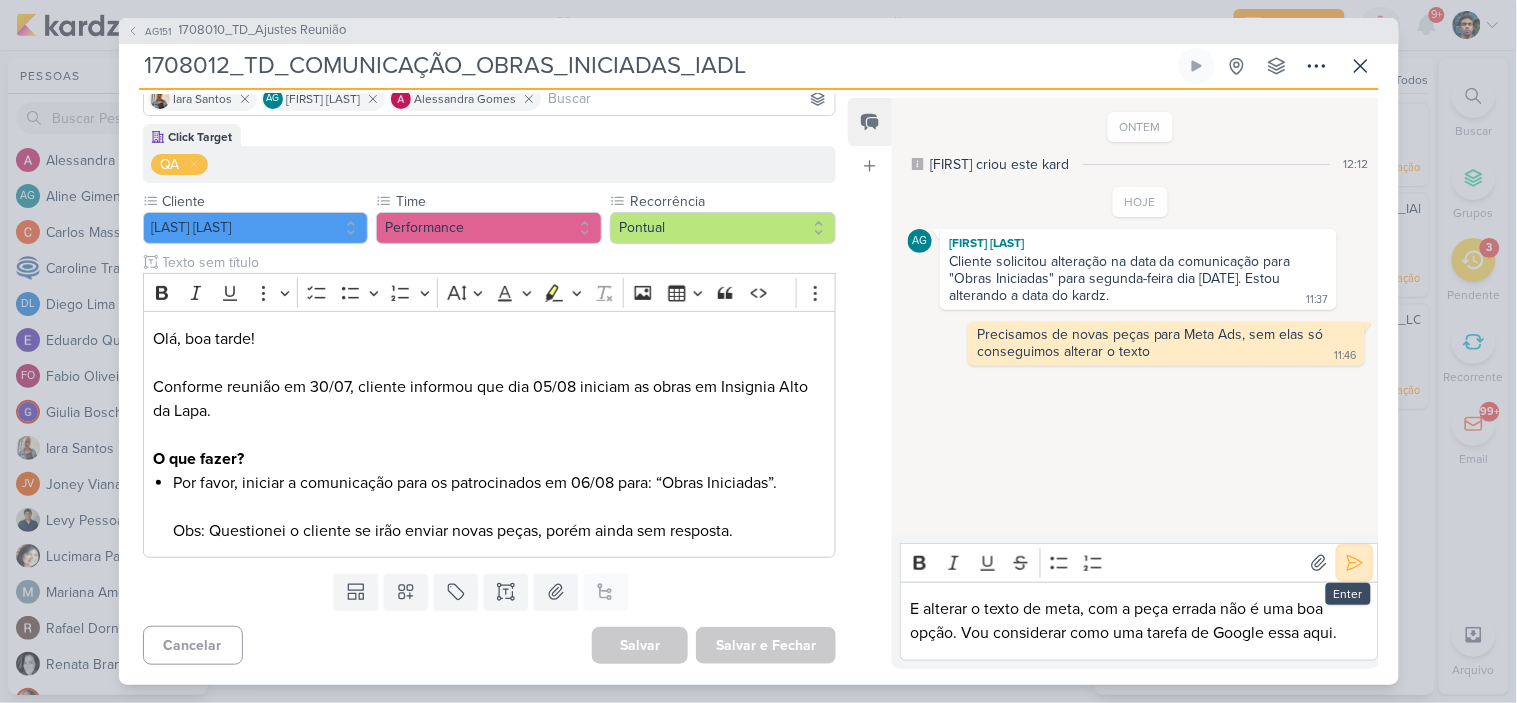 click 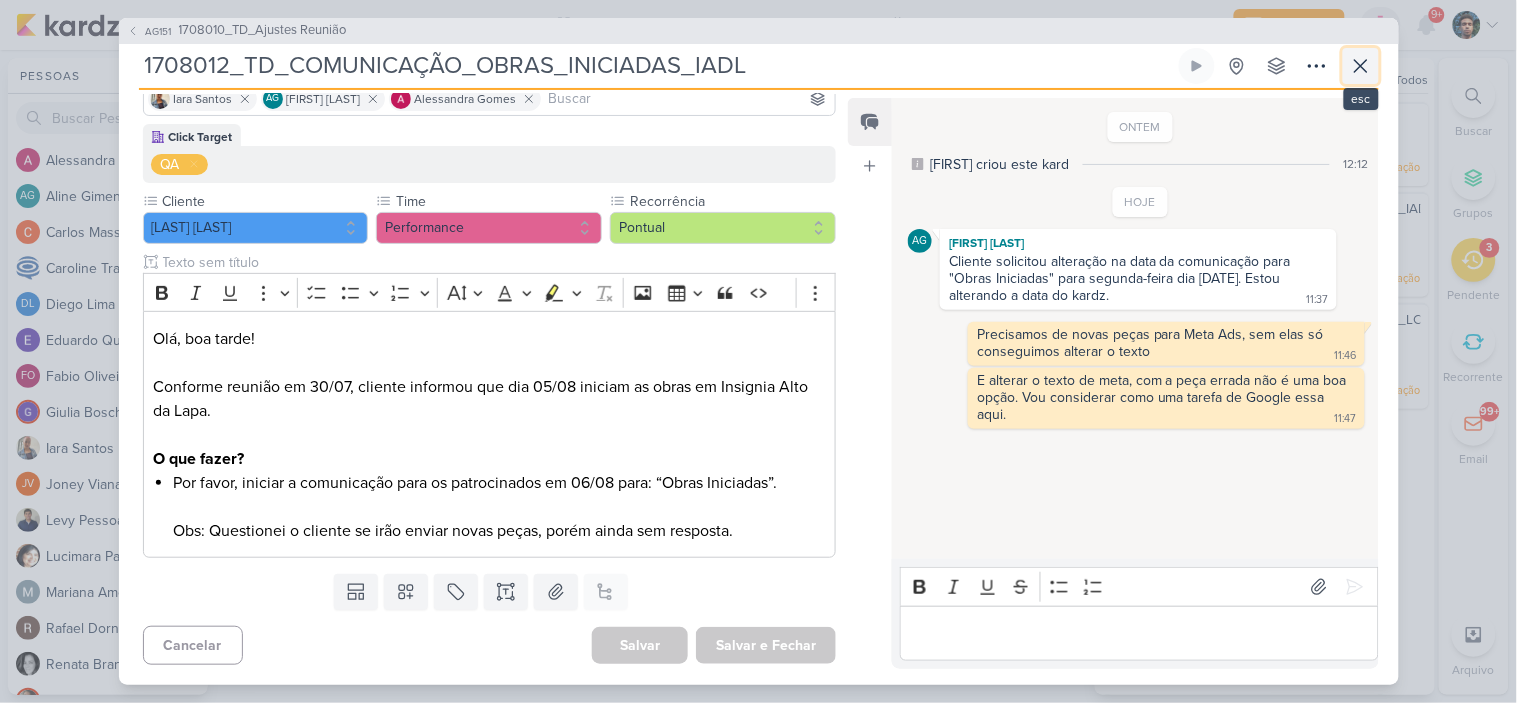 click 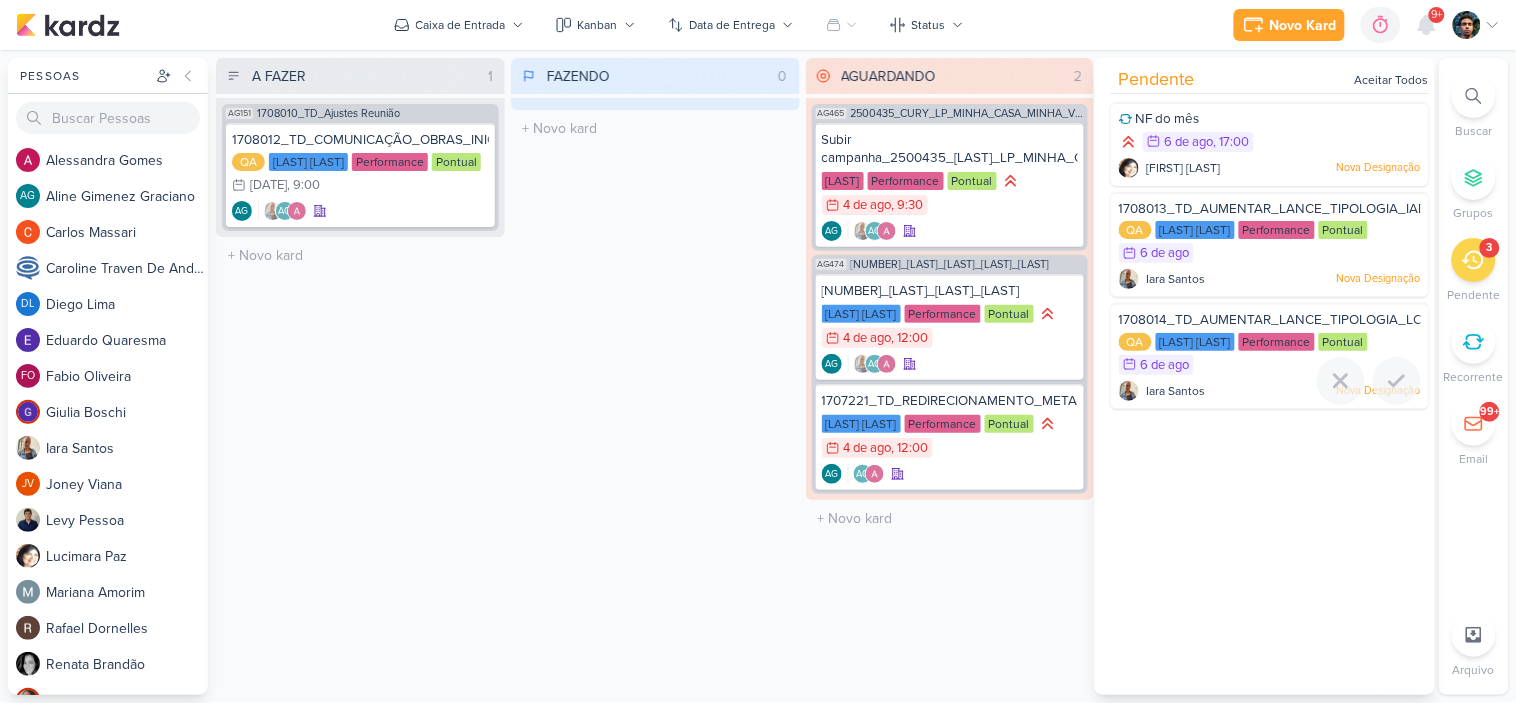 click on "QA
[ORGANIZATION] [ORGANIZATION]
Performance
Pontual
6/8
6 de [MONTH]" at bounding box center [1270, 355] 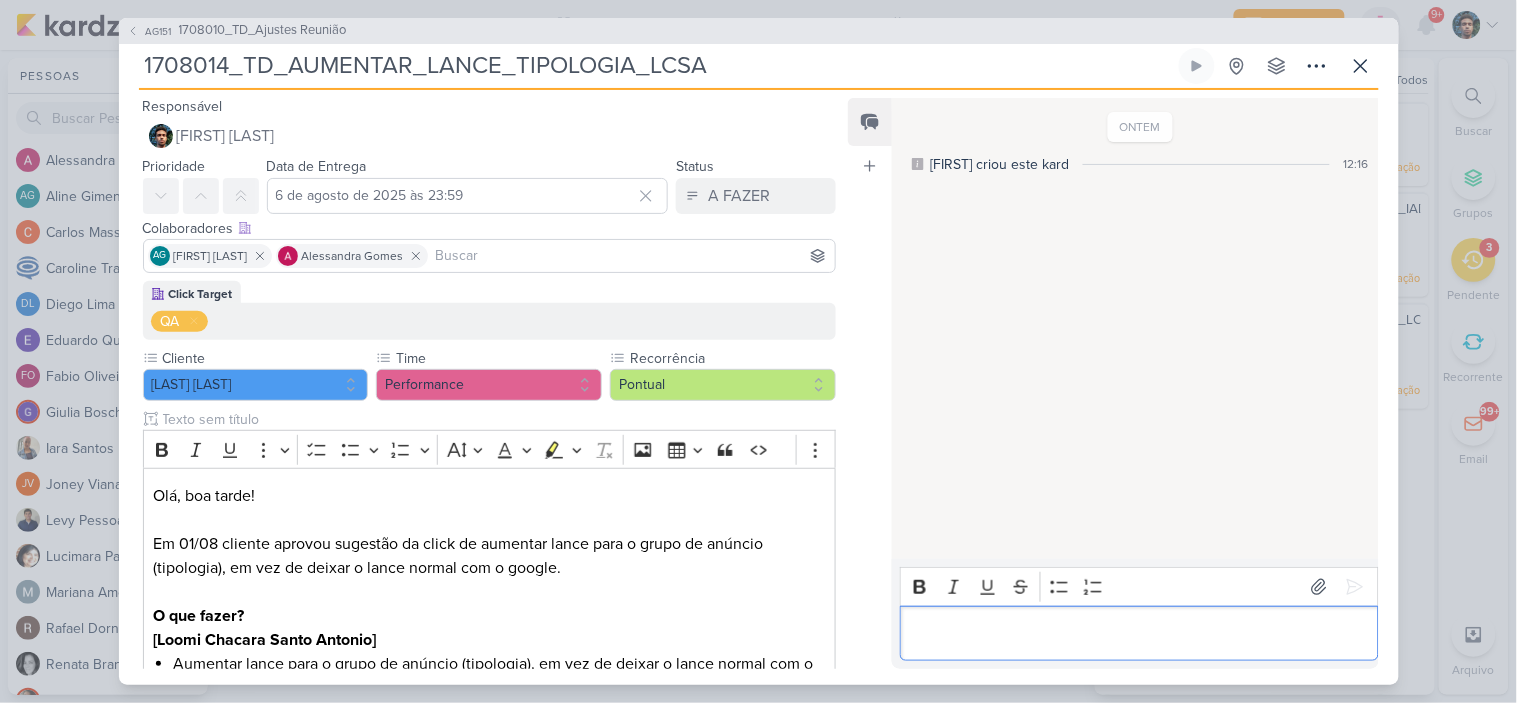 click at bounding box center (1139, 633) 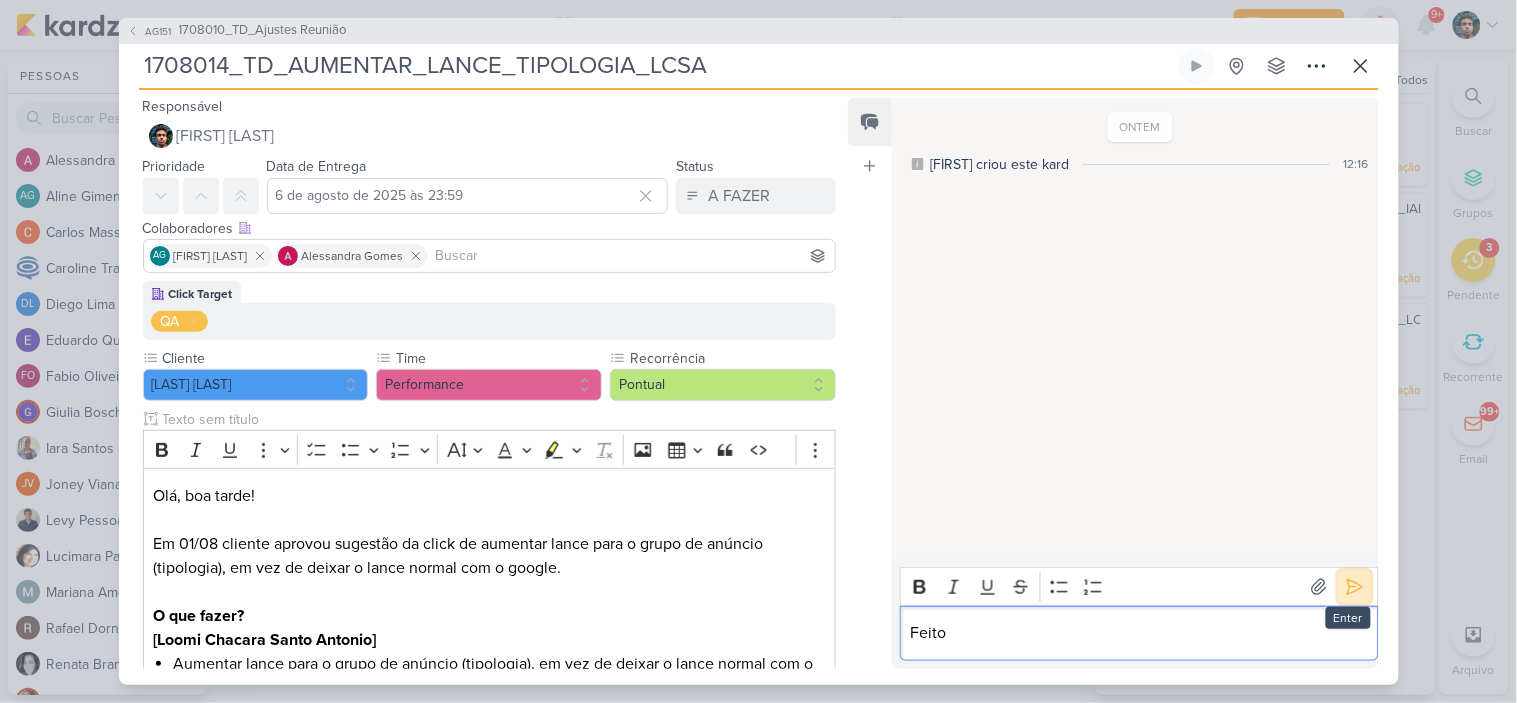 click 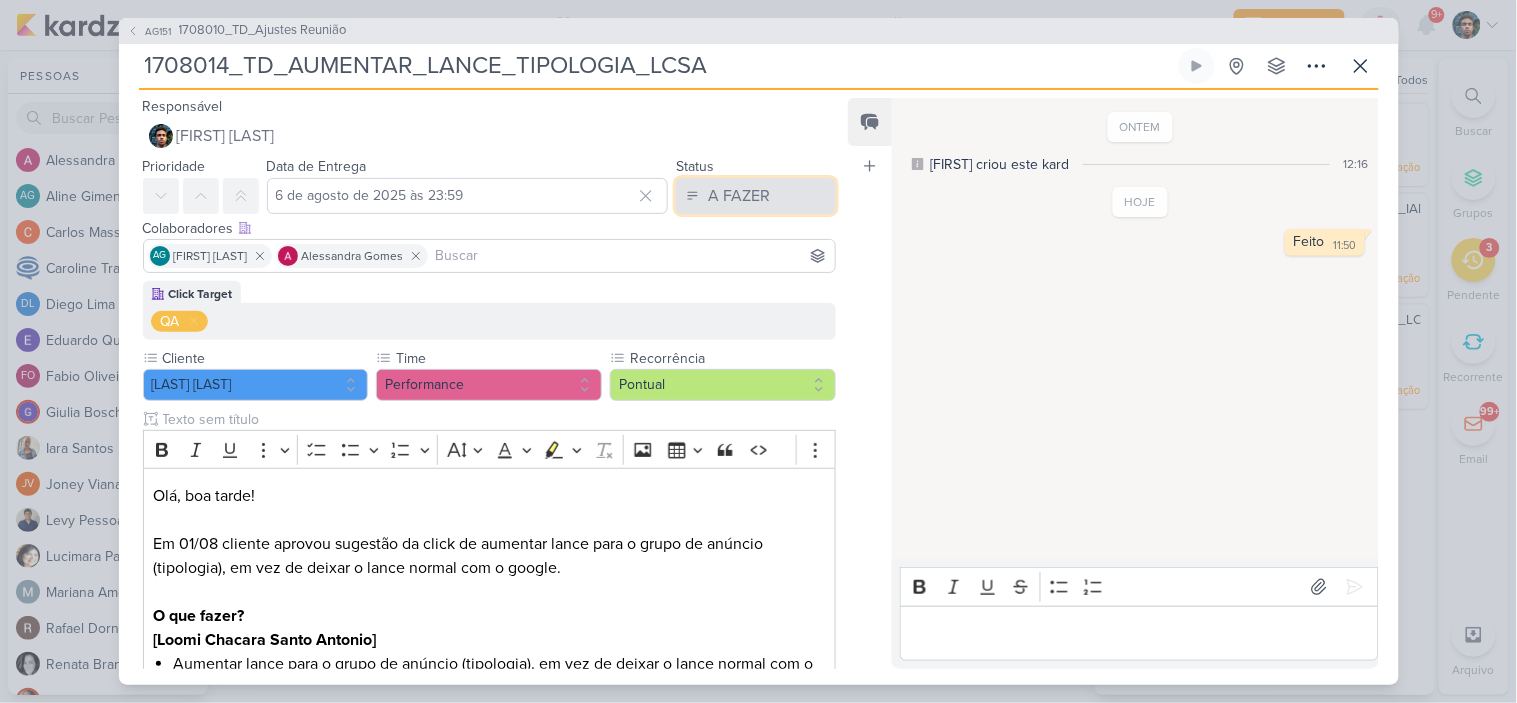click on "A FAZER" at bounding box center [756, 196] 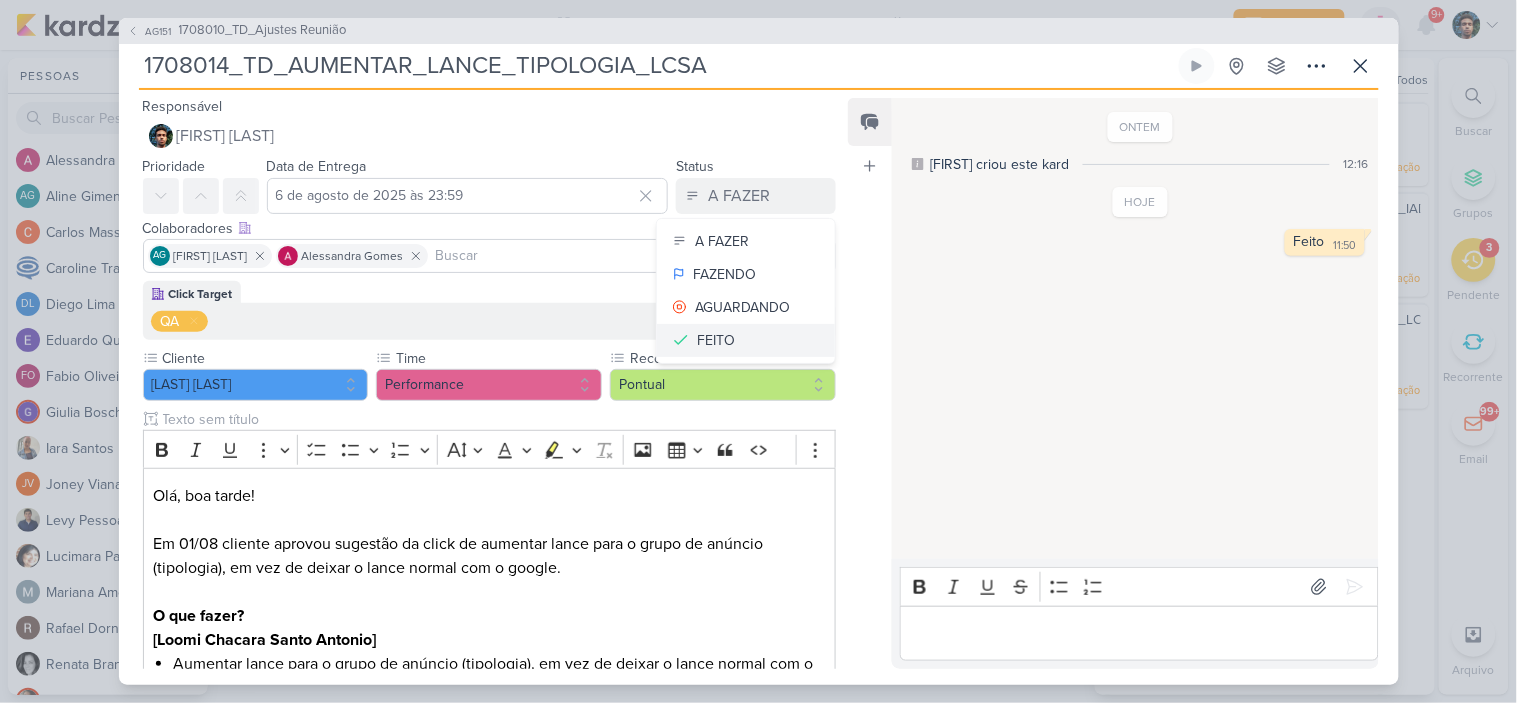 click on "FEITO" at bounding box center [716, 340] 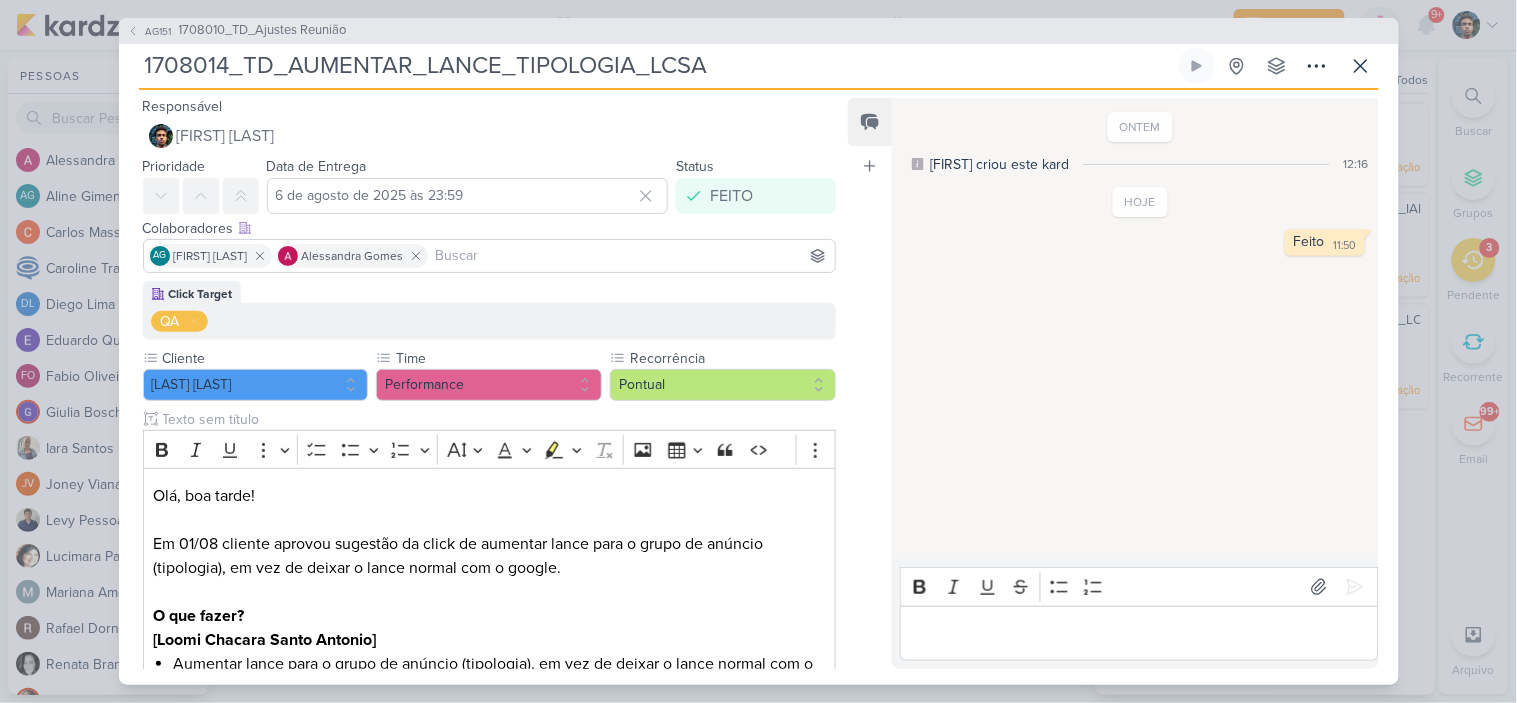 scroll, scrollTop: 157, scrollLeft: 0, axis: vertical 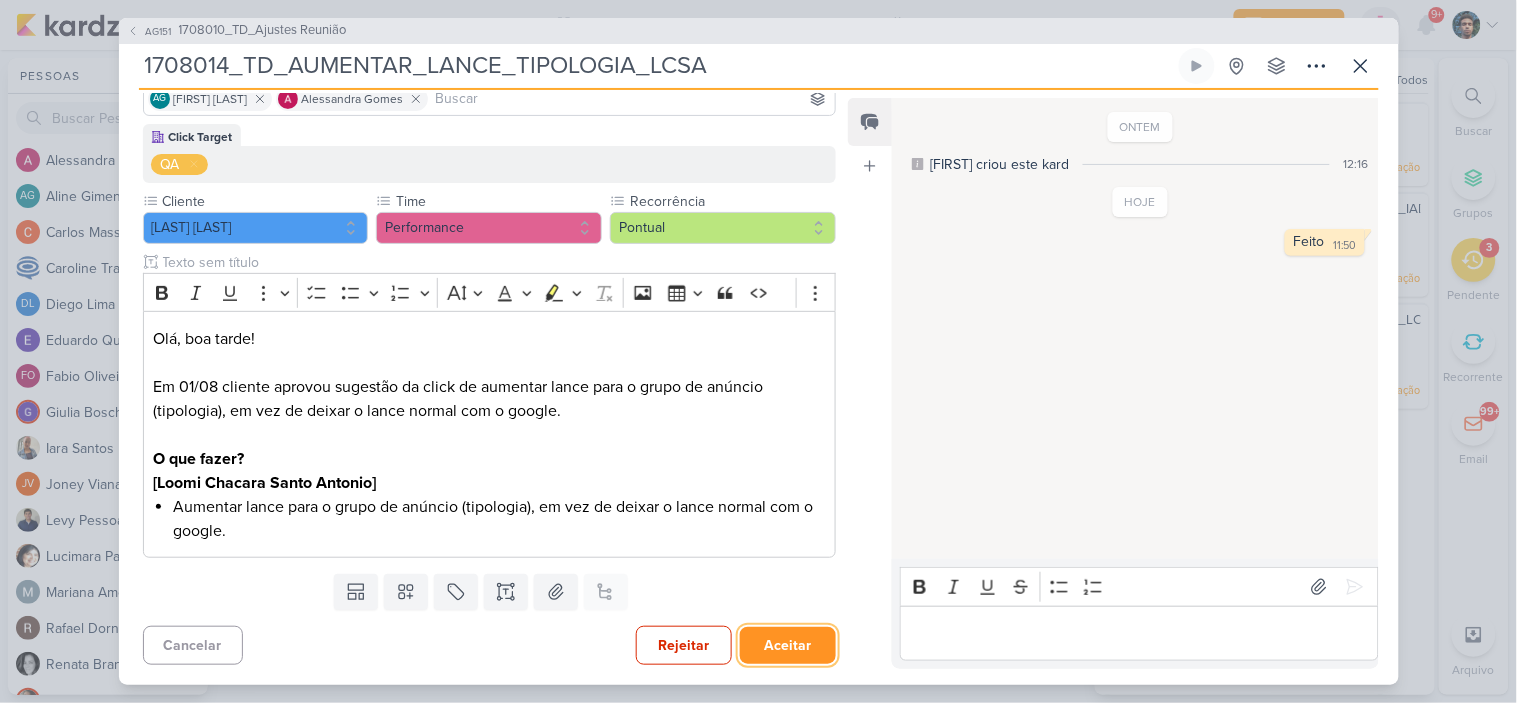 click on "Aceitar" at bounding box center [788, 645] 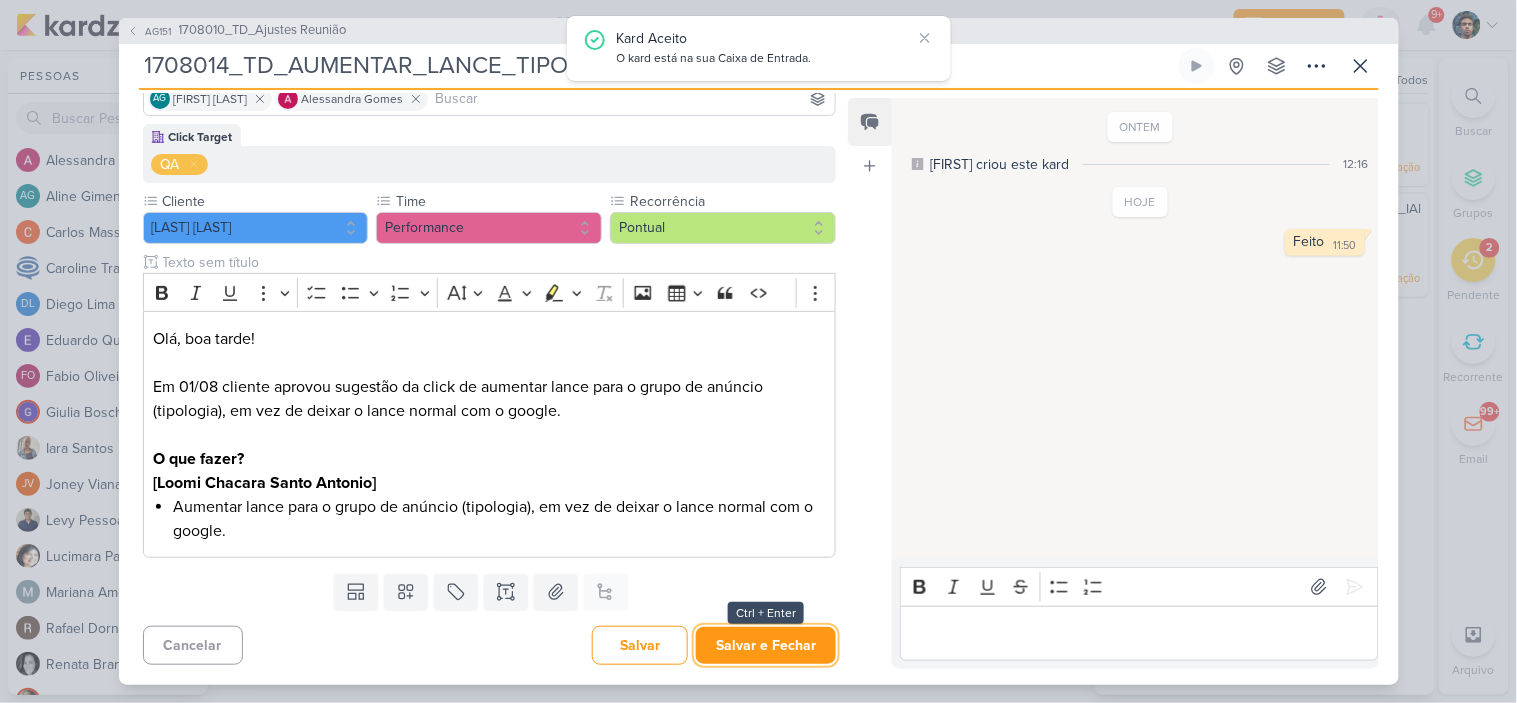 click on "Salvar e Fechar" at bounding box center [766, 645] 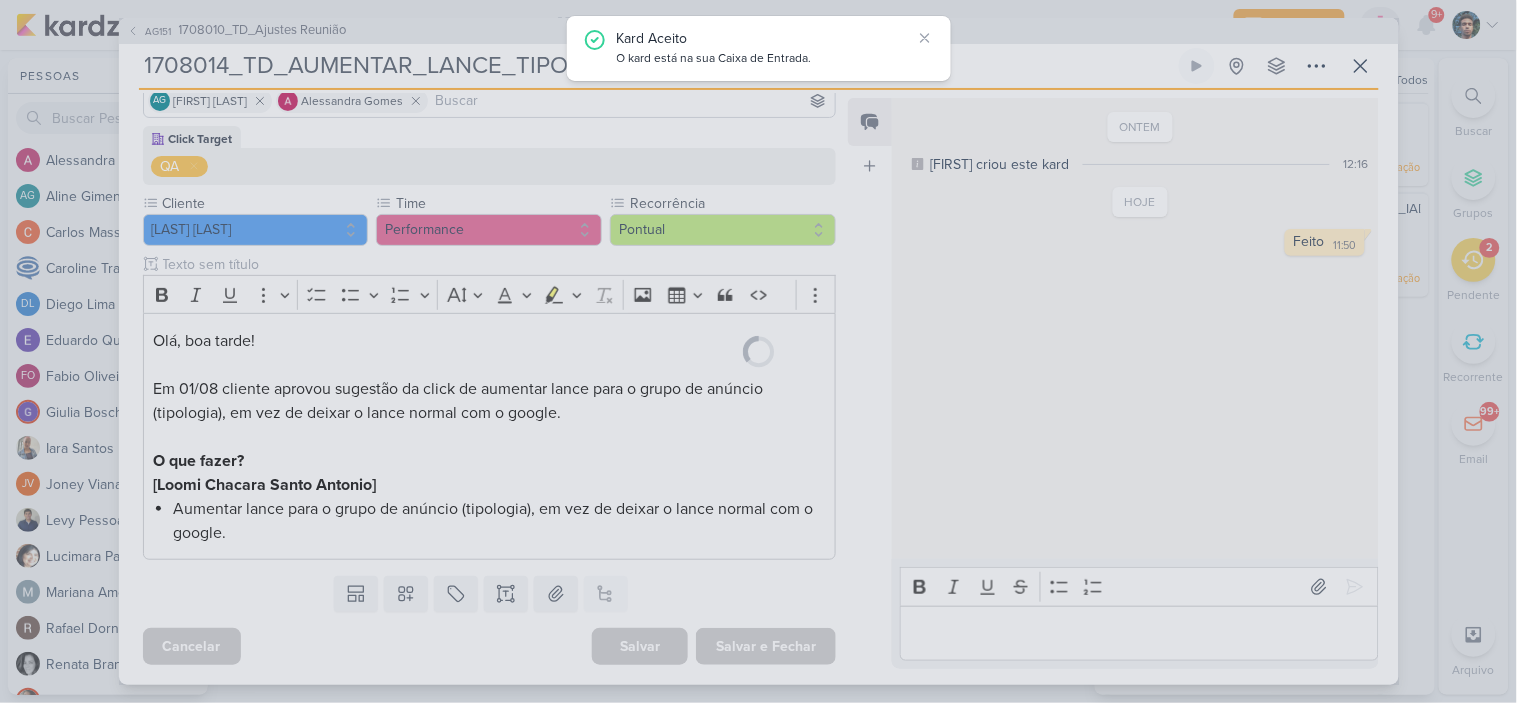 scroll, scrollTop: 155, scrollLeft: 0, axis: vertical 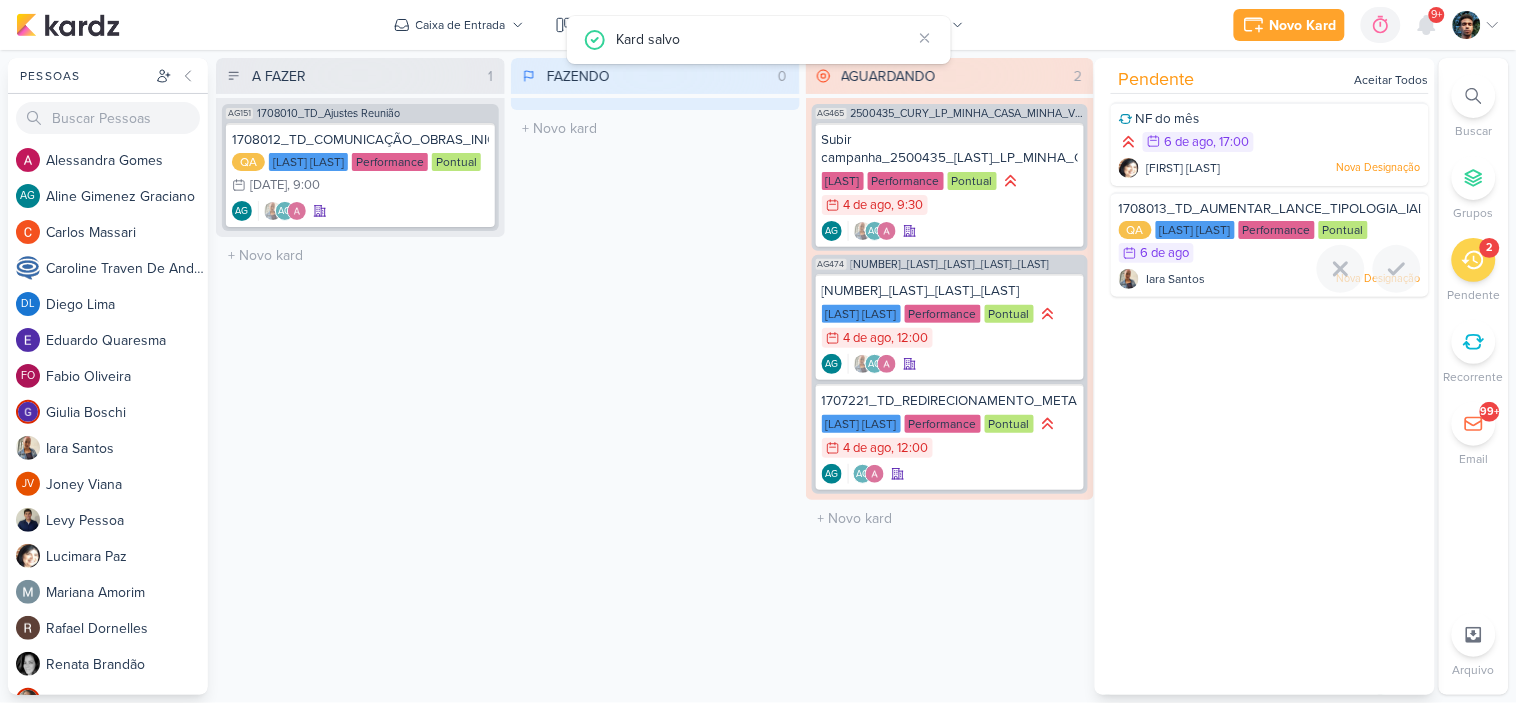 click on "[FIRST] [LAST]
Nova Designação" at bounding box center (1270, 279) 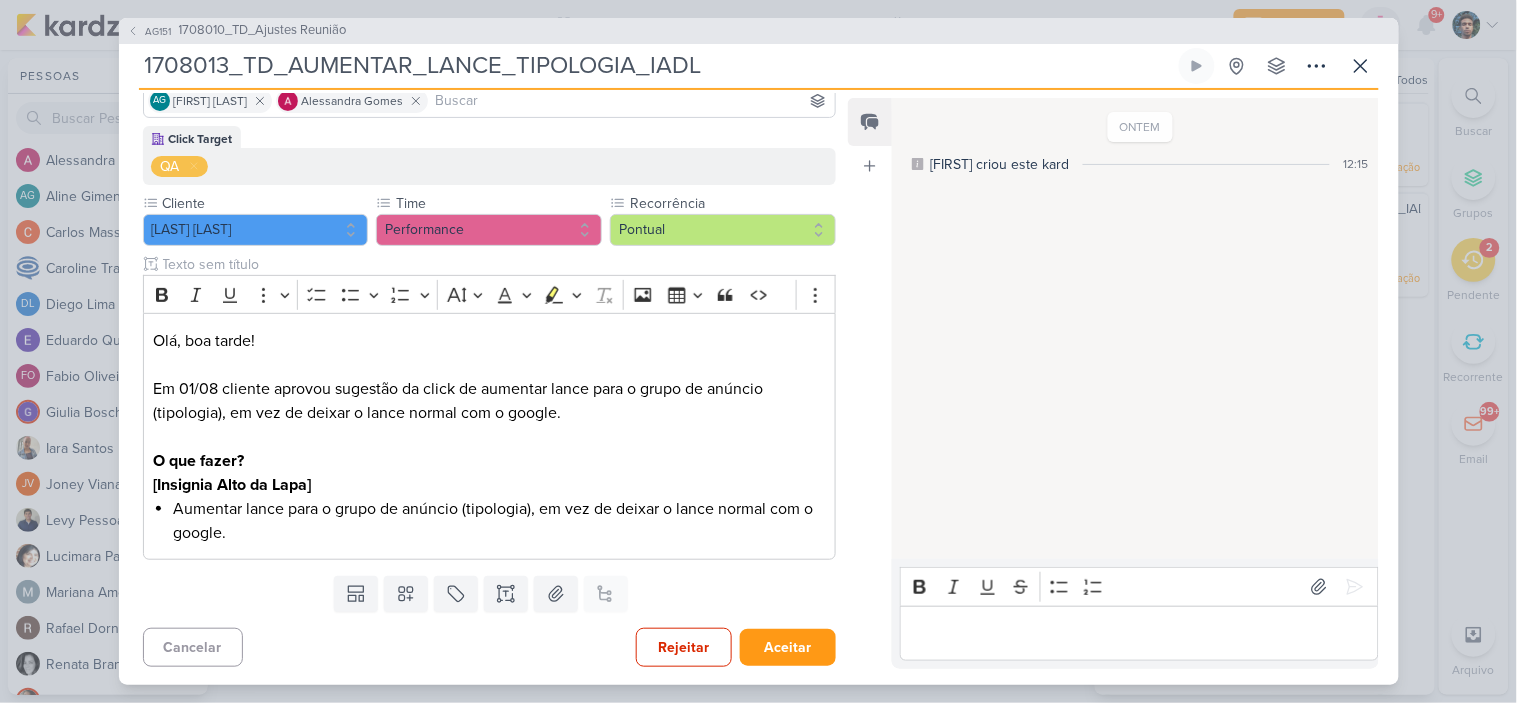 scroll, scrollTop: 0, scrollLeft: 0, axis: both 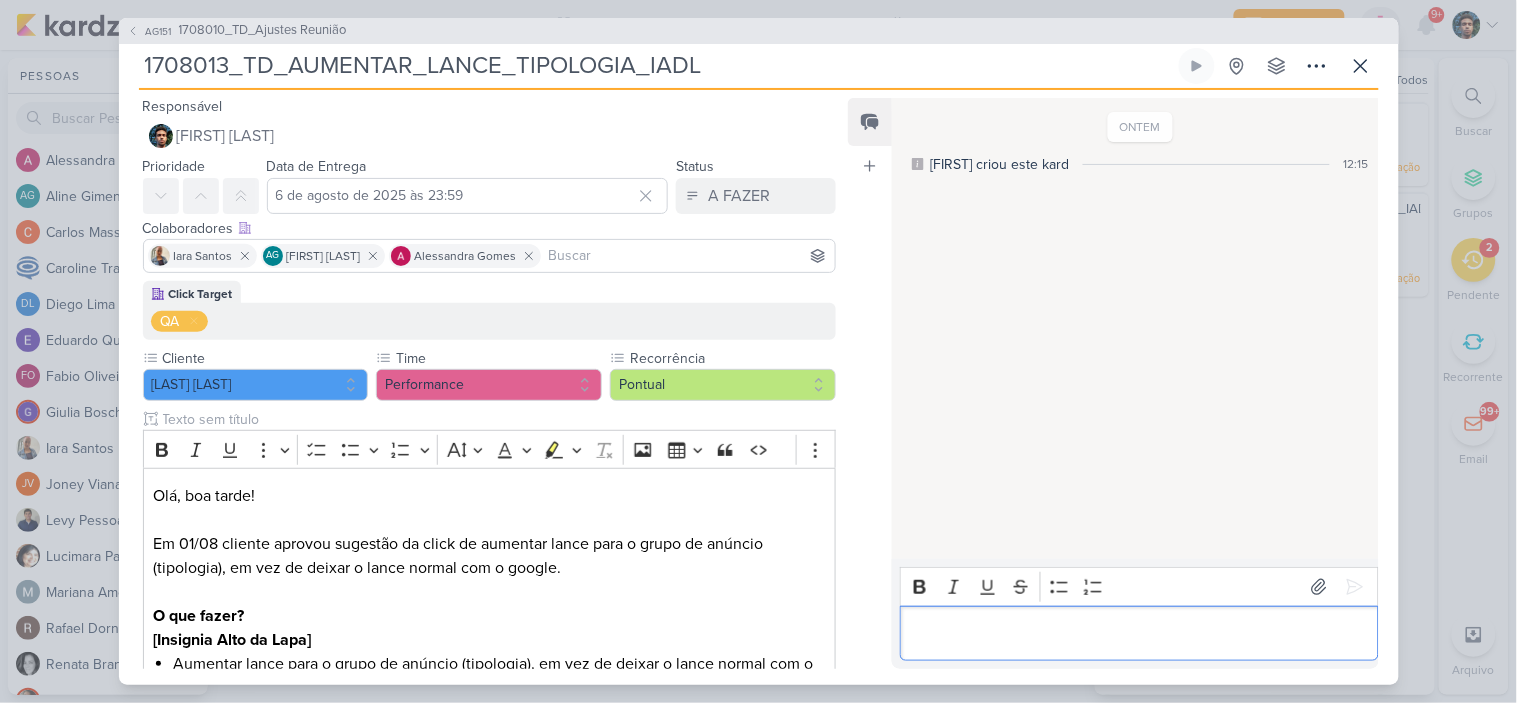 click at bounding box center [1139, 633] 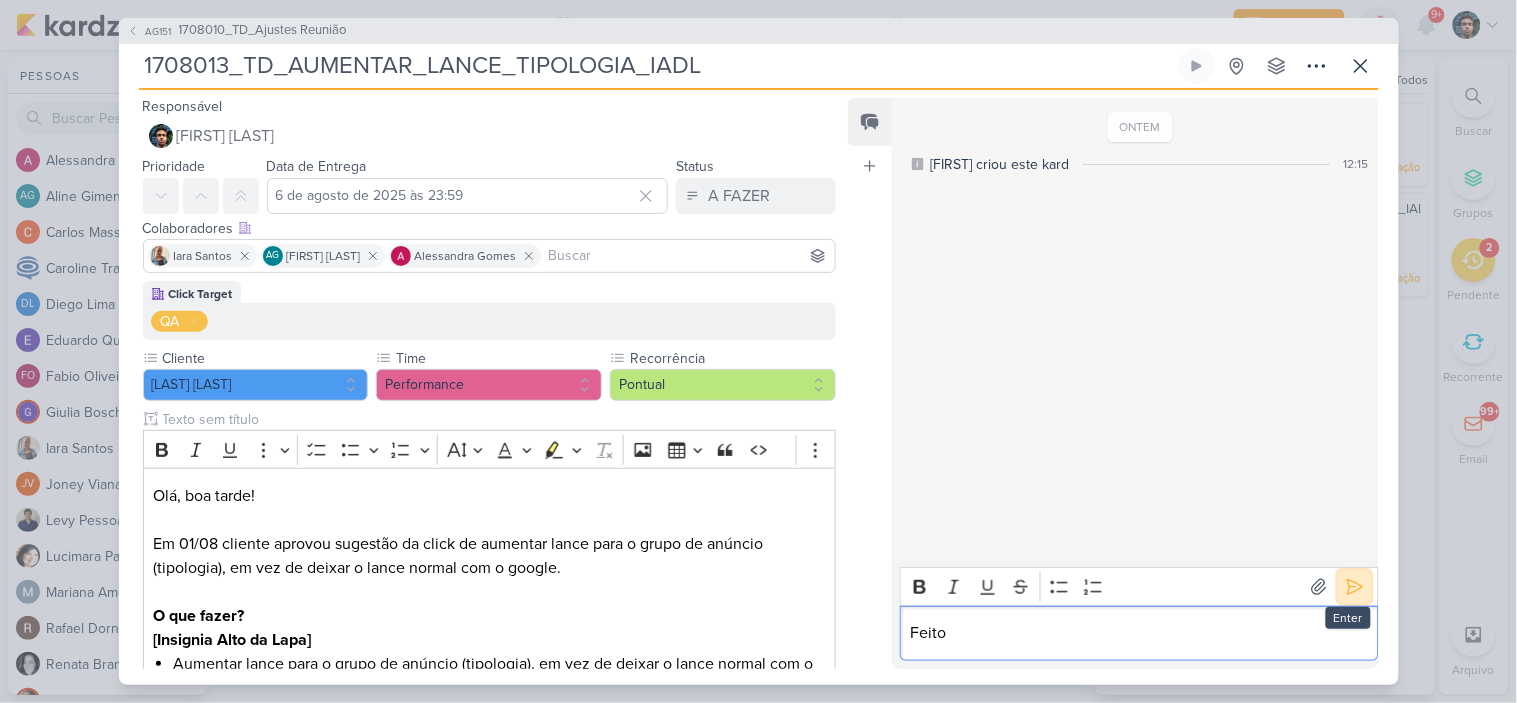 click at bounding box center (1355, 587) 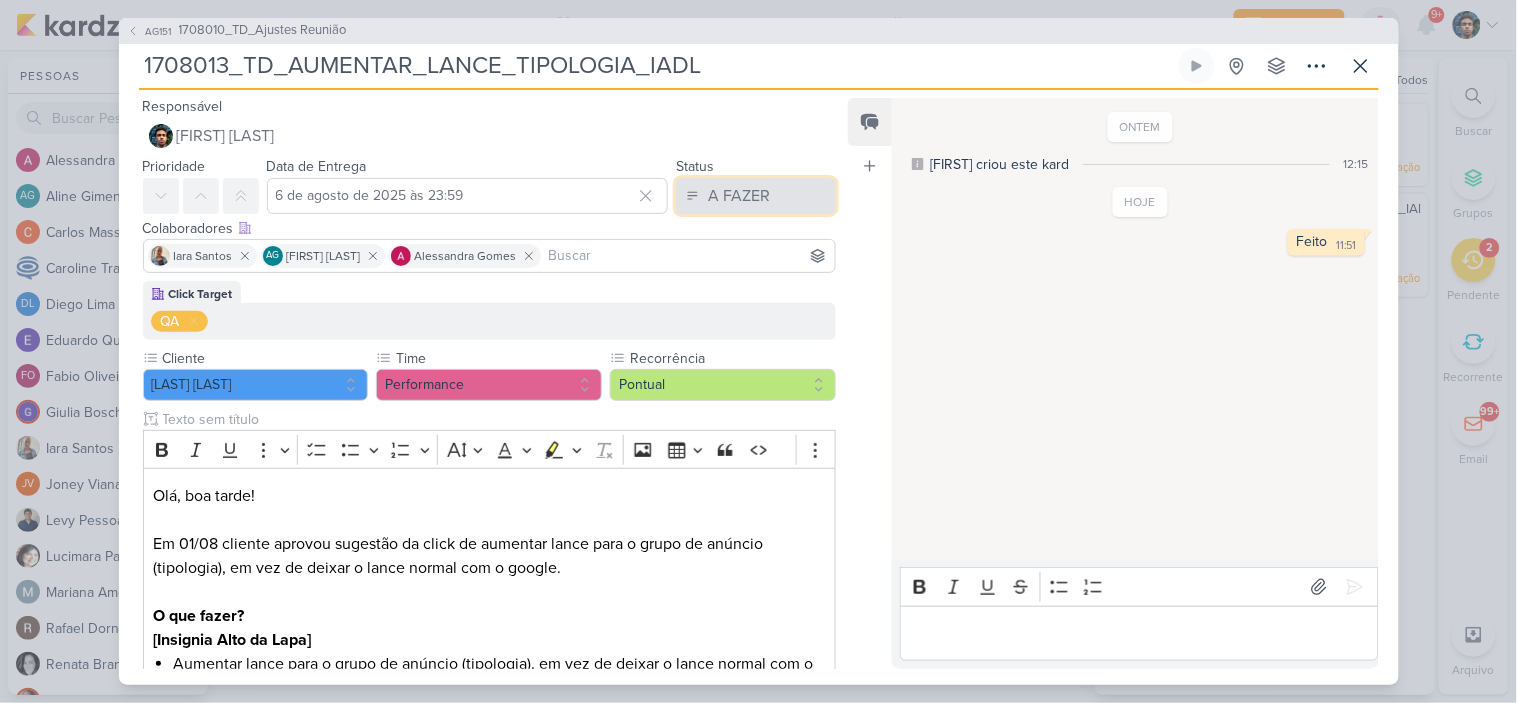 click on "A FAZER" at bounding box center (739, 196) 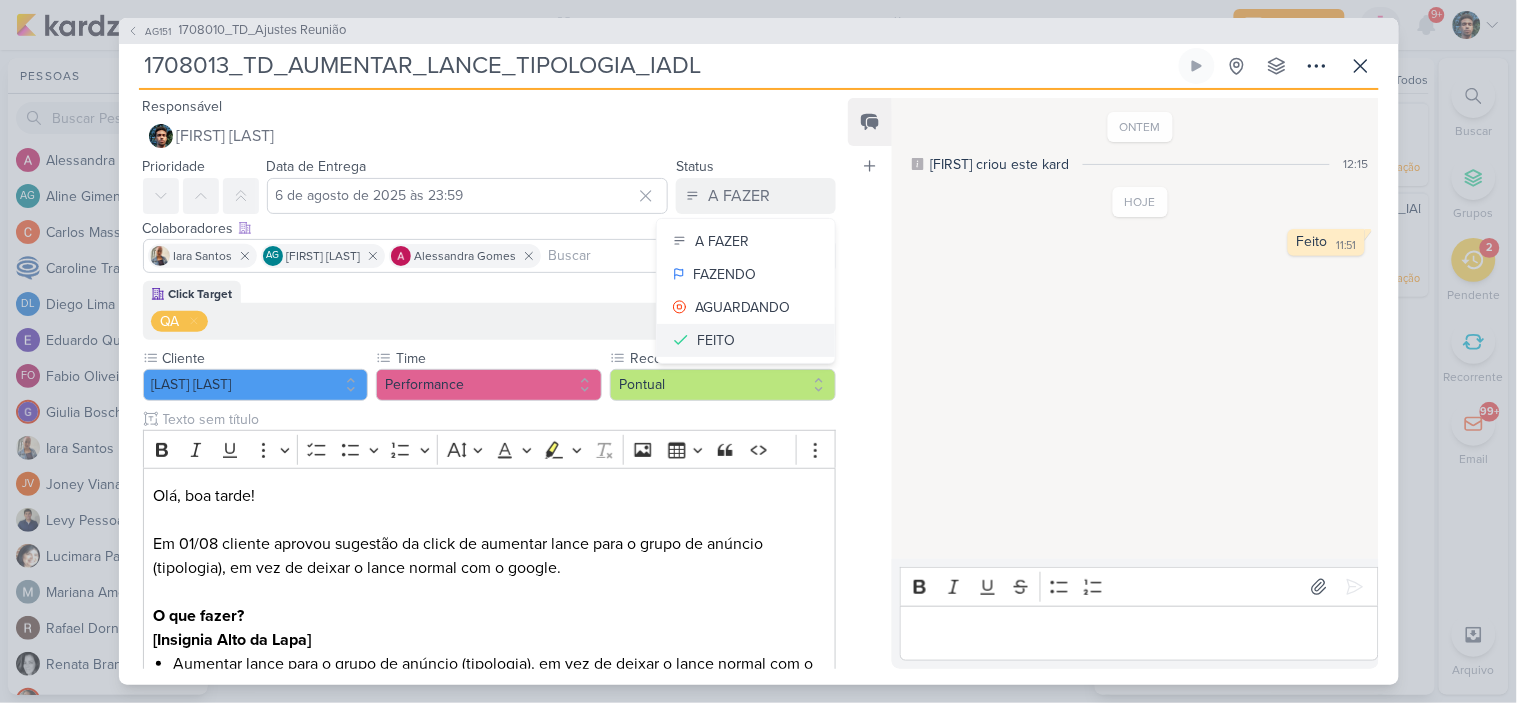 click on "FEITO" at bounding box center [716, 340] 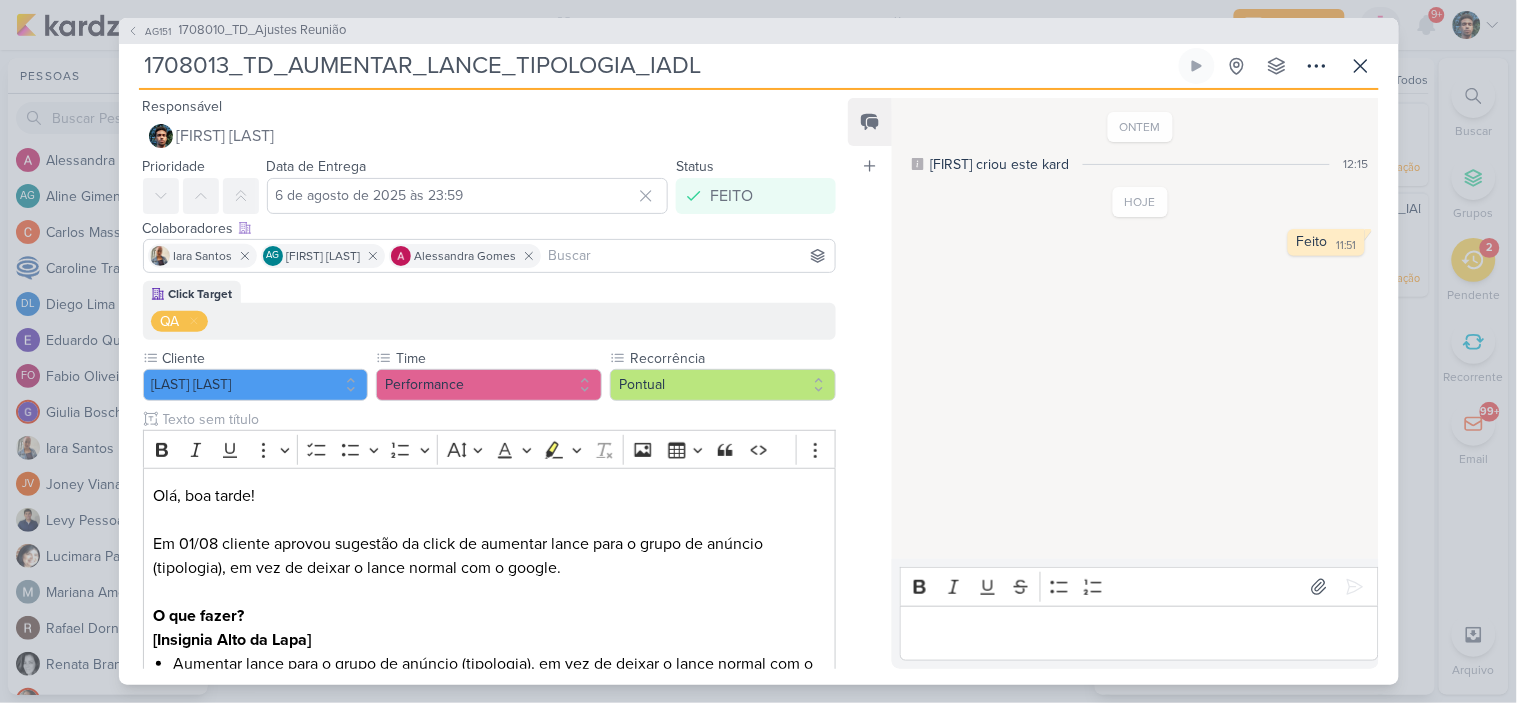 scroll, scrollTop: 157, scrollLeft: 0, axis: vertical 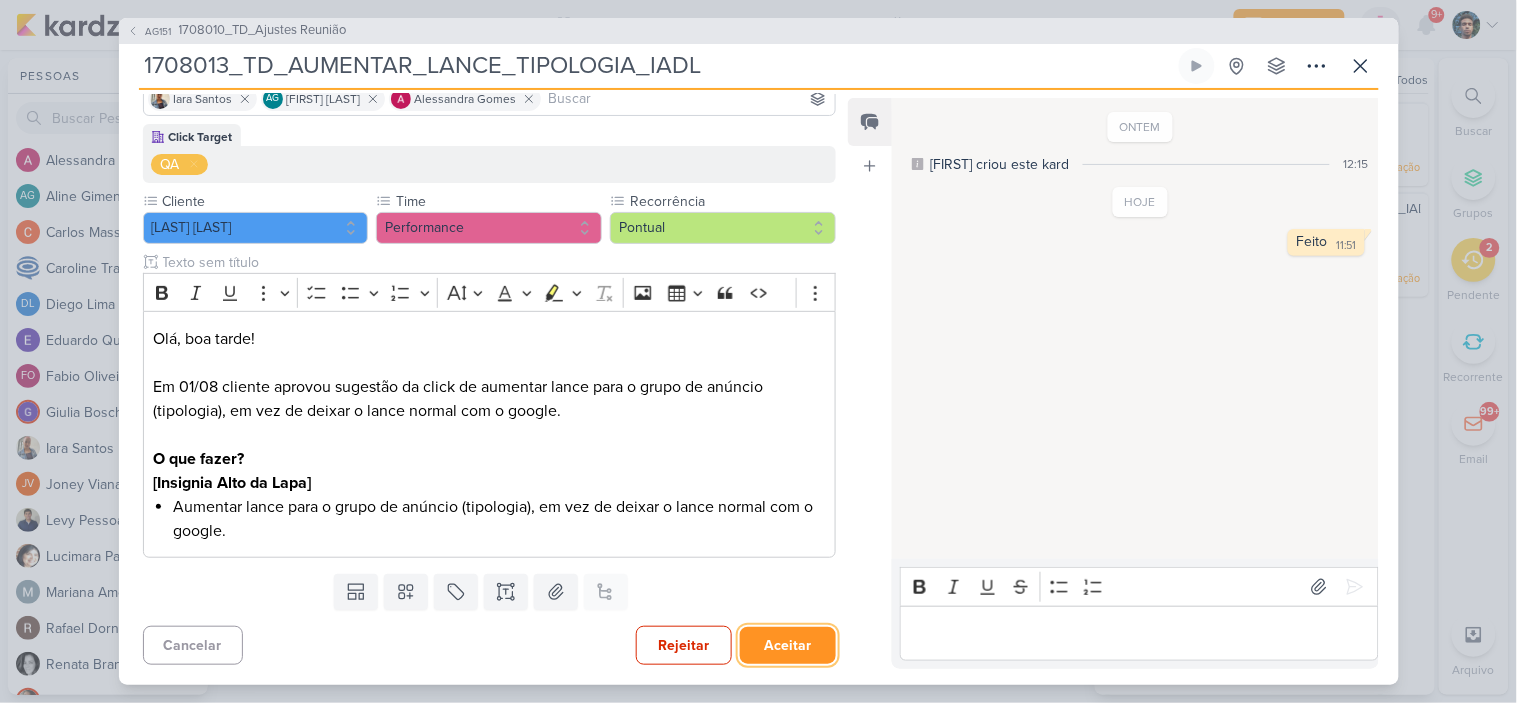 click on "Aceitar" at bounding box center [788, 645] 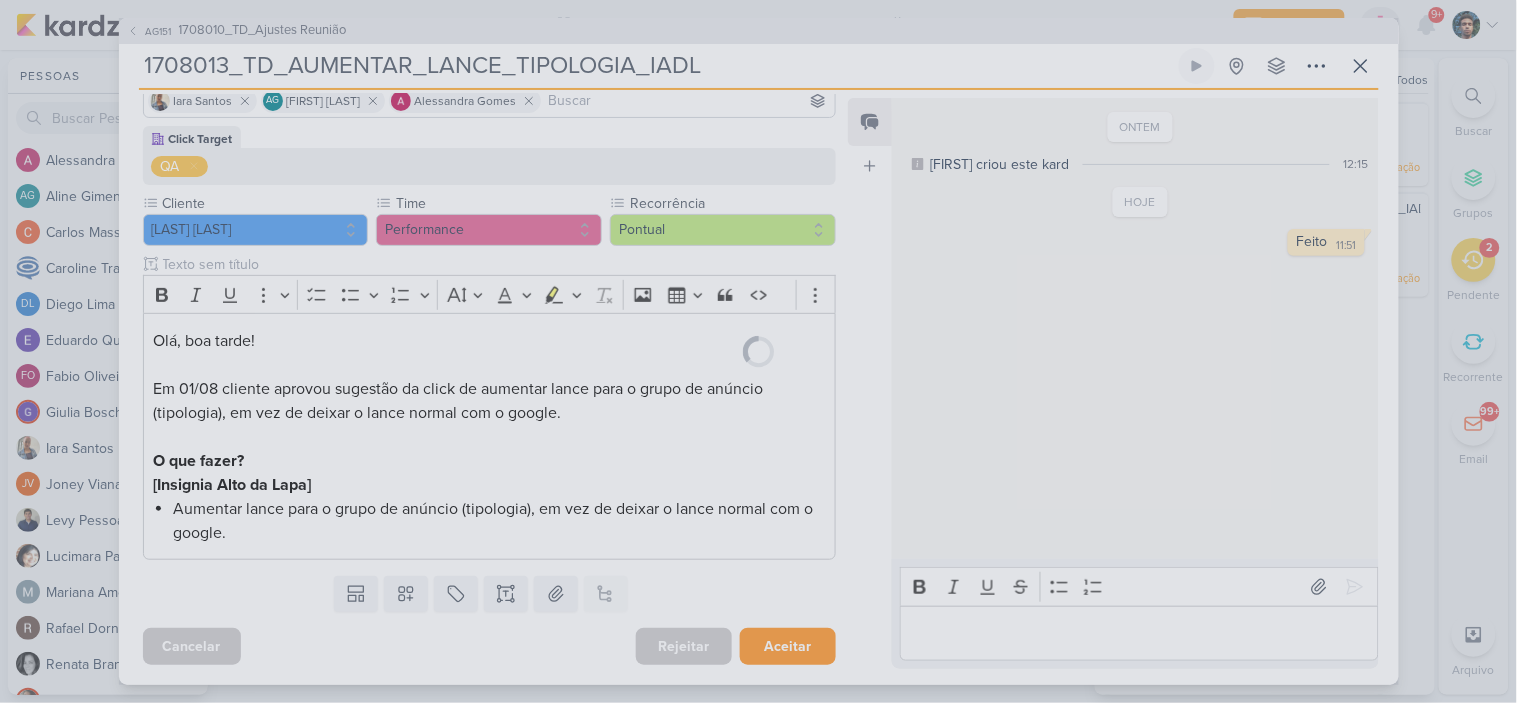 scroll, scrollTop: 157, scrollLeft: 0, axis: vertical 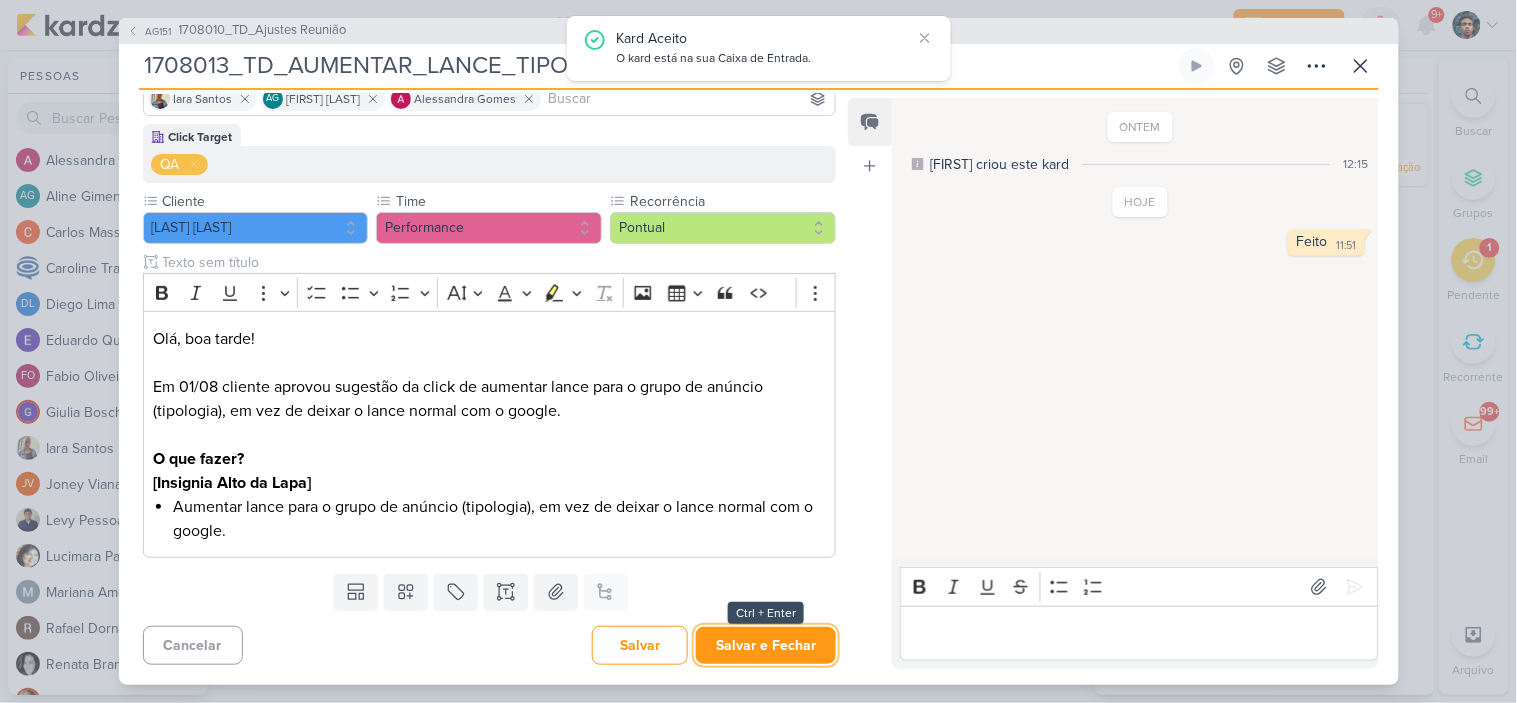click on "Salvar e Fechar" at bounding box center [766, 645] 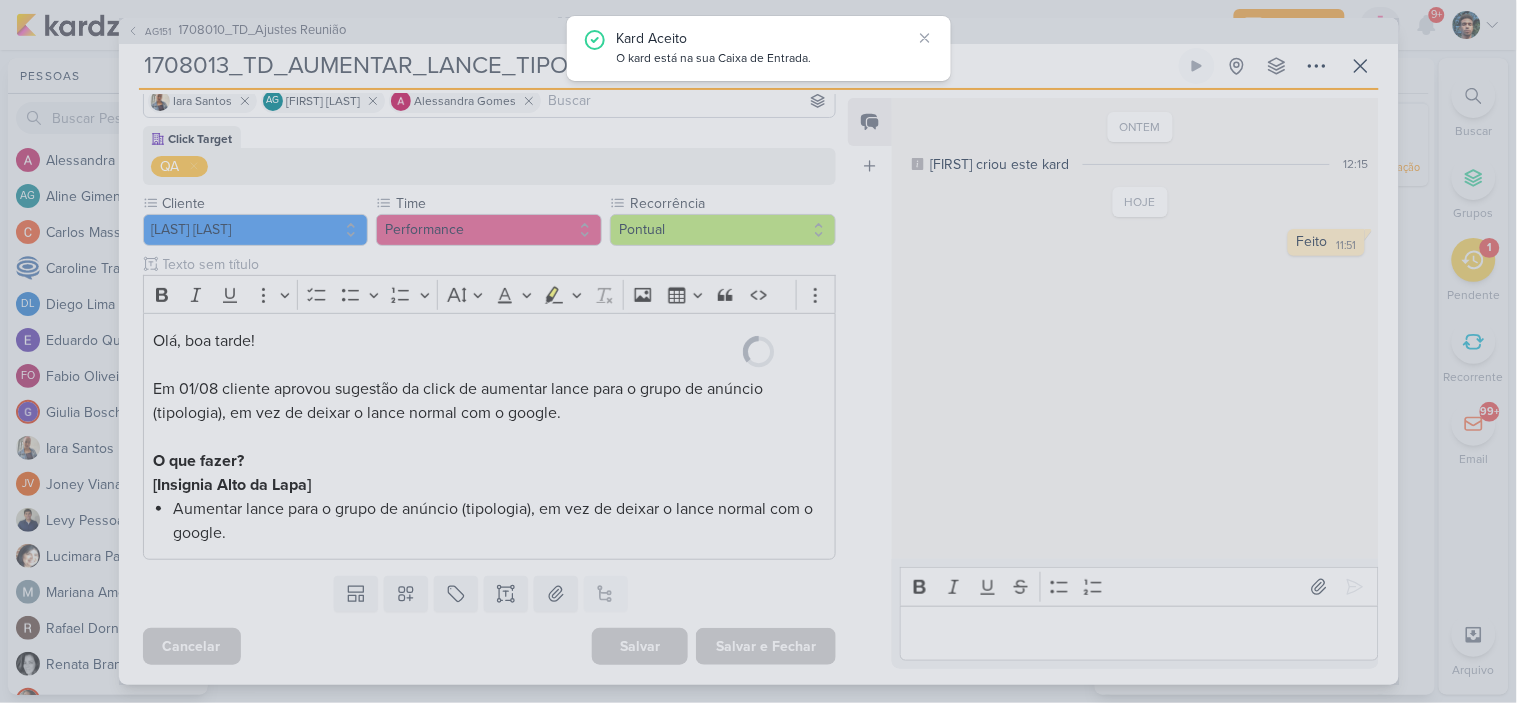 scroll, scrollTop: 155, scrollLeft: 0, axis: vertical 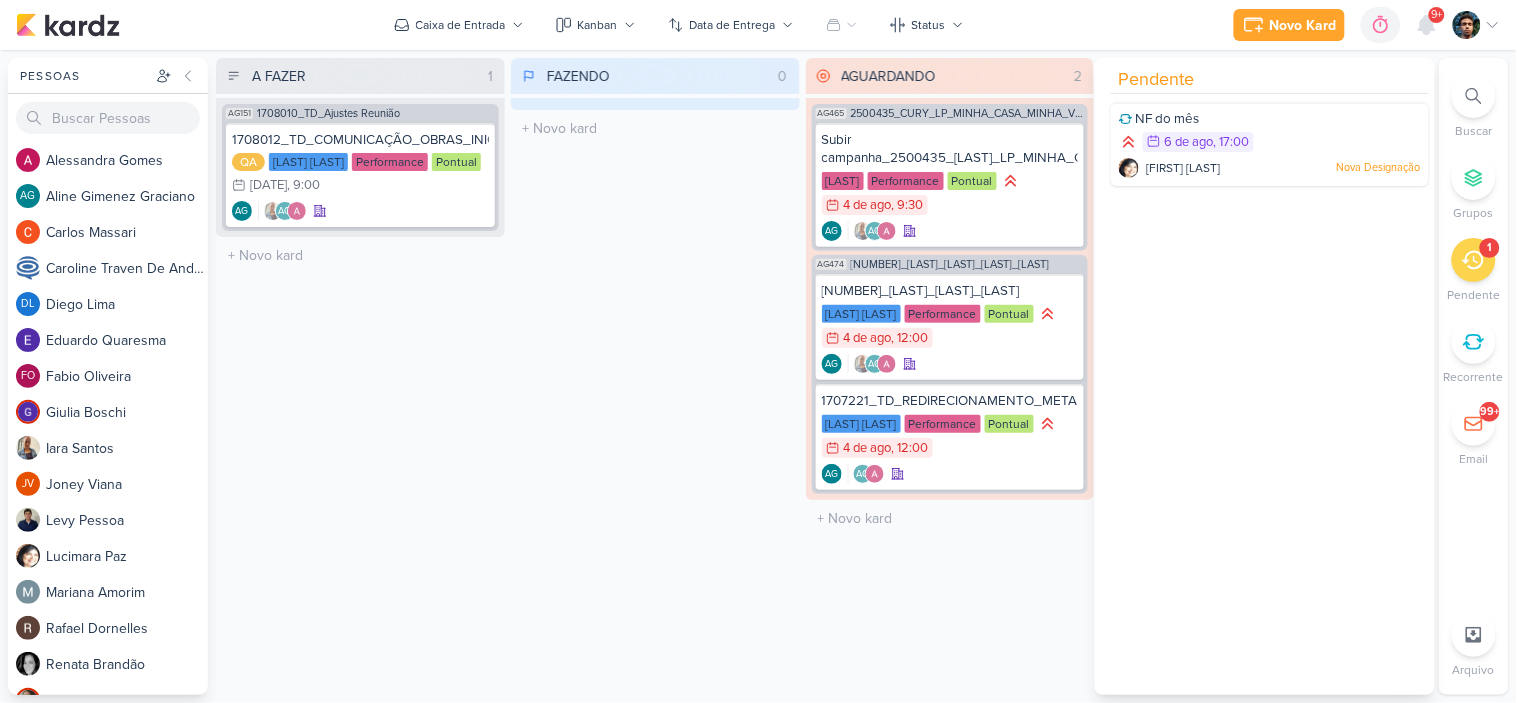 click on "FAZENDO
0
Mover Para Esquerda
Mover Para Direita
Deletar
O título do kard deve ter menos que 100 caracteres" at bounding box center [655, 376] 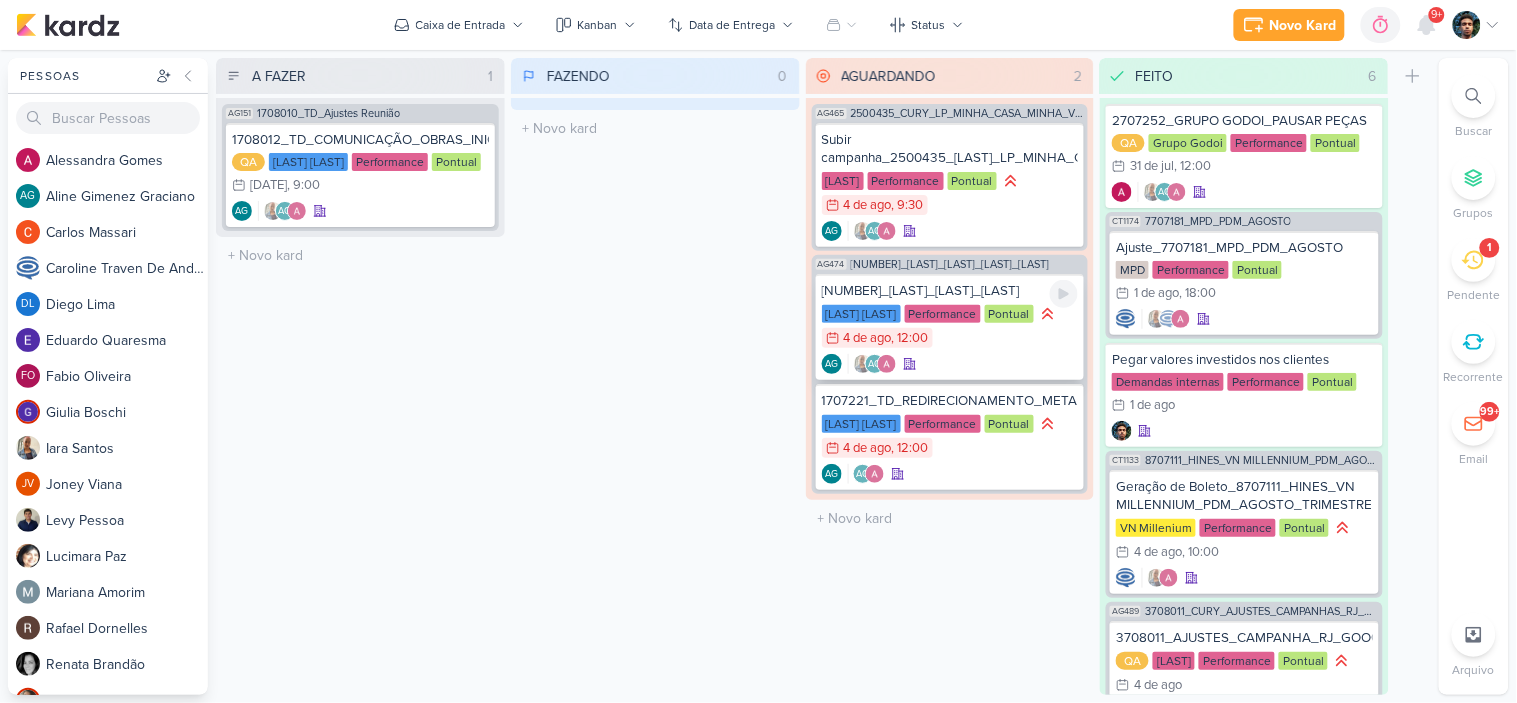 click on "[NUMBER]_[LAST]_[LAST]_[LAST]" at bounding box center [950, 291] 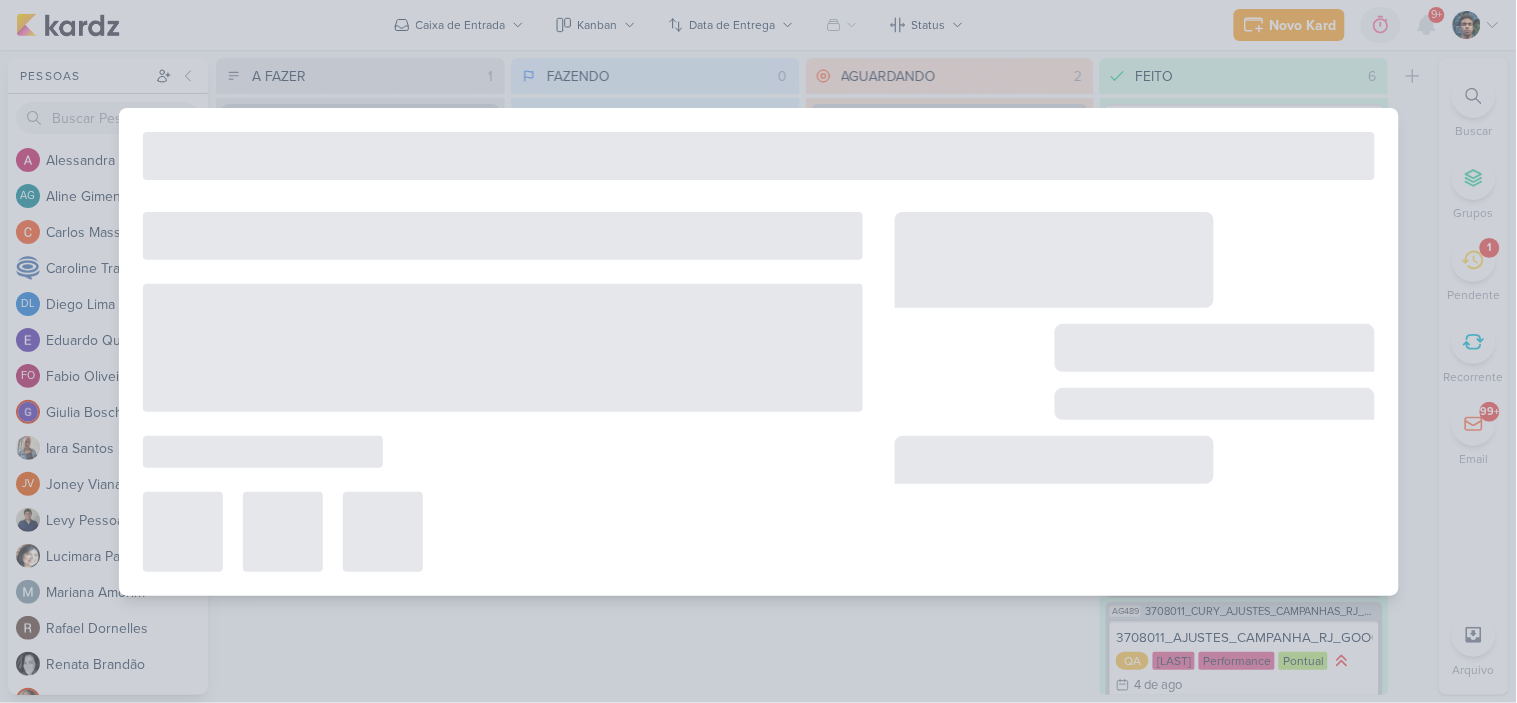 type on "[NUMBER]_[LAST]_[LAST]_[LAST]" 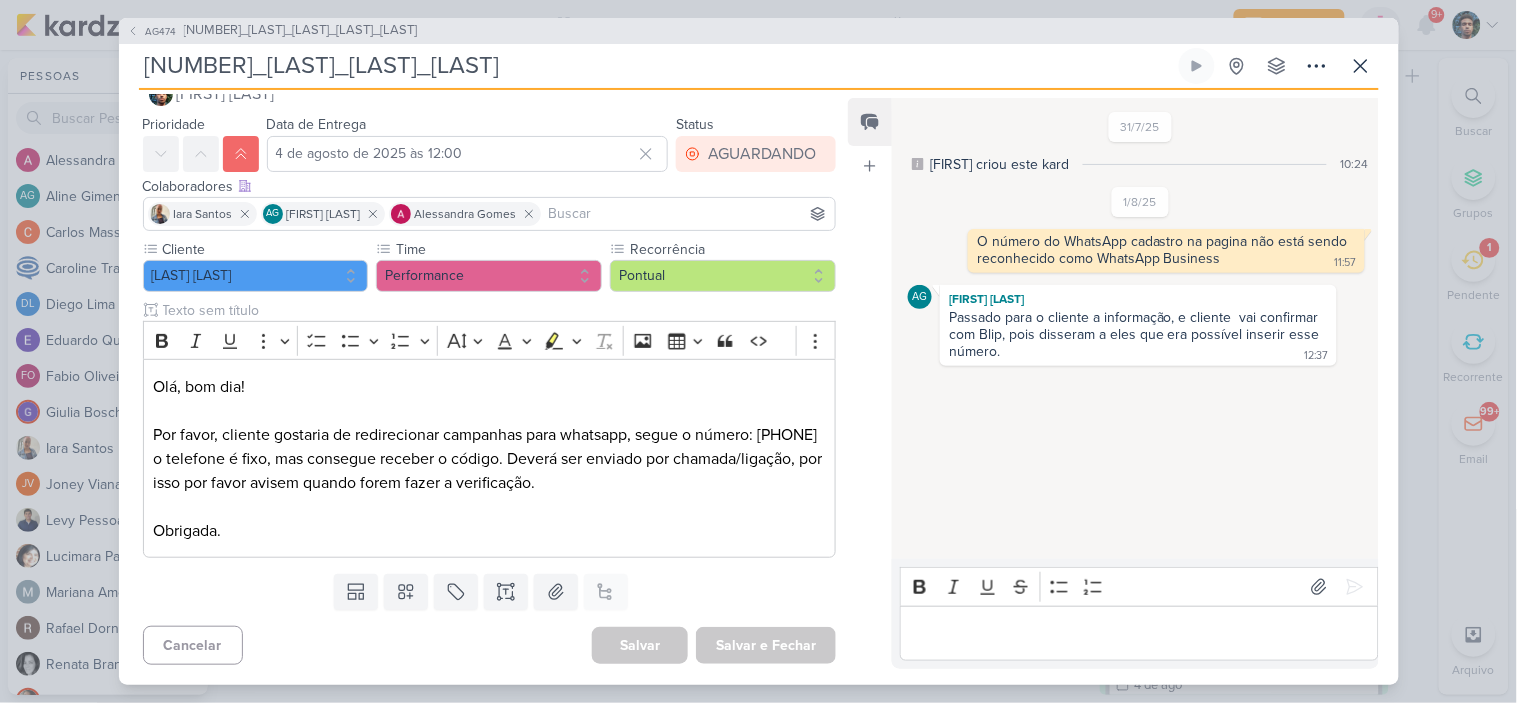 scroll, scrollTop: 0, scrollLeft: 0, axis: both 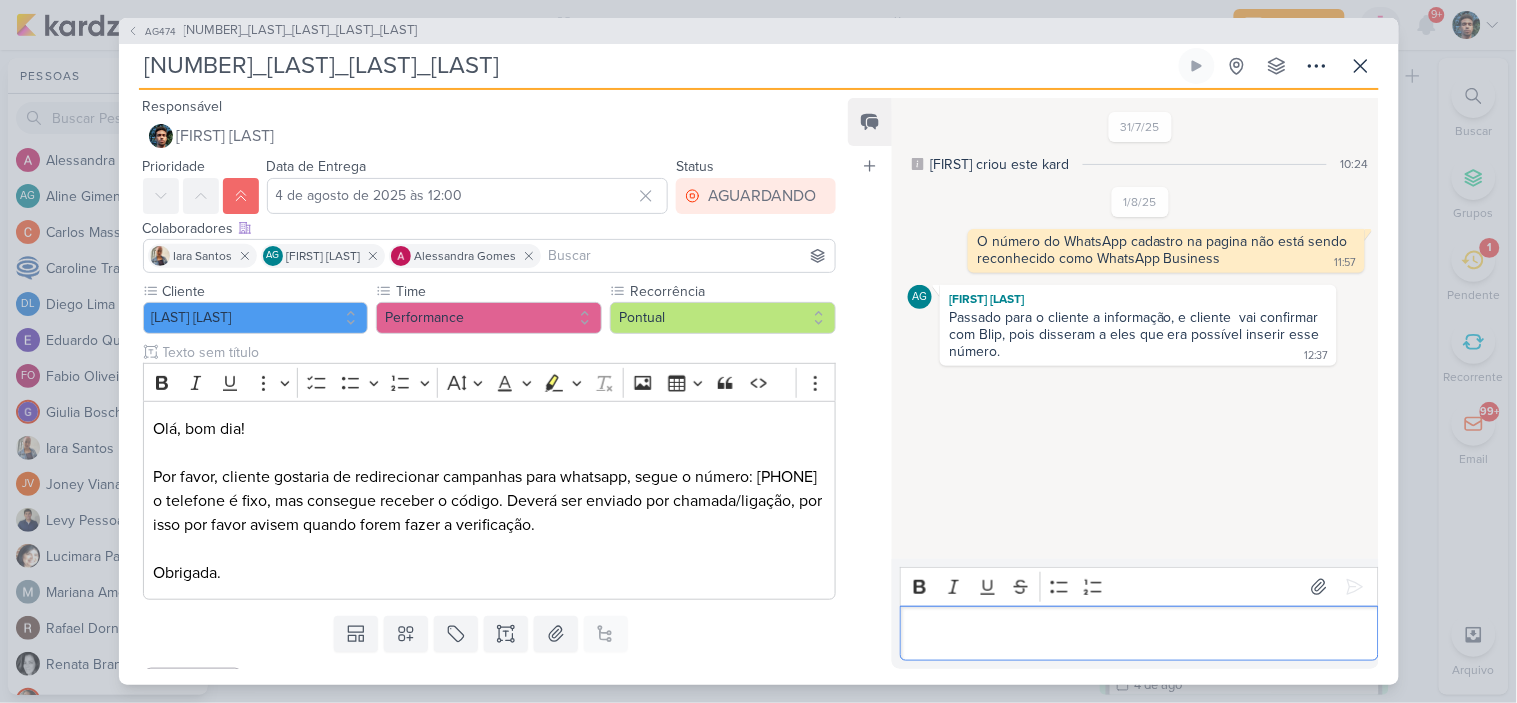 click at bounding box center [1139, 633] 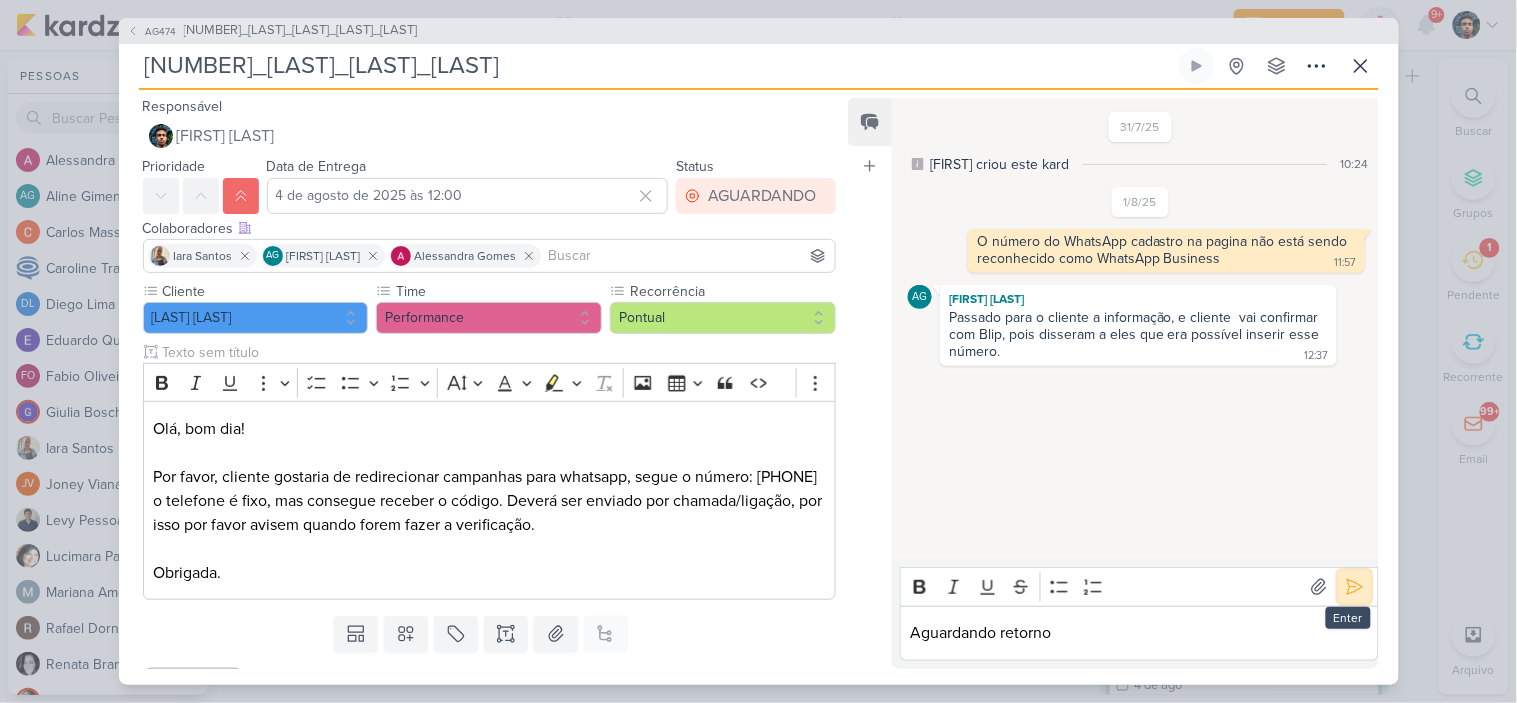 click 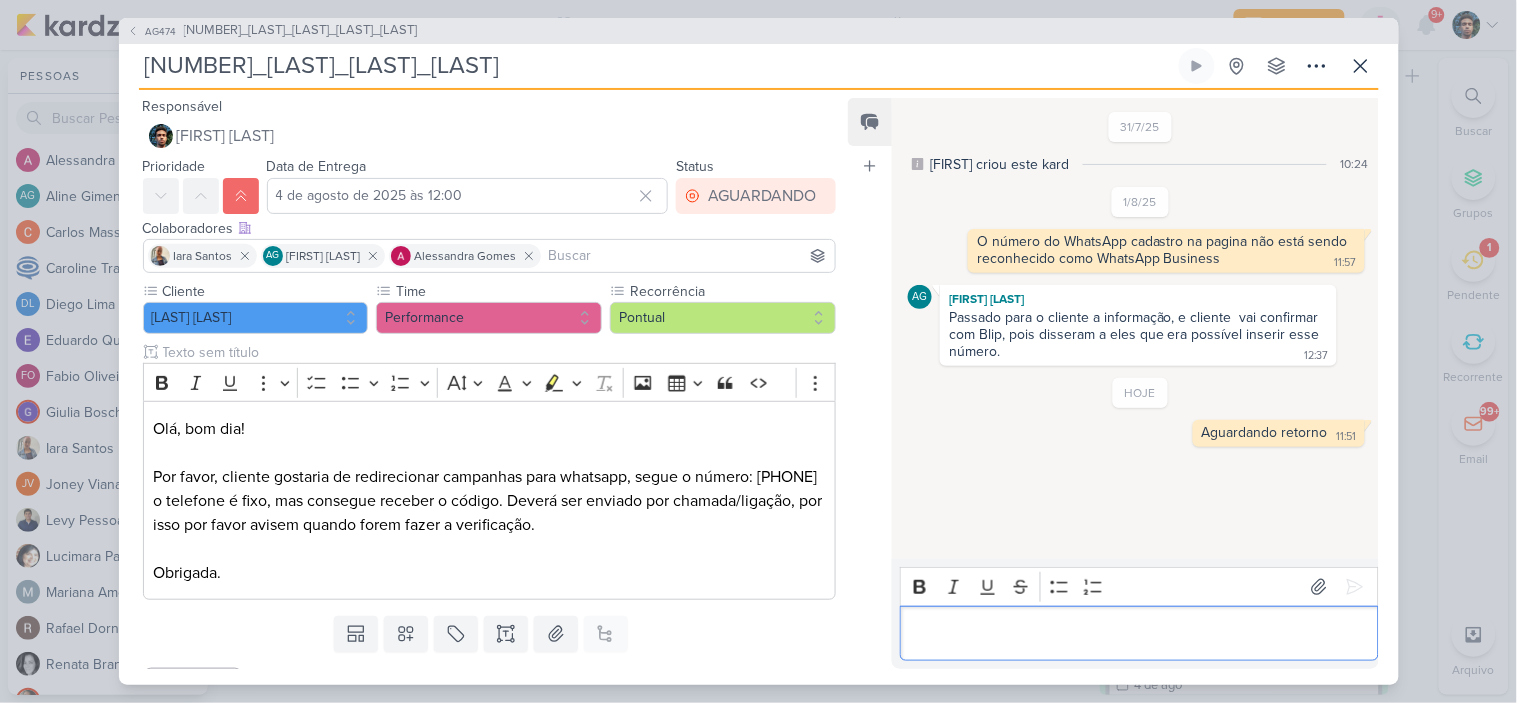click at bounding box center (1139, 633) 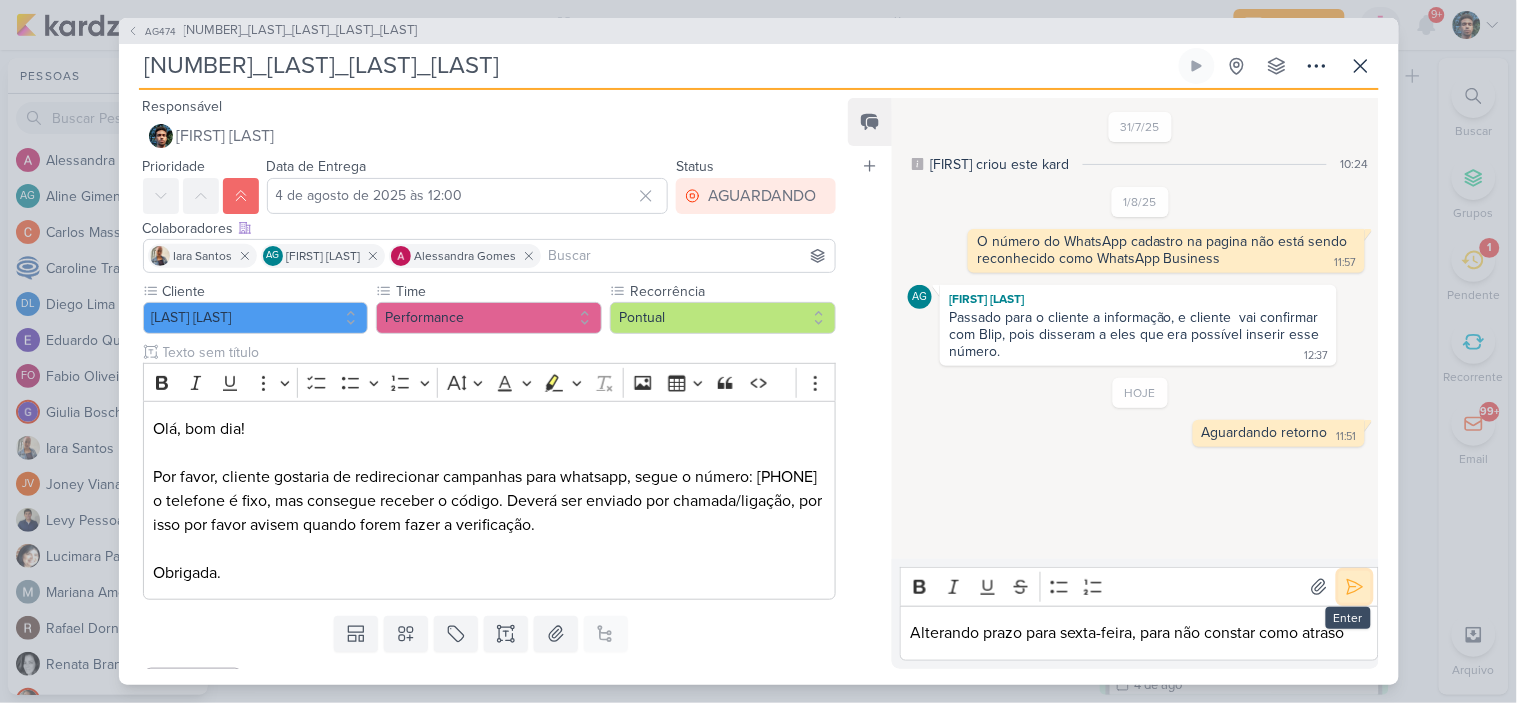click 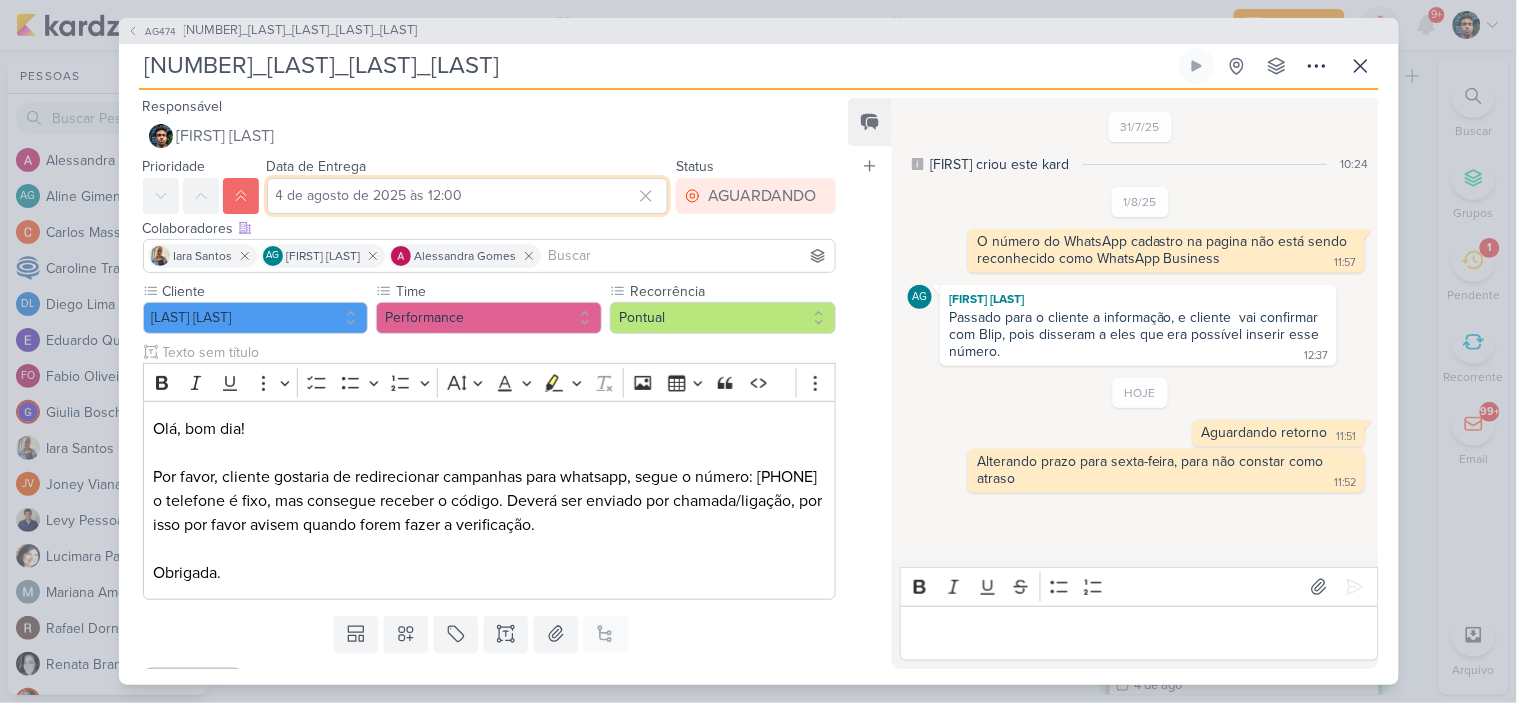 click on "4 de agosto de 2025 às 12:00" at bounding box center (468, 196) 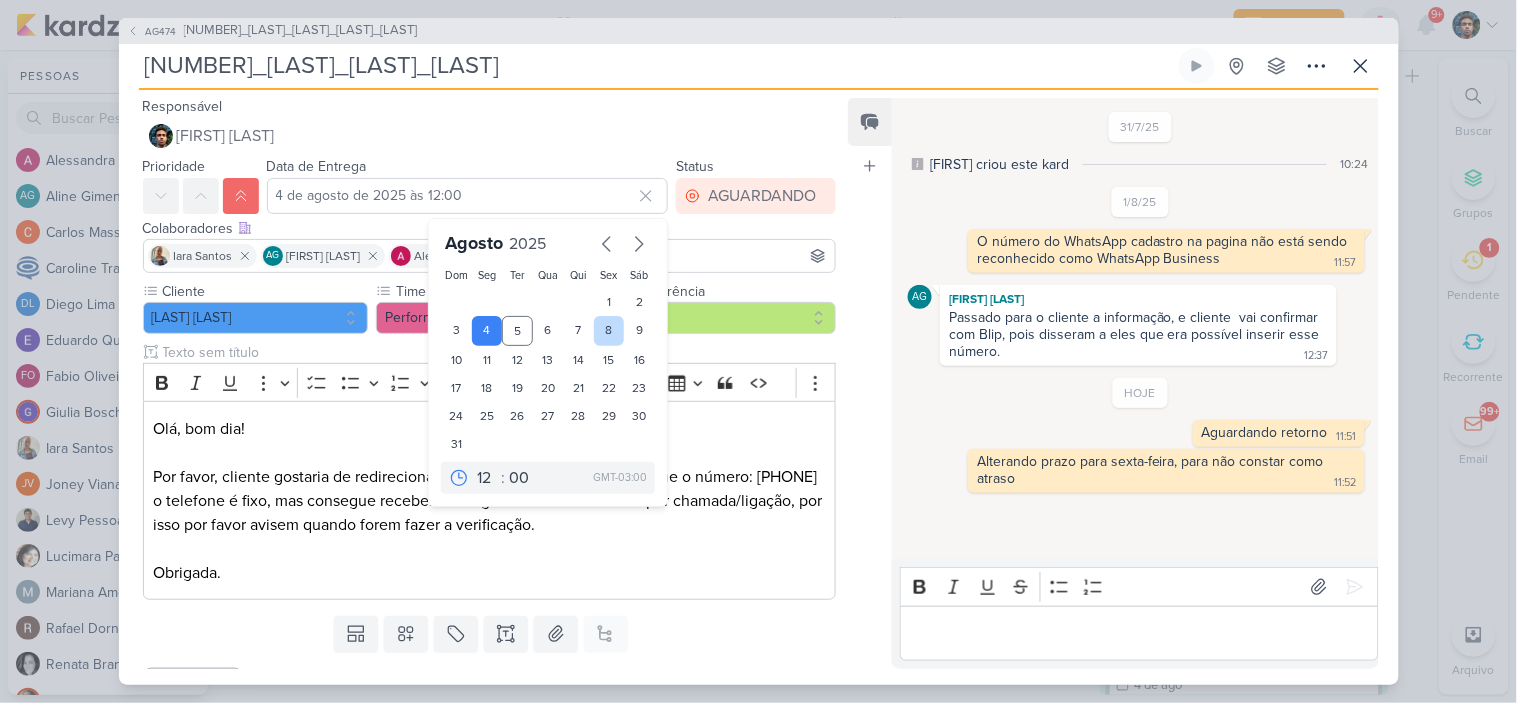 click on "8" at bounding box center (609, 331) 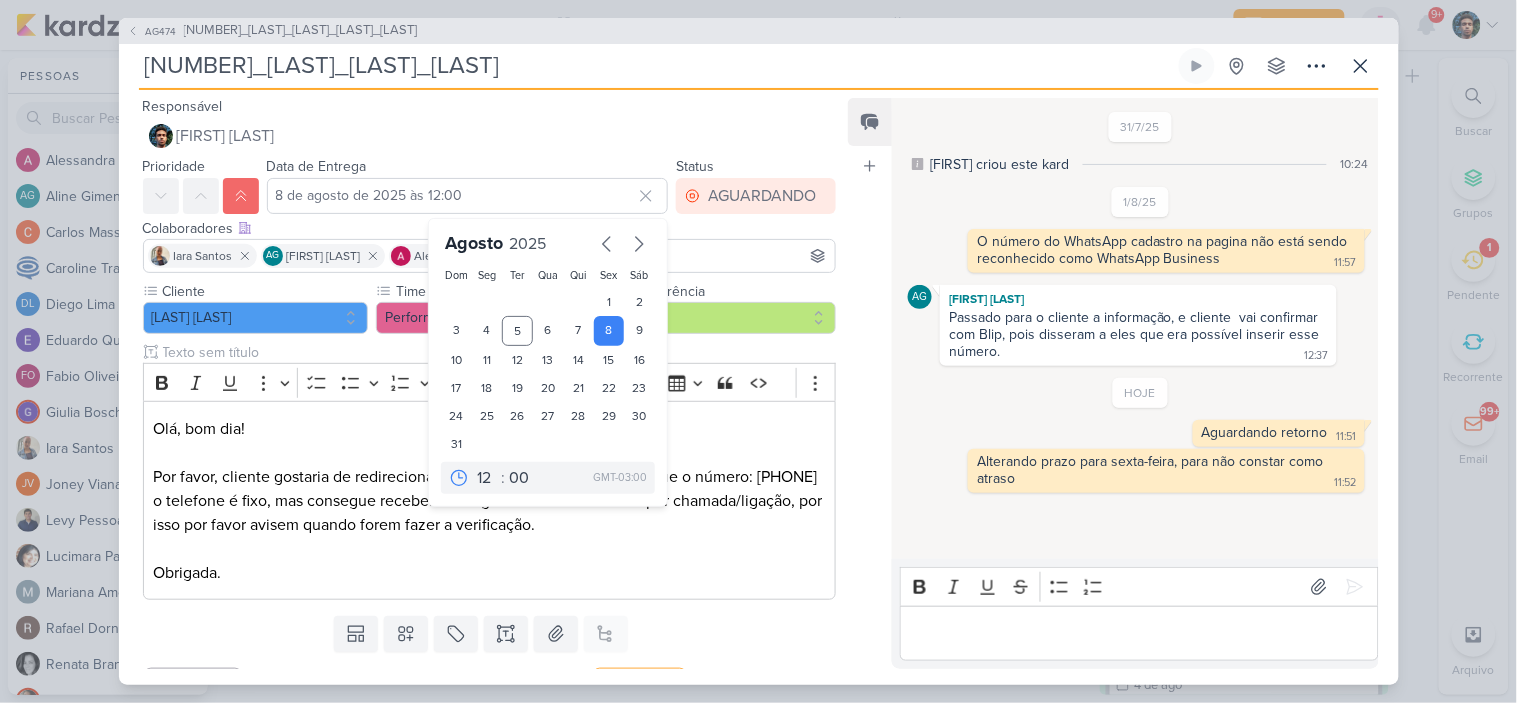 scroll, scrollTop: 42, scrollLeft: 0, axis: vertical 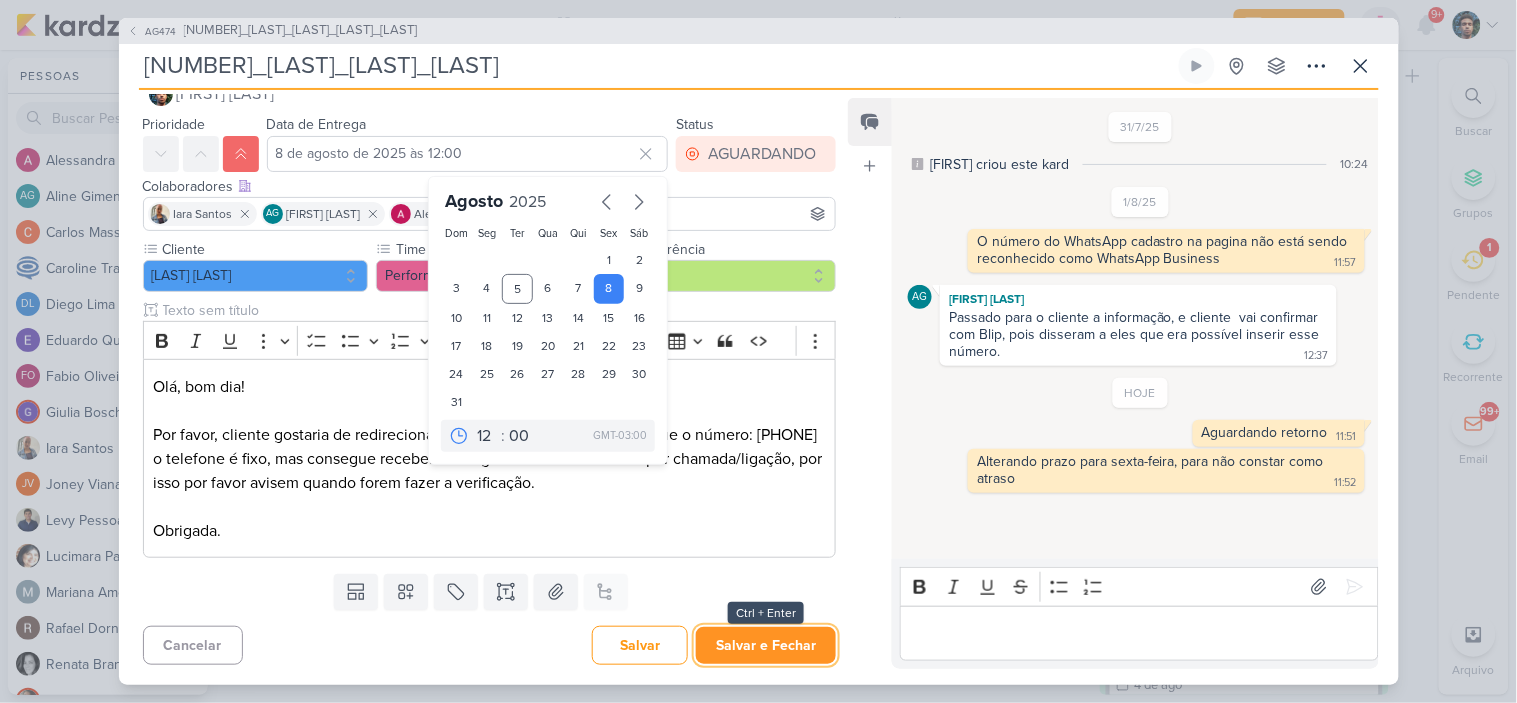 click on "Salvar e Fechar" at bounding box center [766, 645] 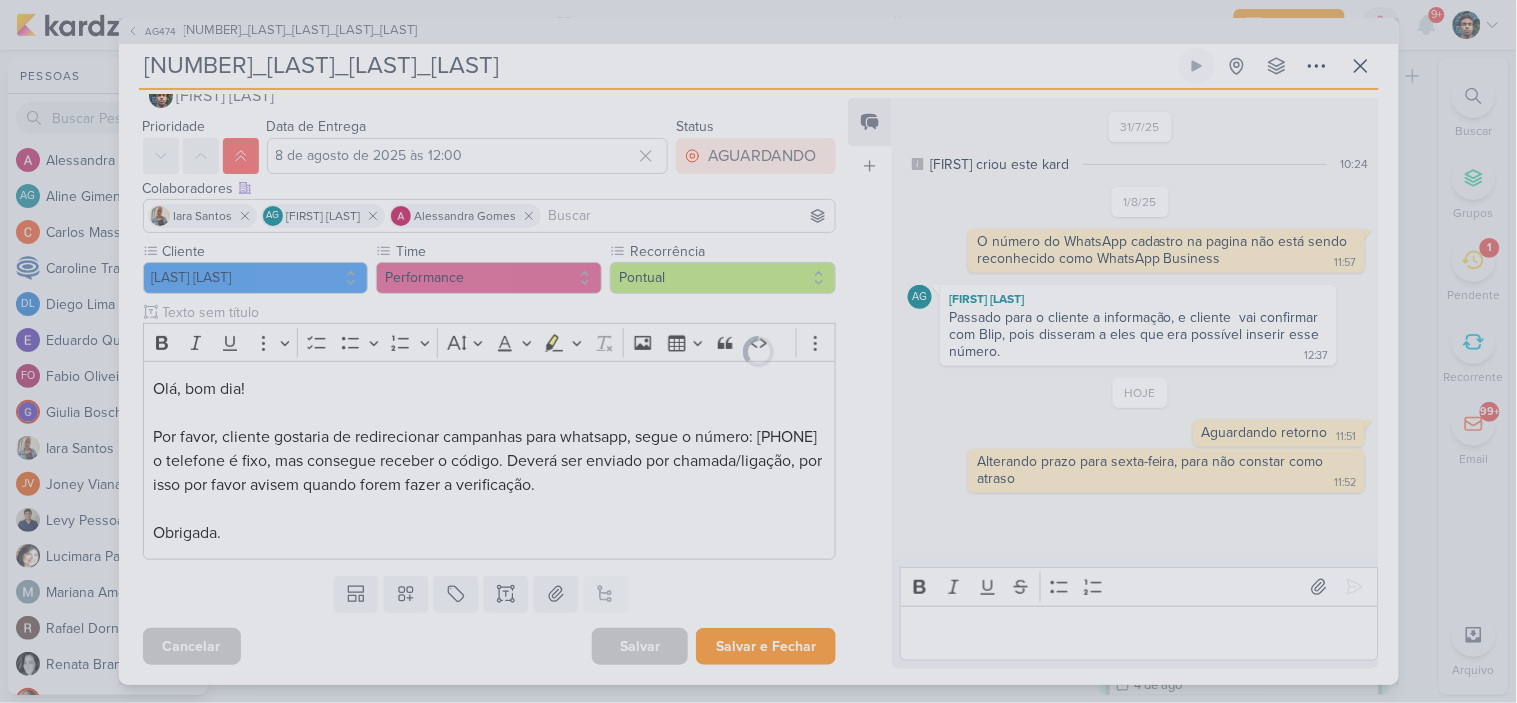 scroll, scrollTop: 40, scrollLeft: 0, axis: vertical 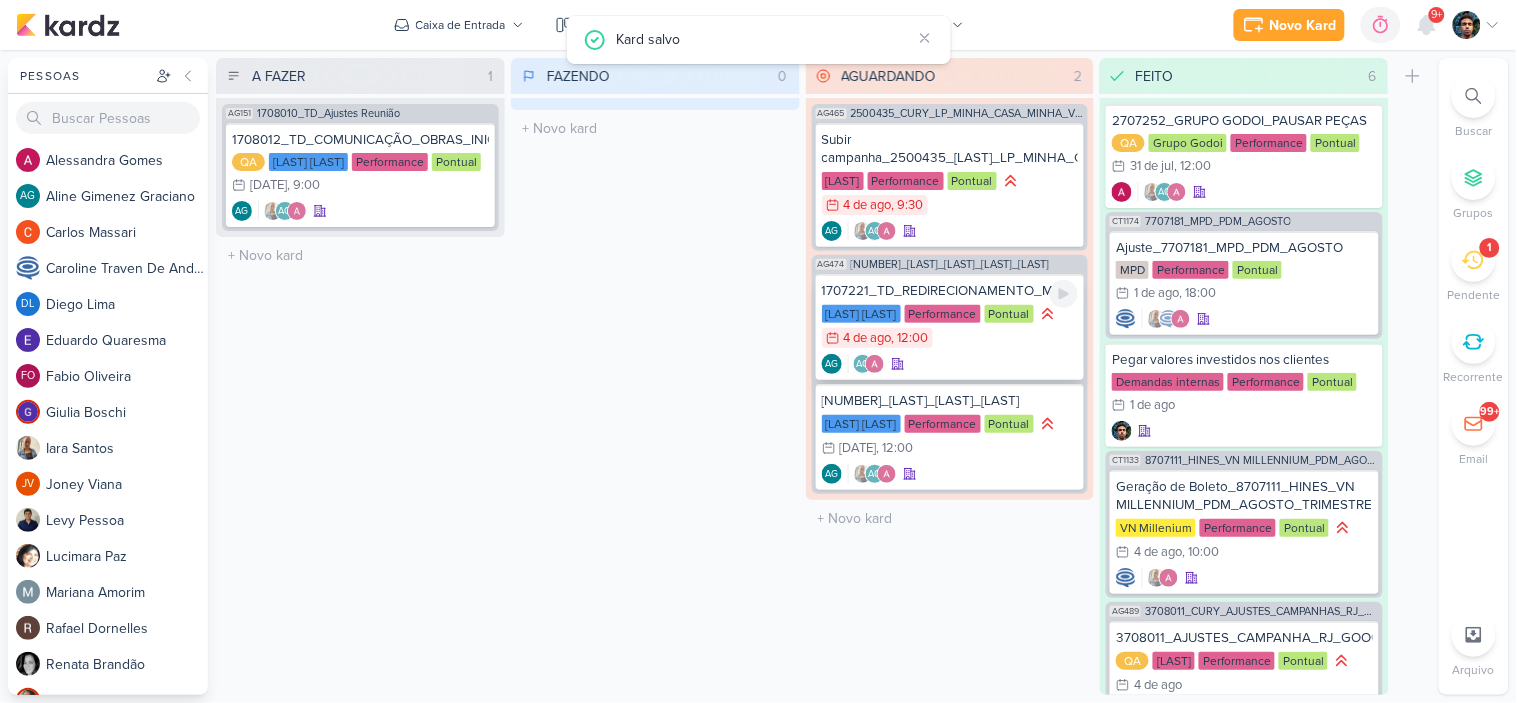 click on "AG
AG" at bounding box center (950, 364) 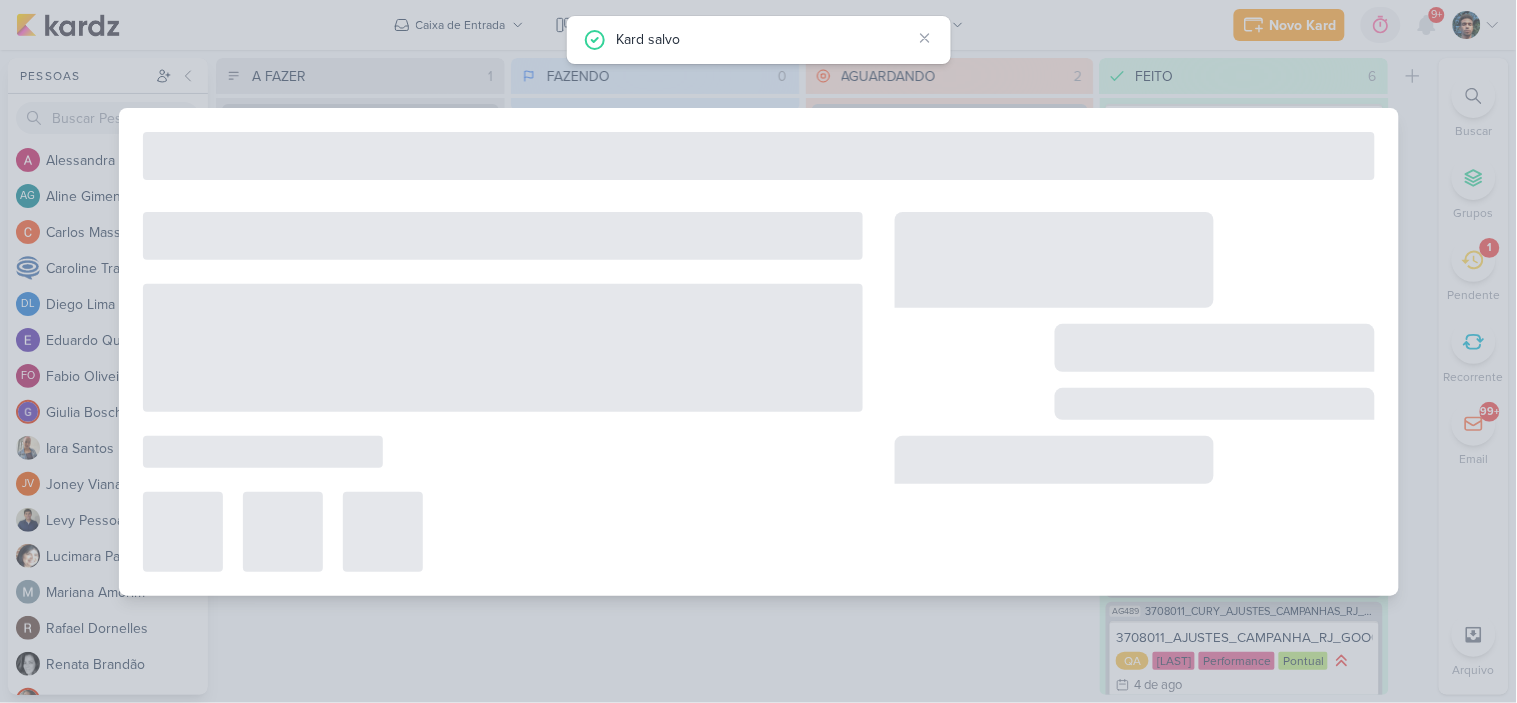 type on "1707221_TD_REDIRECIONAMENTO_META" 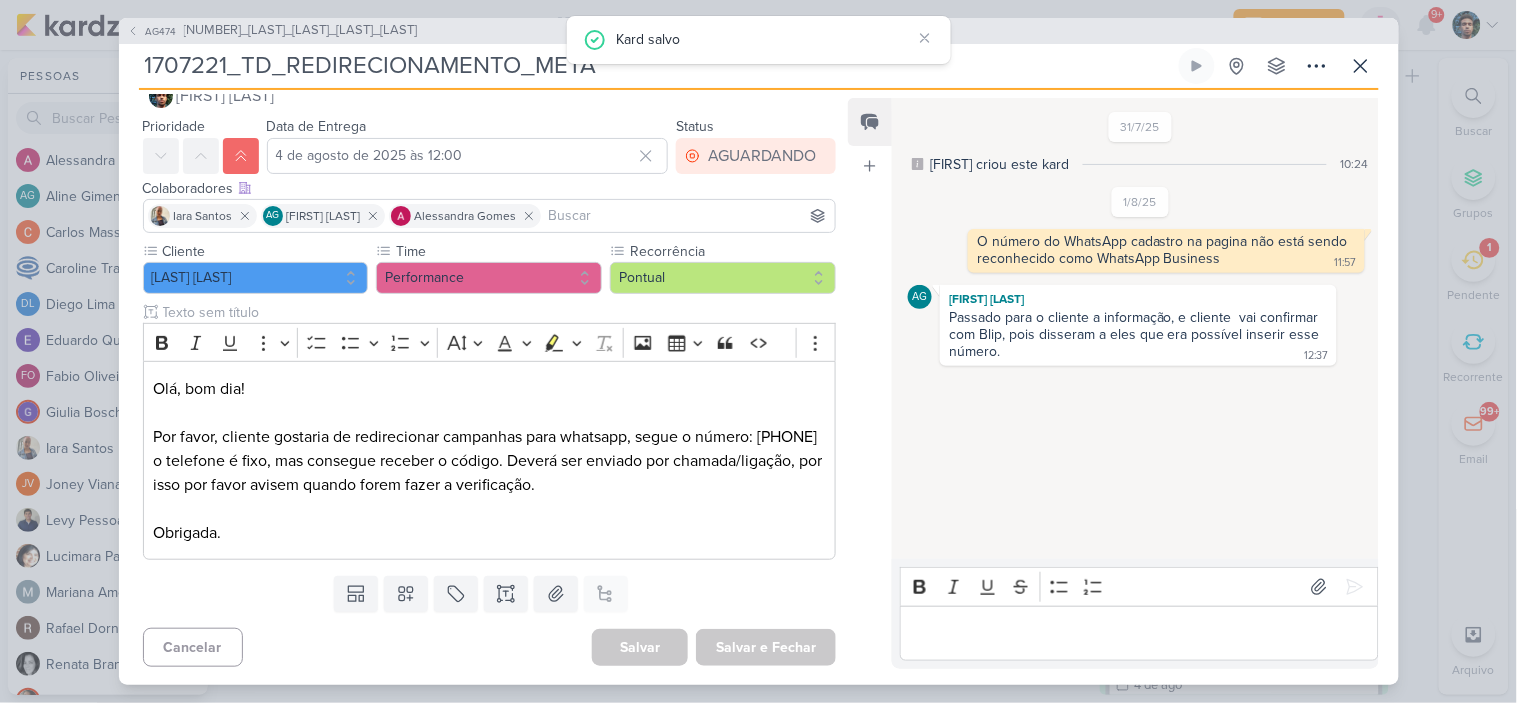scroll, scrollTop: 0, scrollLeft: 0, axis: both 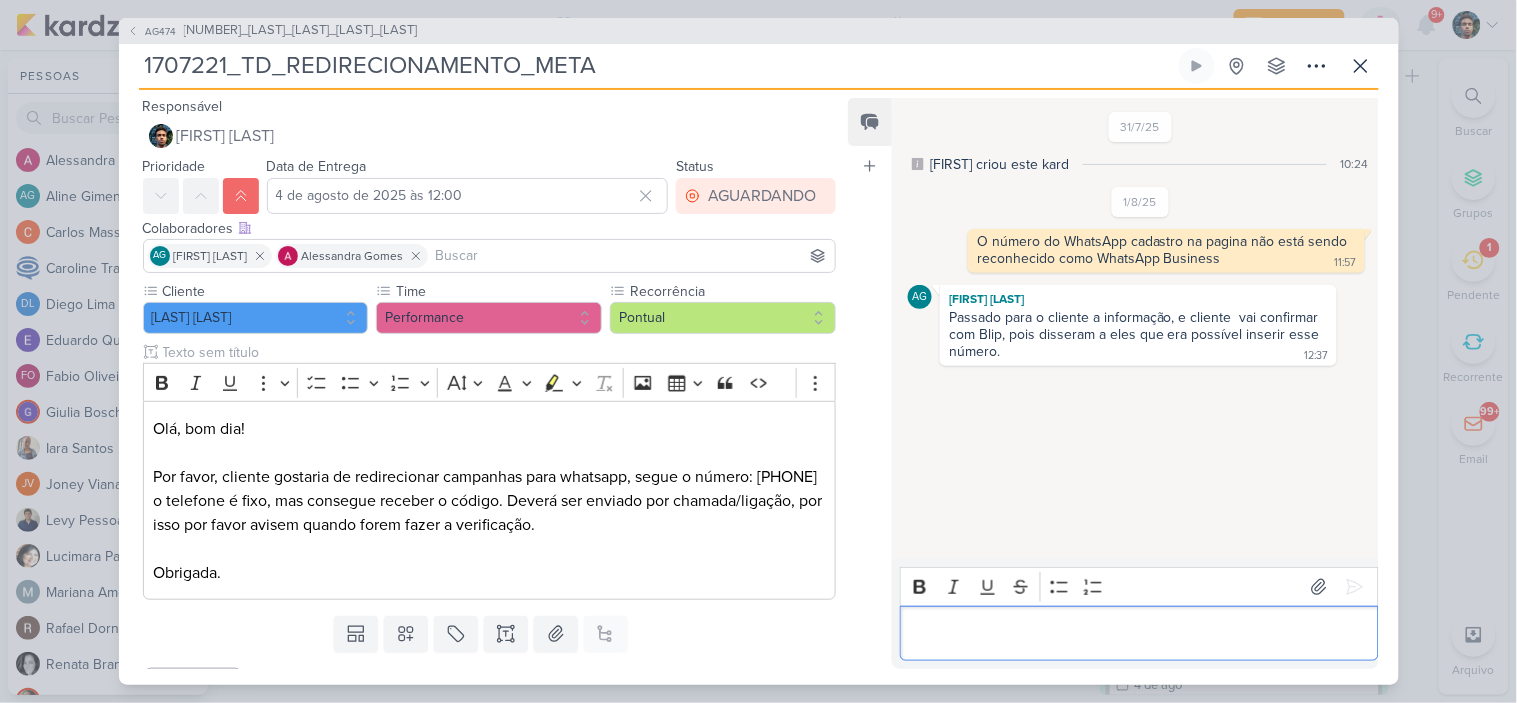 click at bounding box center [1139, 633] 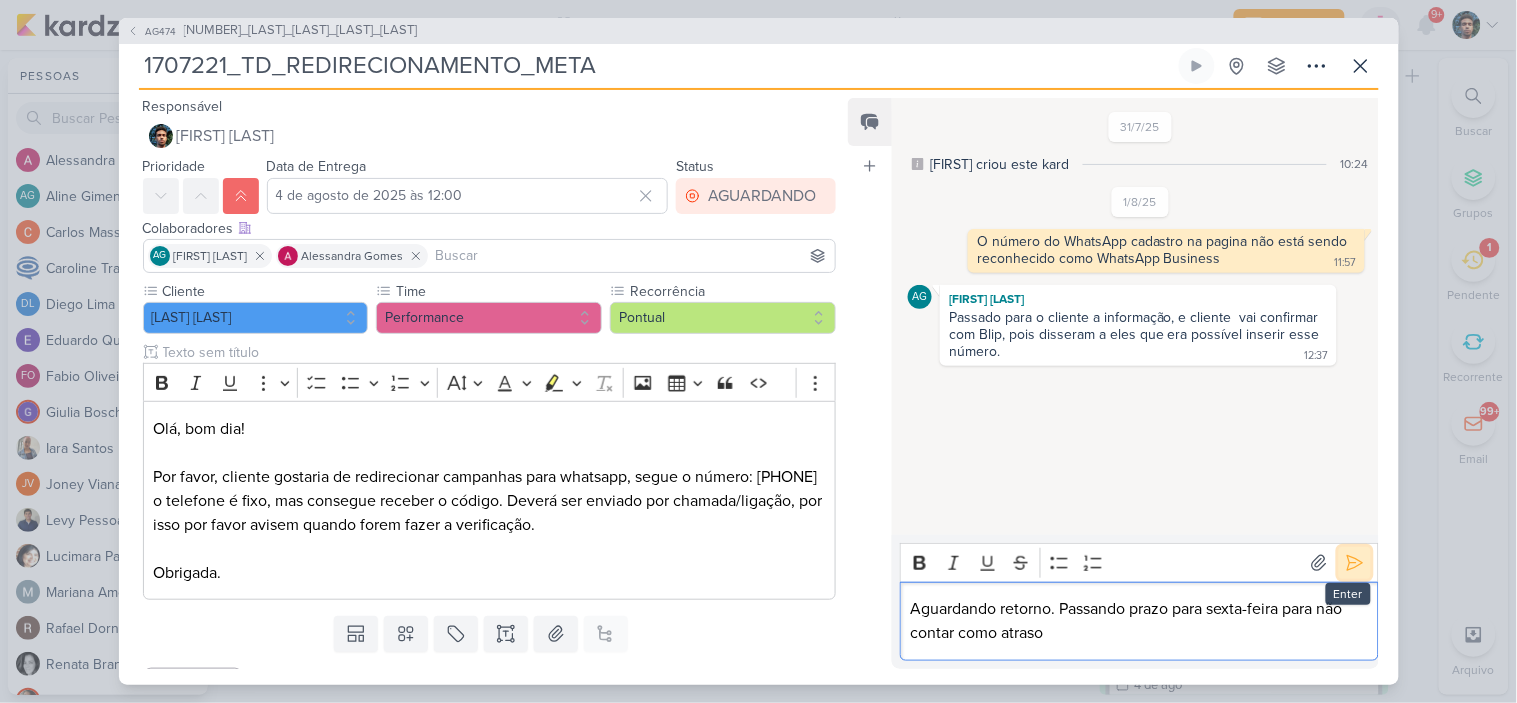 click 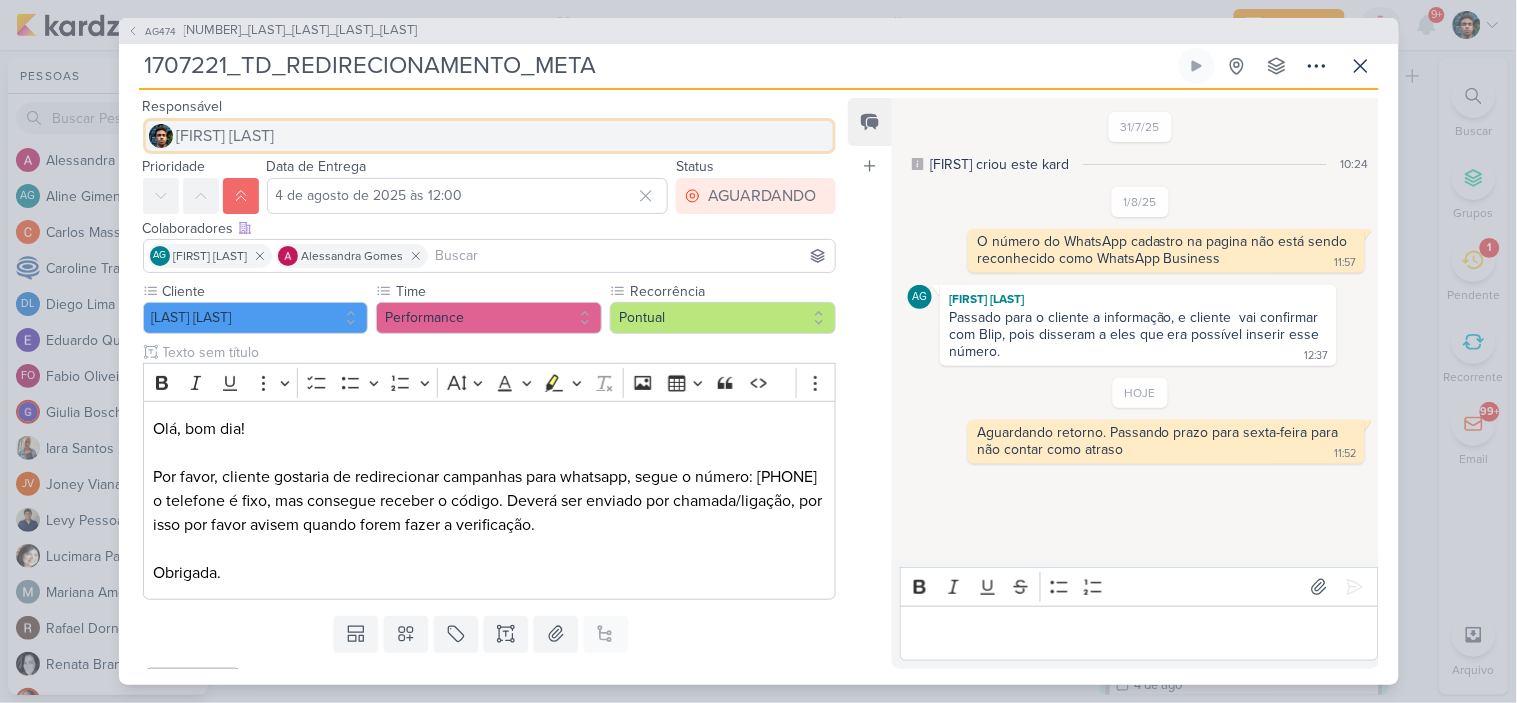 click on "[FIRST] [LAST]" at bounding box center (226, 136) 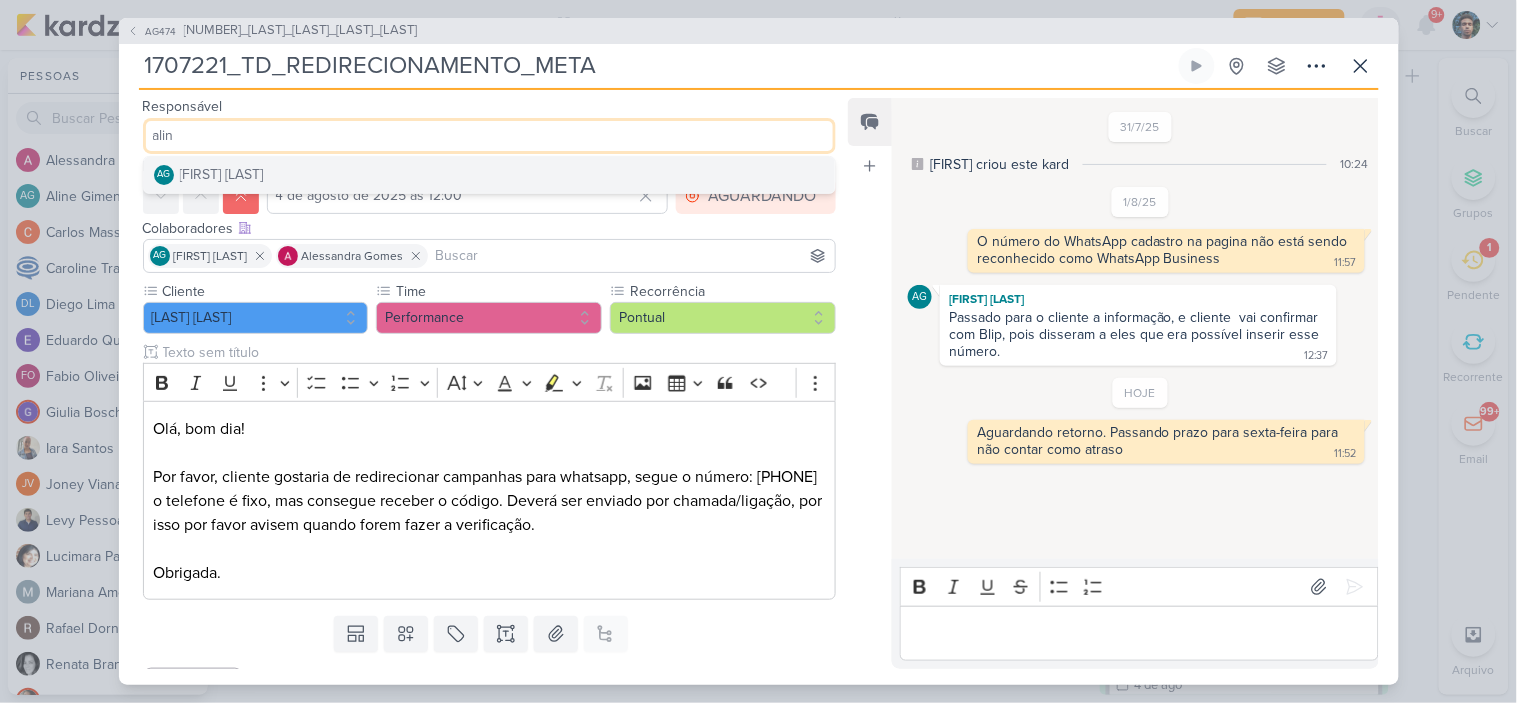 type on "alin" 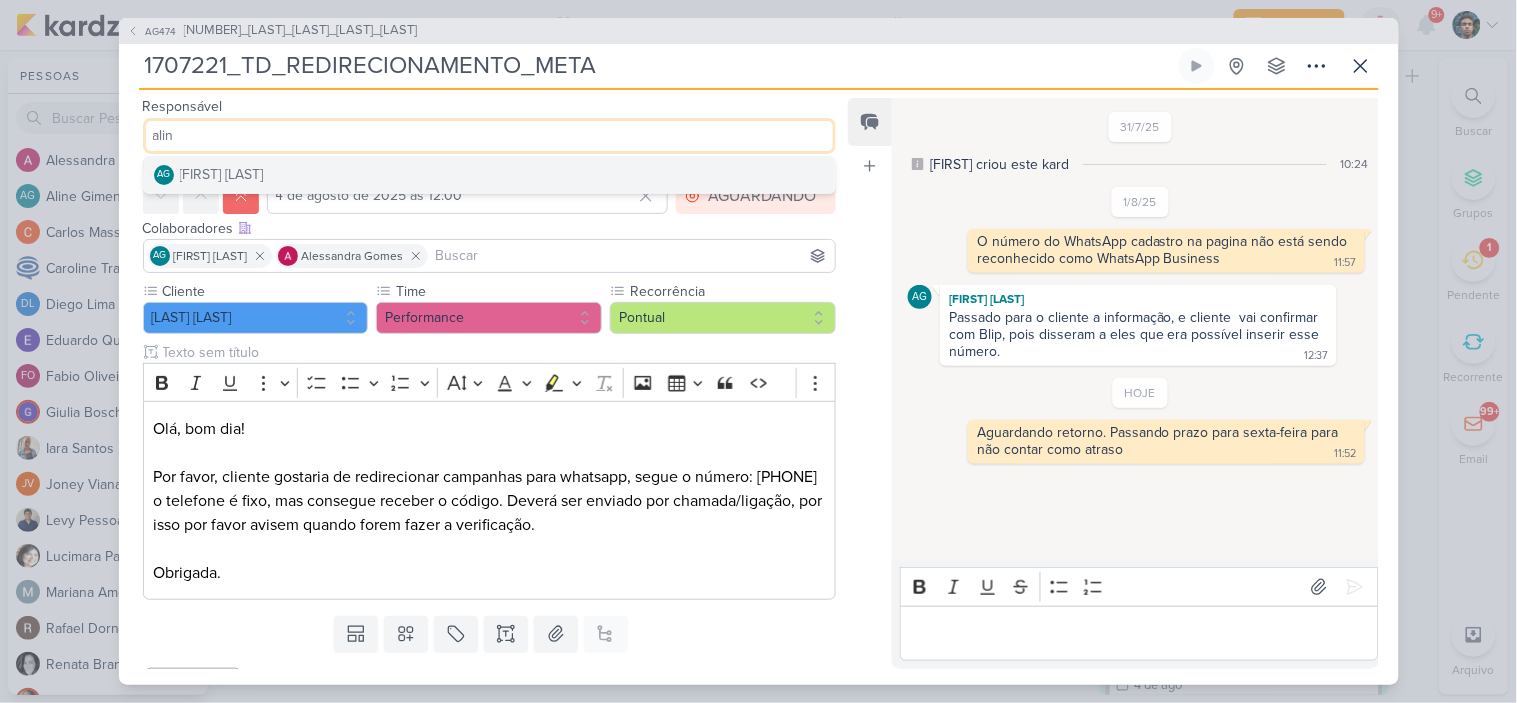 click on "[FIRST] [LAST]" at bounding box center [222, 174] 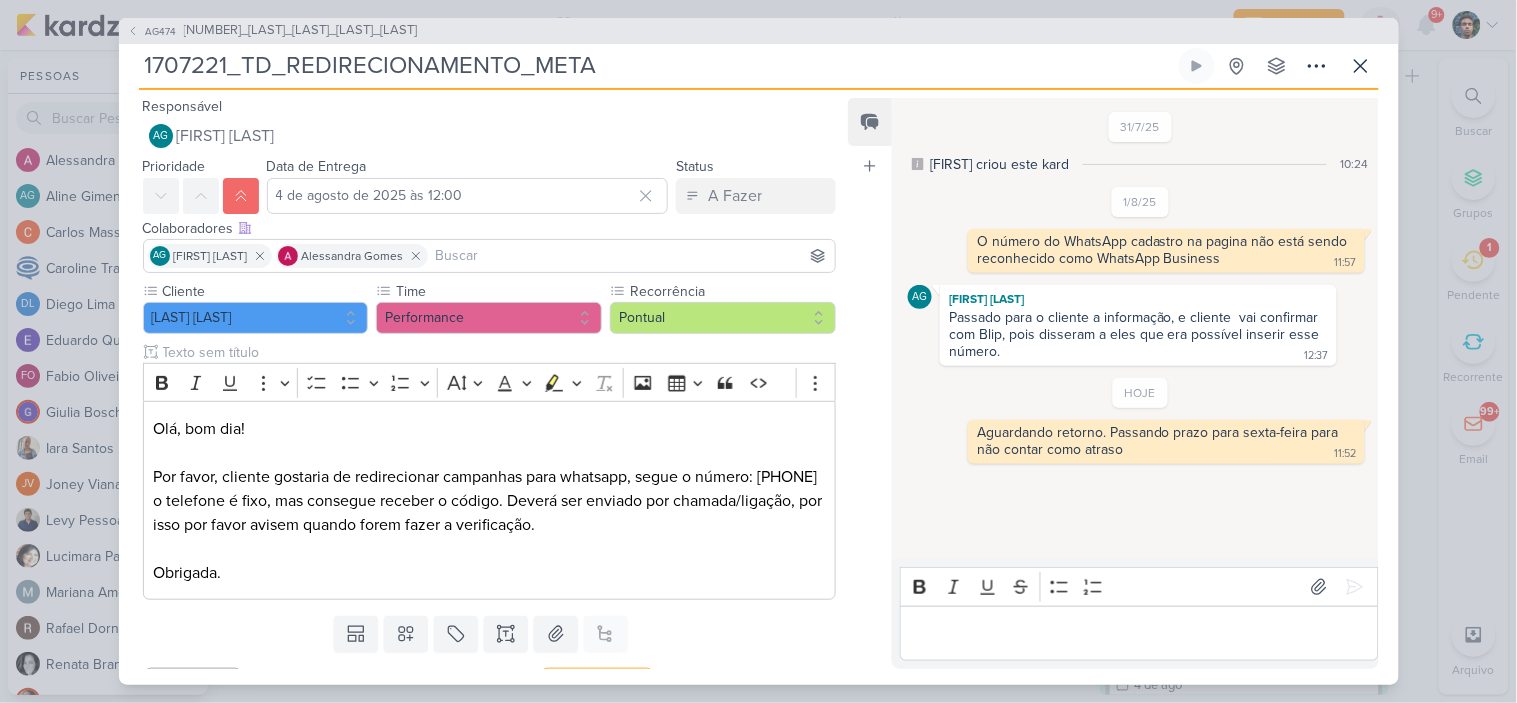 scroll, scrollTop: 42, scrollLeft: 0, axis: vertical 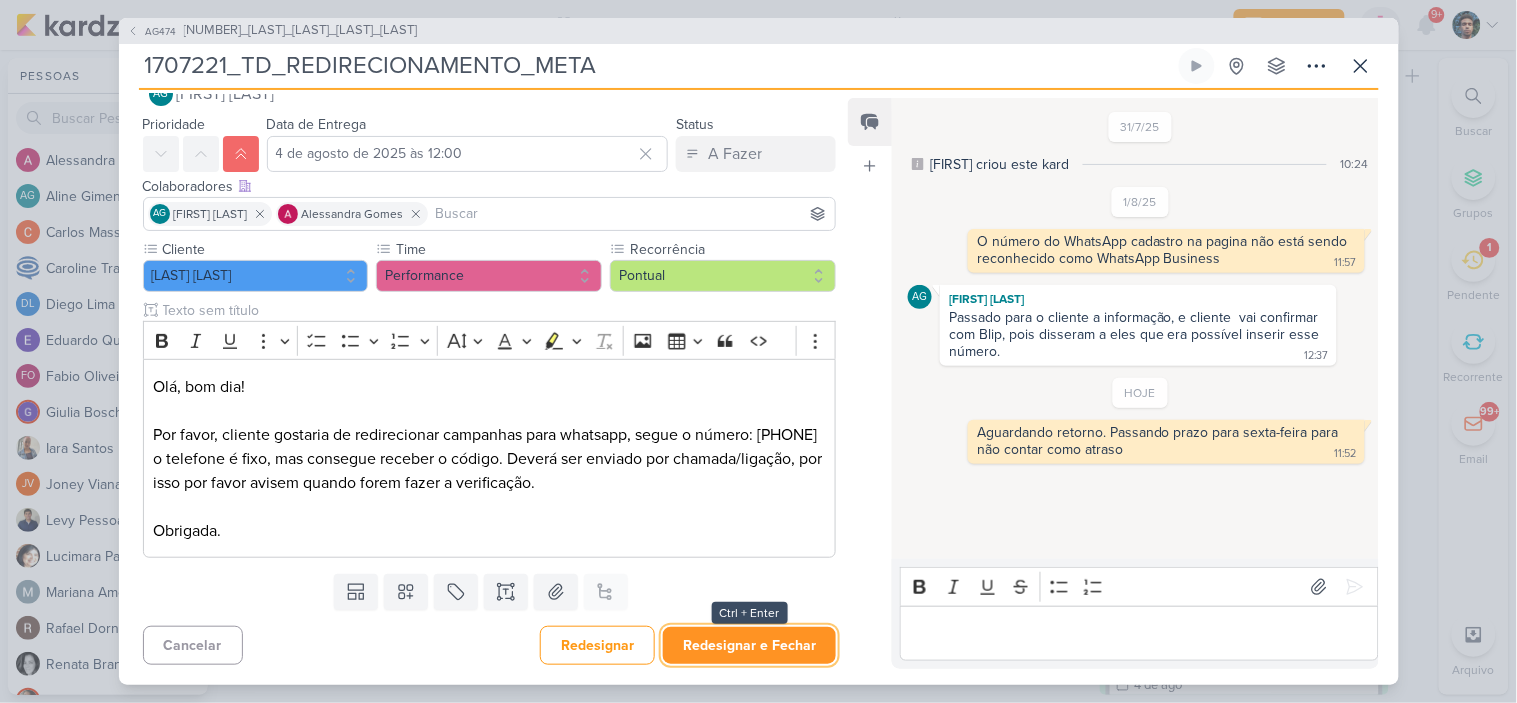click on "Redesignar e Fechar" at bounding box center (749, 645) 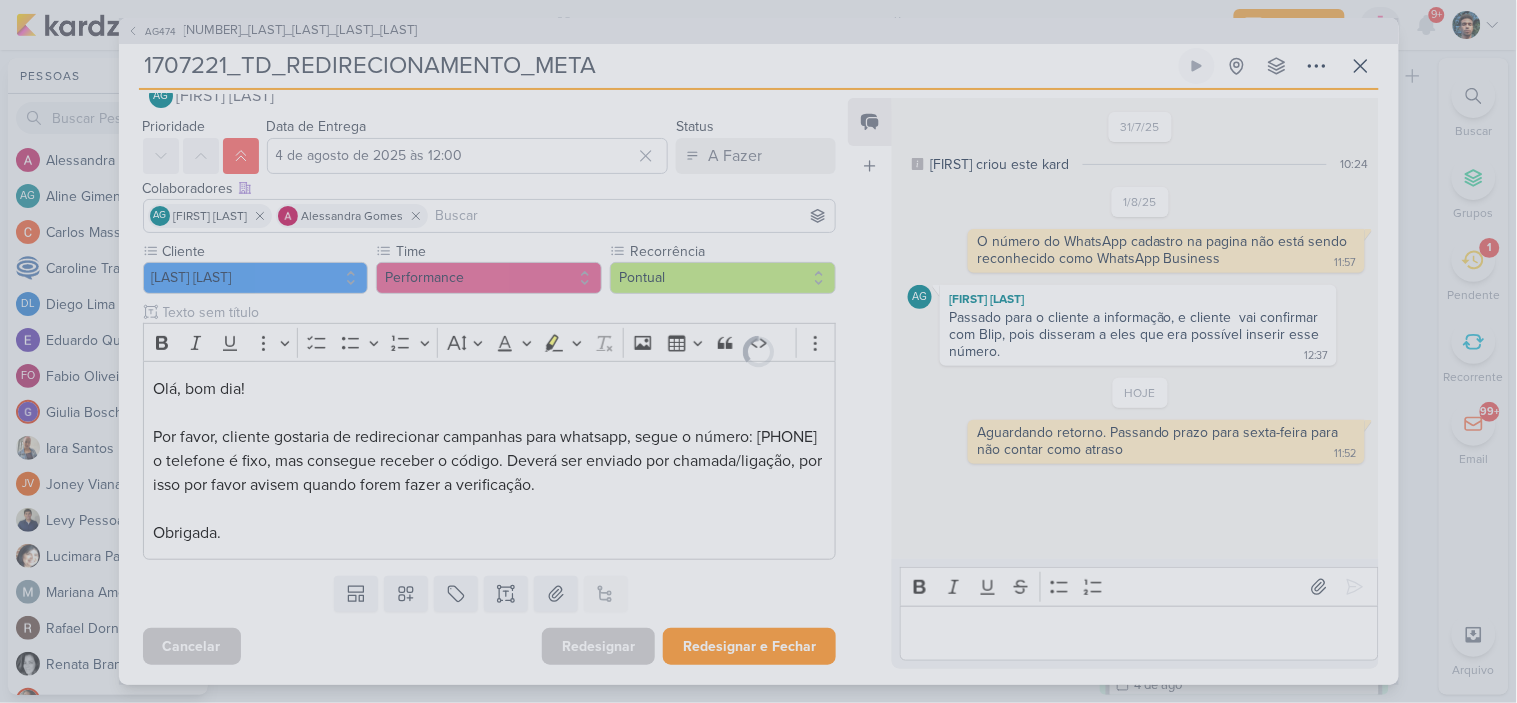 scroll, scrollTop: 40, scrollLeft: 0, axis: vertical 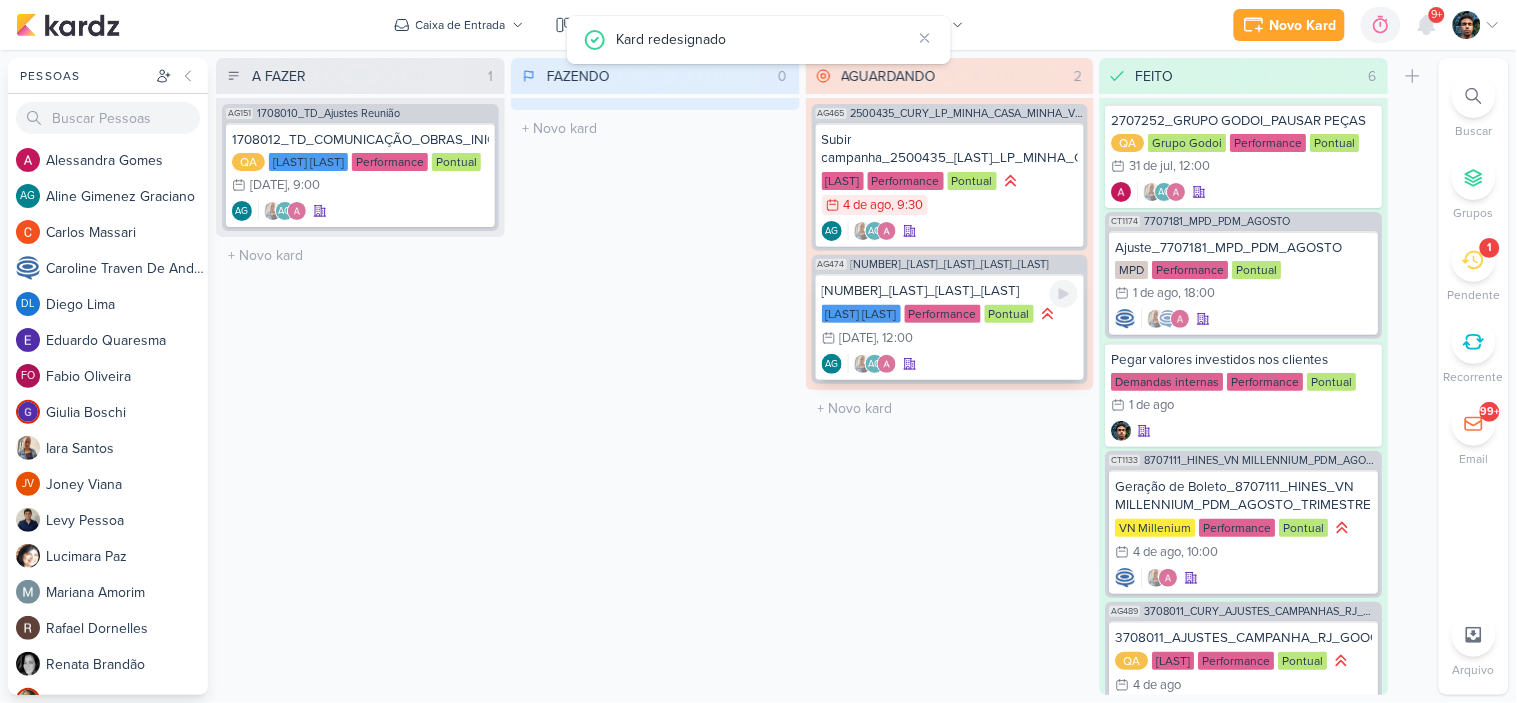 click on "AG
AG" at bounding box center (950, 364) 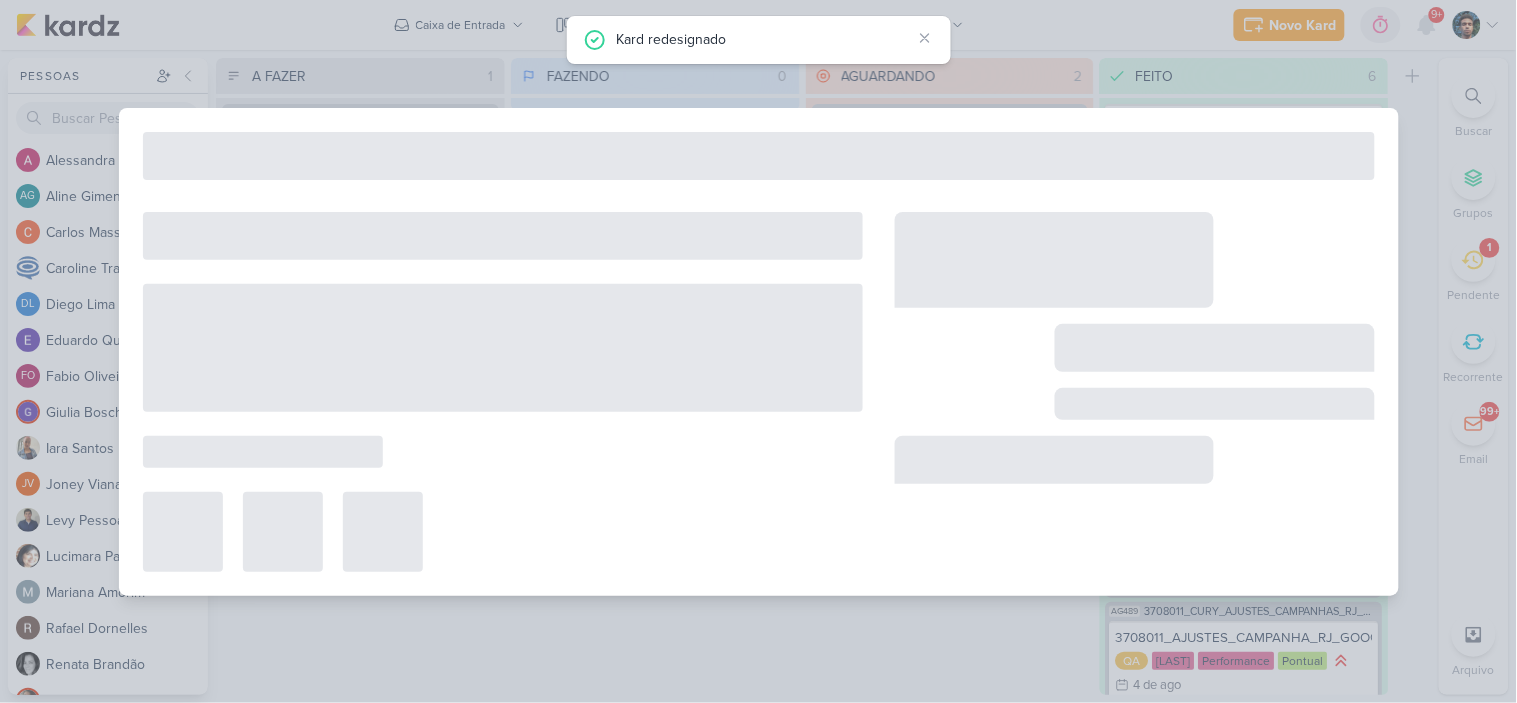 type on "[NUMBER]_[LAST]_[LAST]_[LAST]" 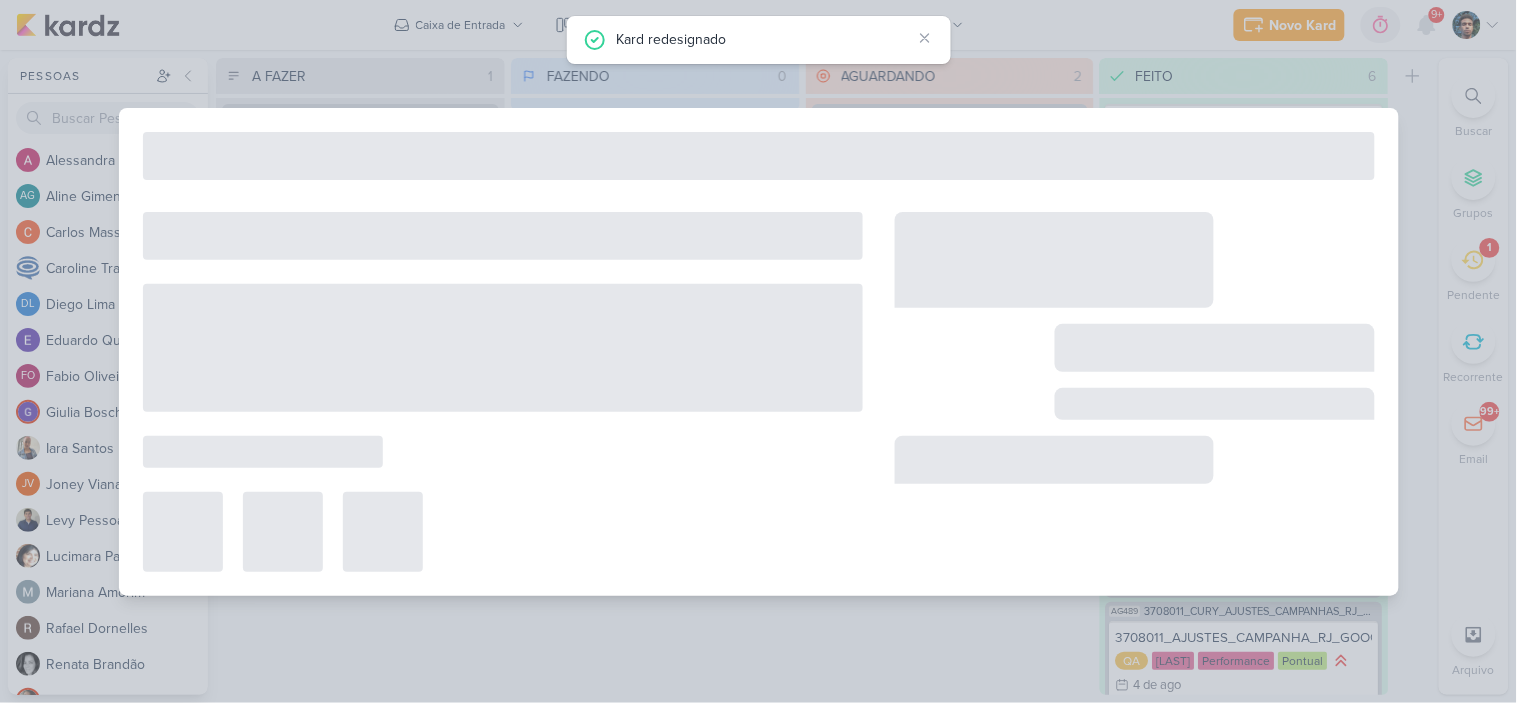 type on "8 de agosto de 2025 às 12:00" 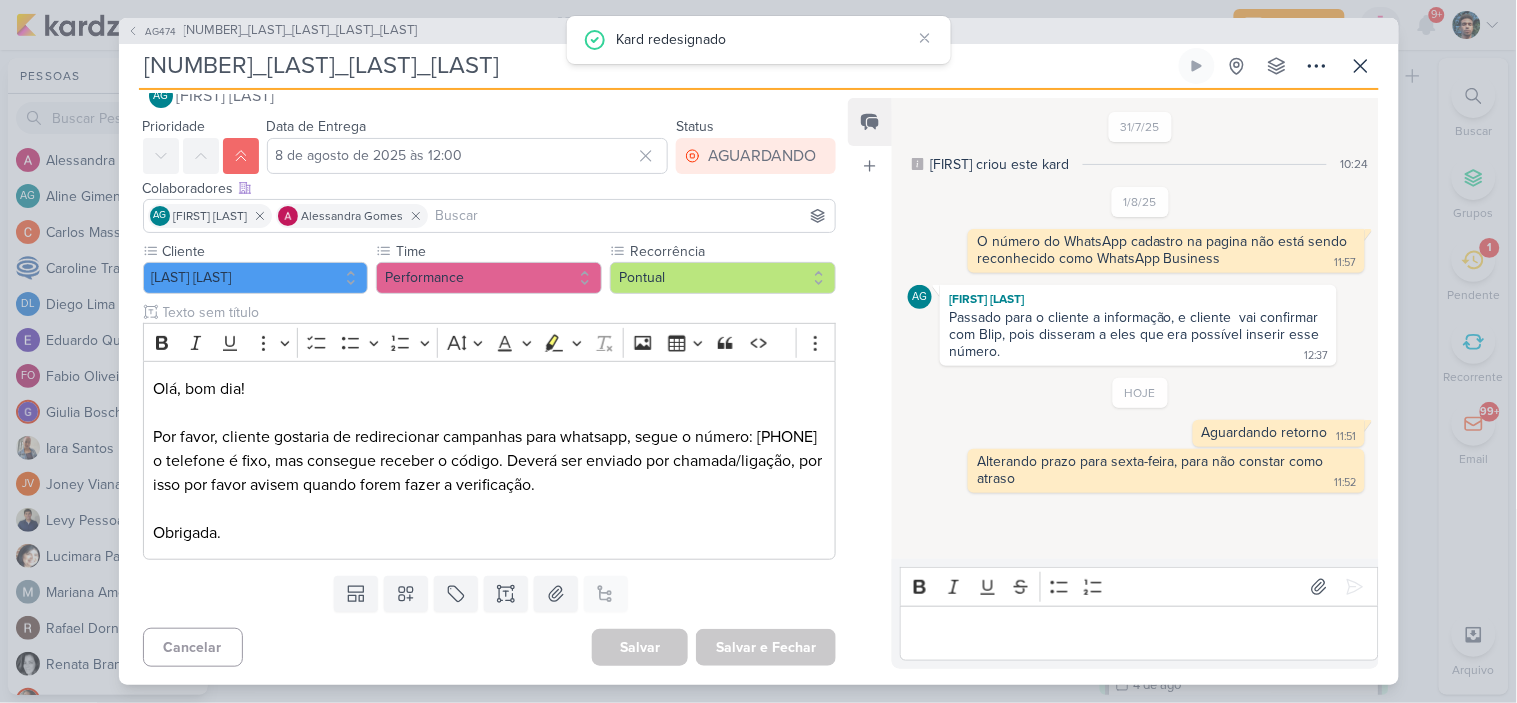 scroll, scrollTop: 0, scrollLeft: 0, axis: both 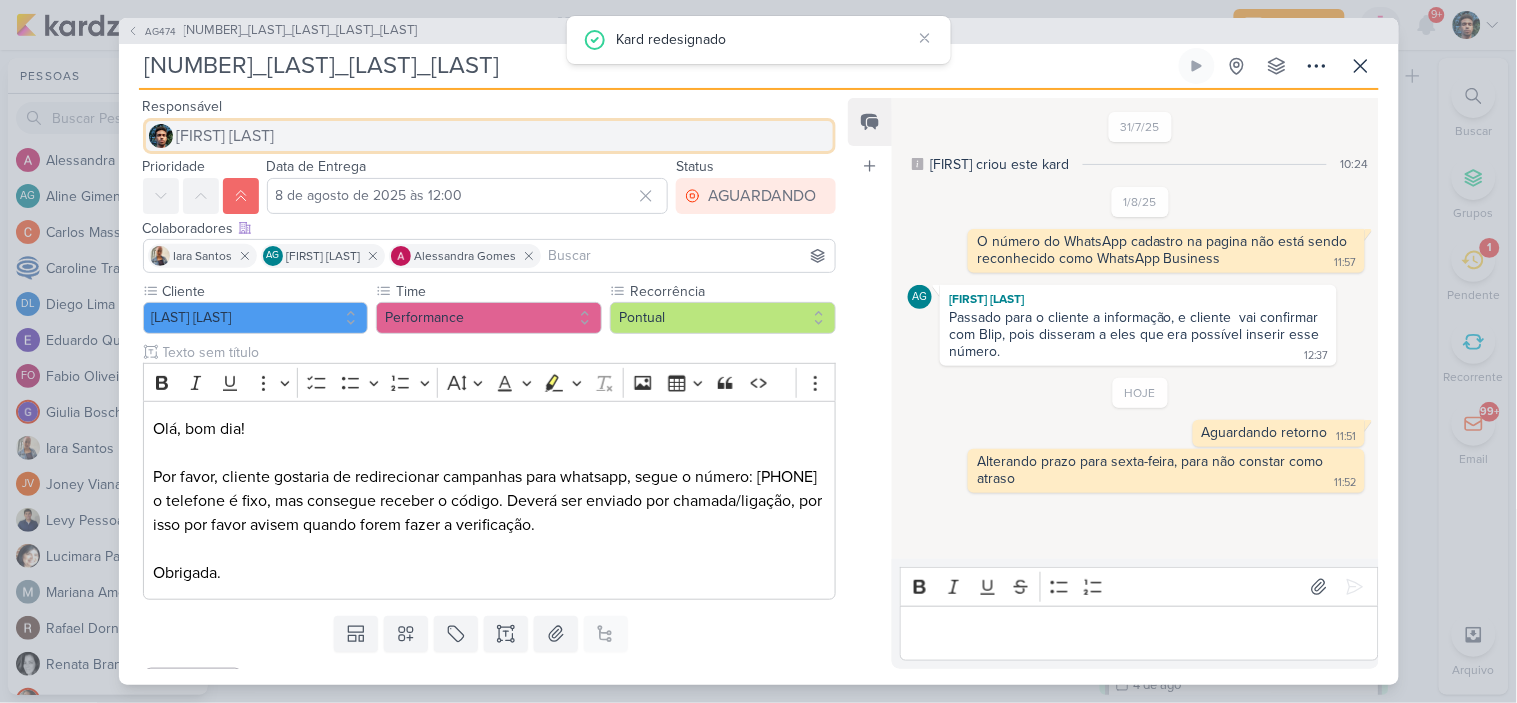 click on "[FIRST] [LAST]" at bounding box center [490, 136] 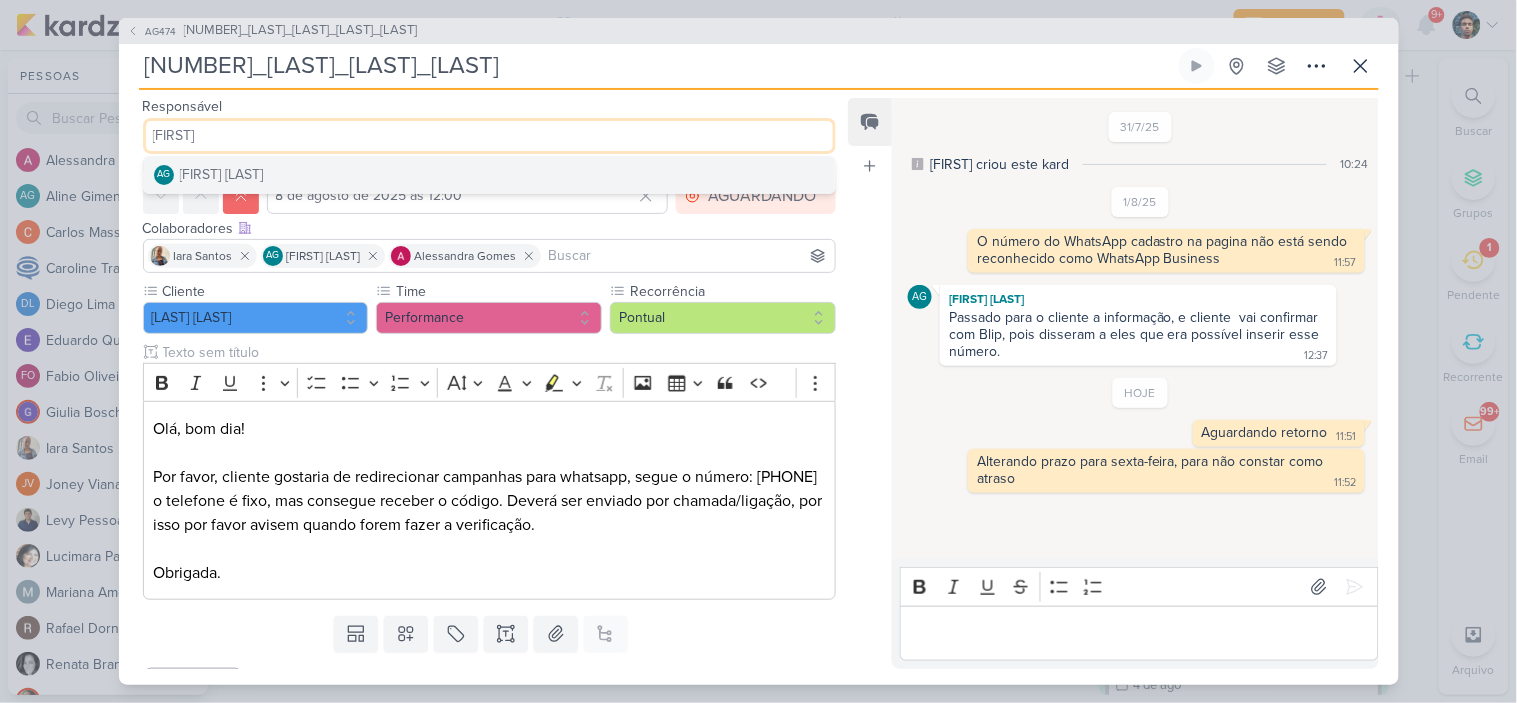 type on "[FIRST]" 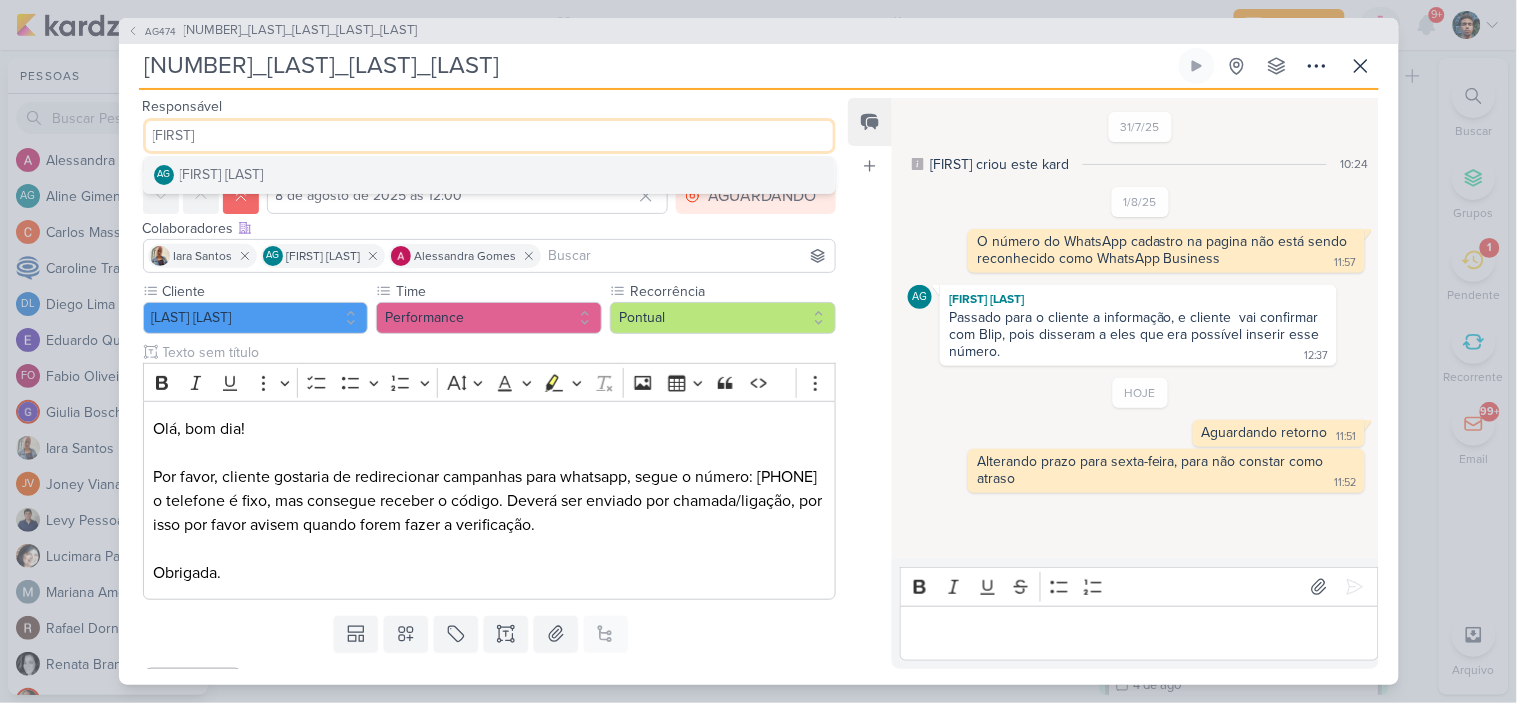 click on "[FIRST] [LAST]" at bounding box center (222, 174) 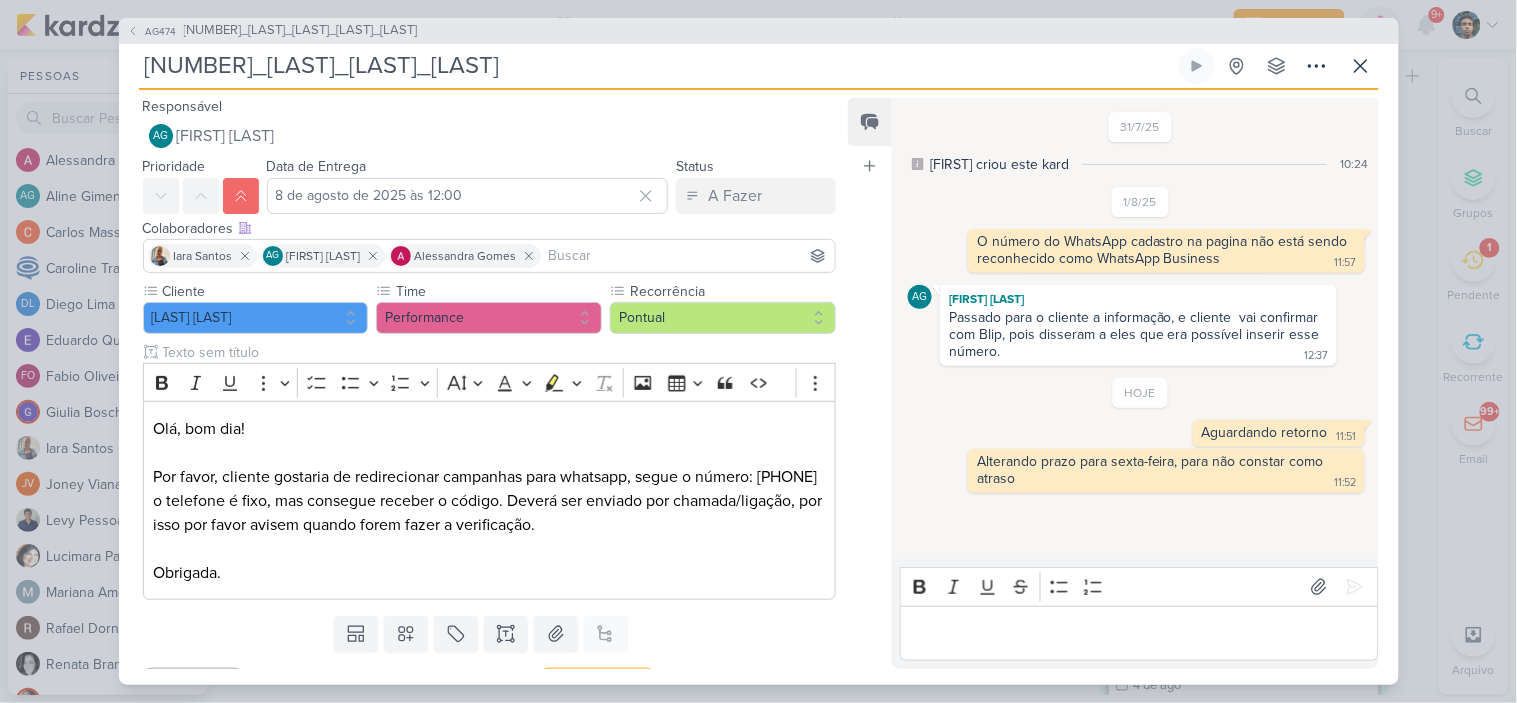 scroll, scrollTop: 42, scrollLeft: 0, axis: vertical 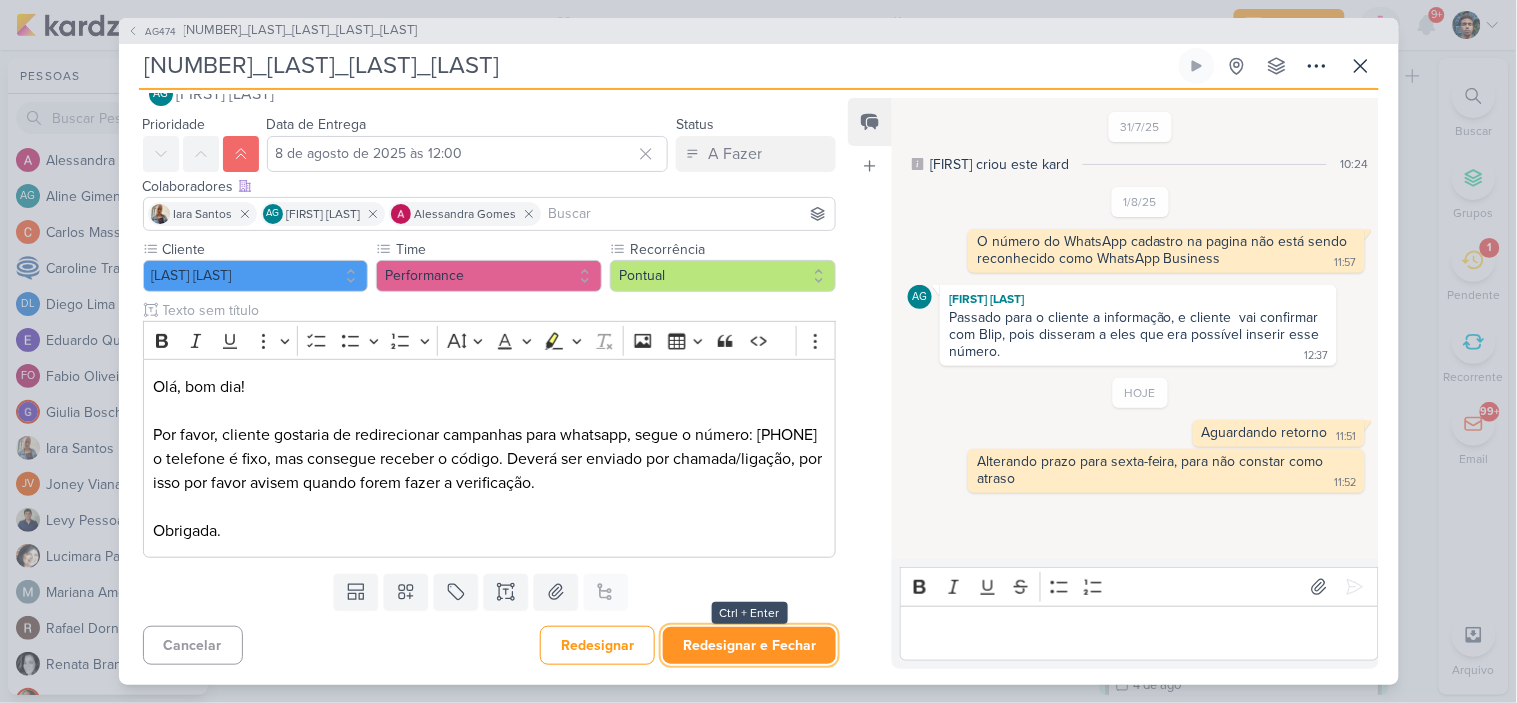 click on "Redesignar e Fechar" at bounding box center [749, 645] 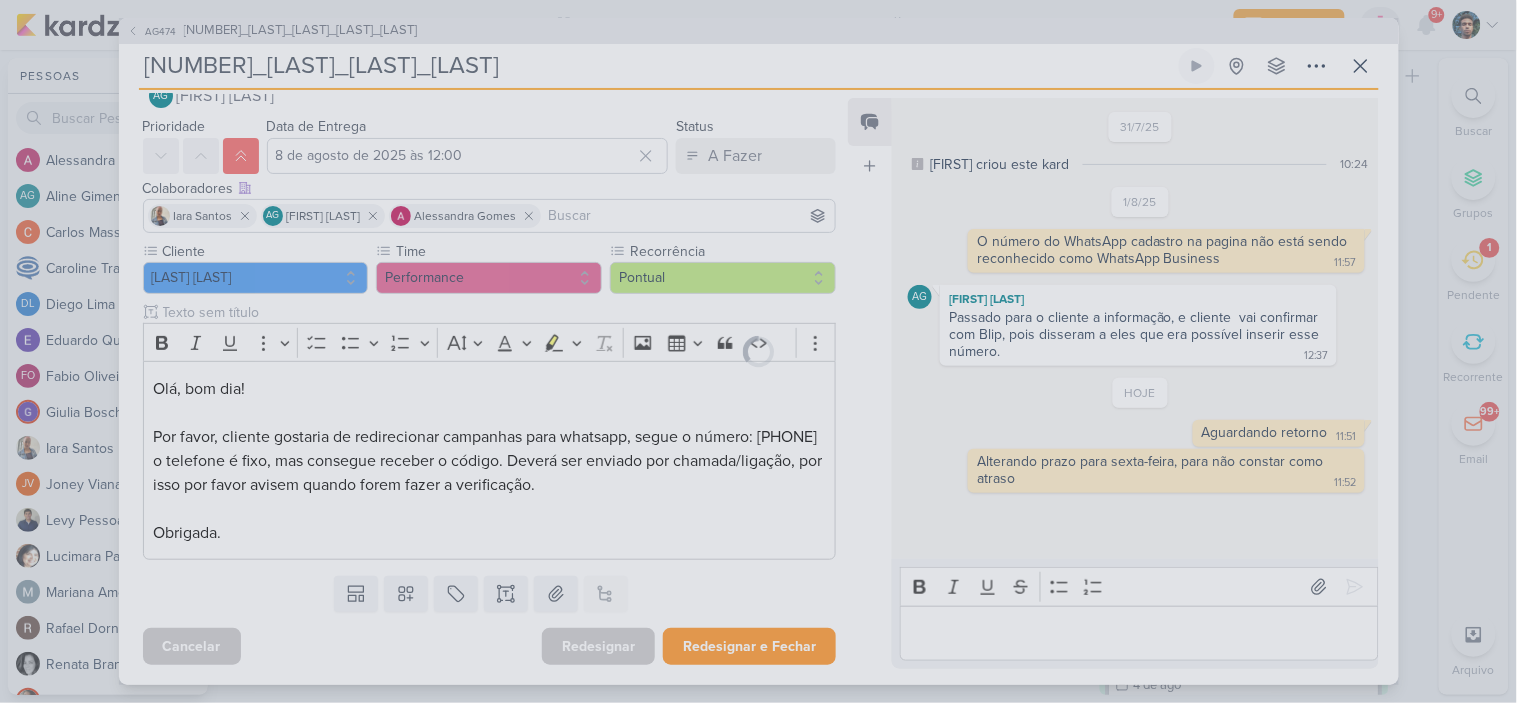 scroll, scrollTop: 40, scrollLeft: 0, axis: vertical 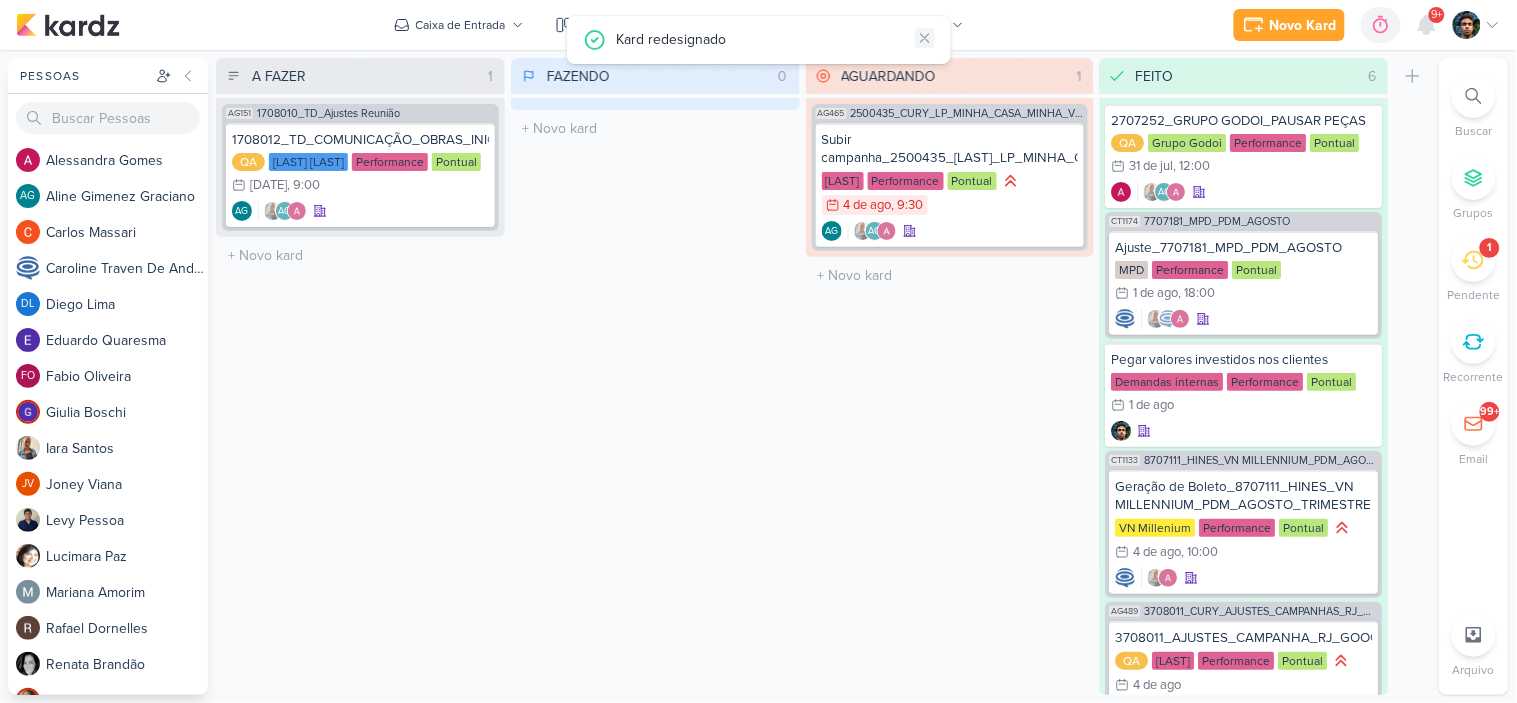 click 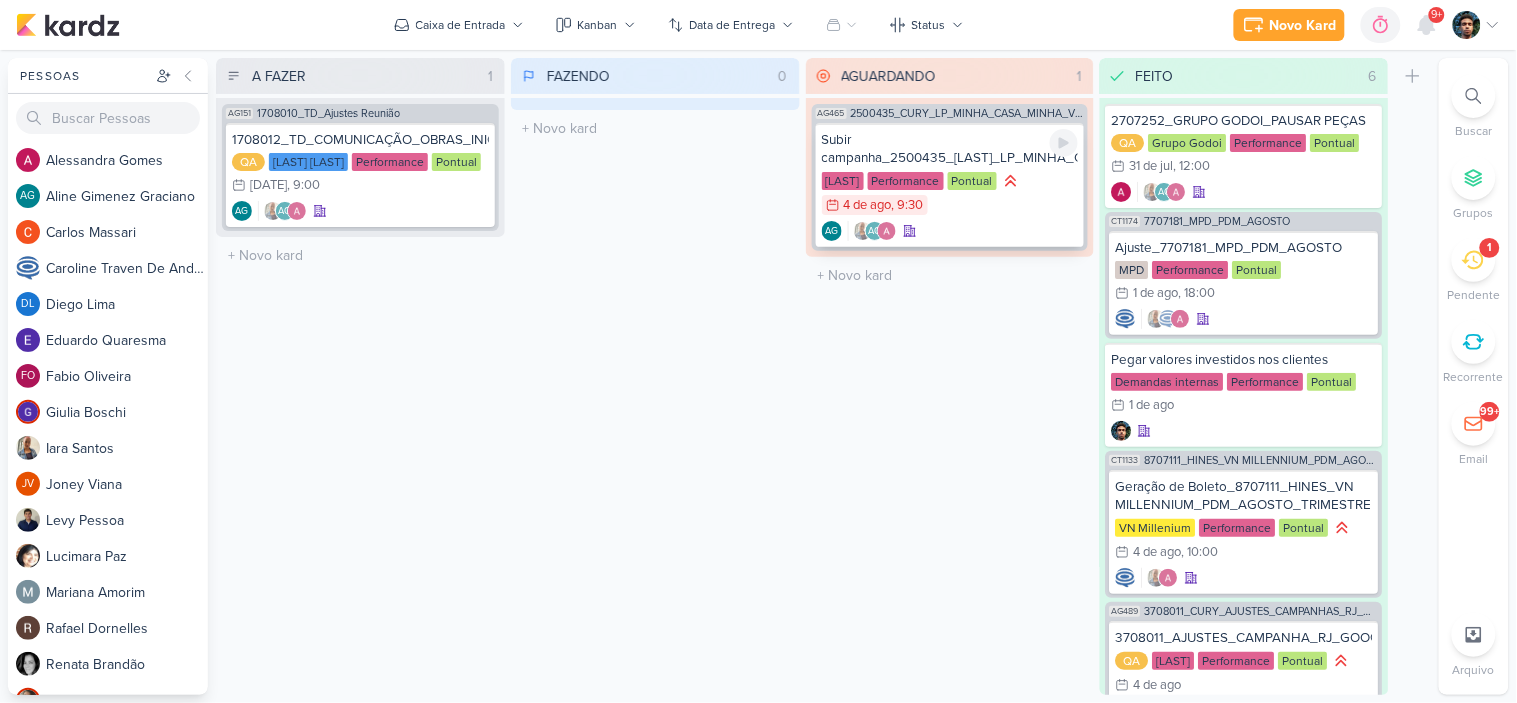 click on "AG
AG" at bounding box center [950, 231] 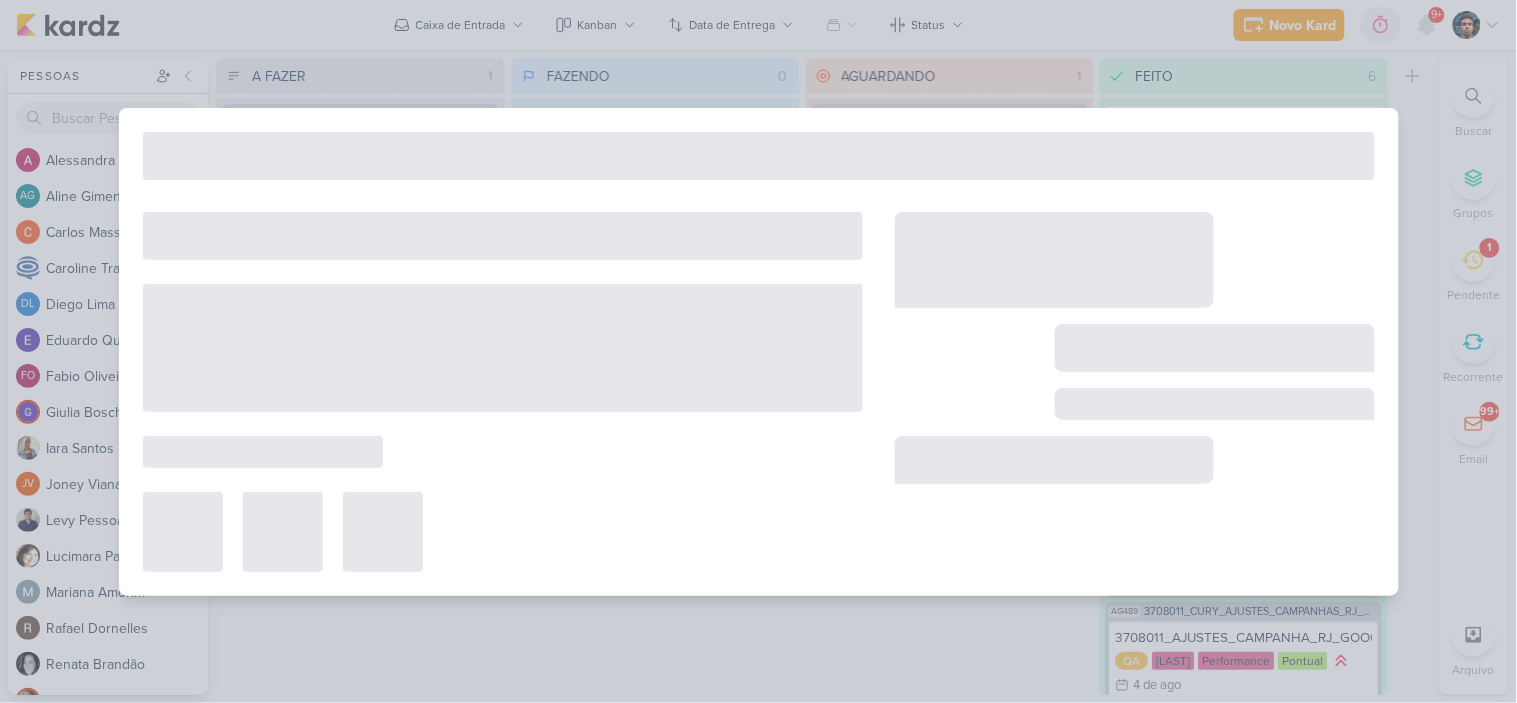 type on "Subir campanha_2500435_[LAST]_LP_MINHA_CASA_MINHA_VIDA" 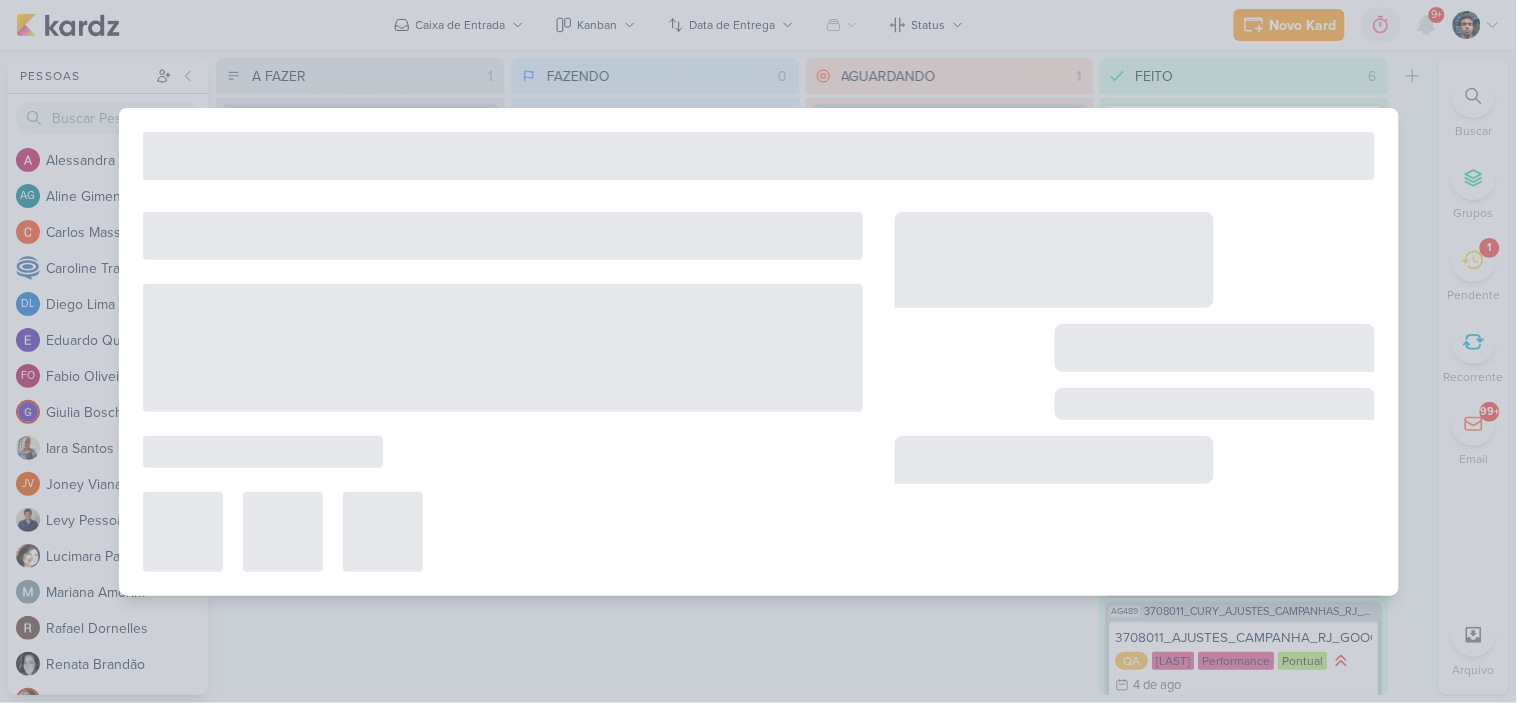 type on "[DAY] de [MONTH] de [YEAR] às [TIME]" 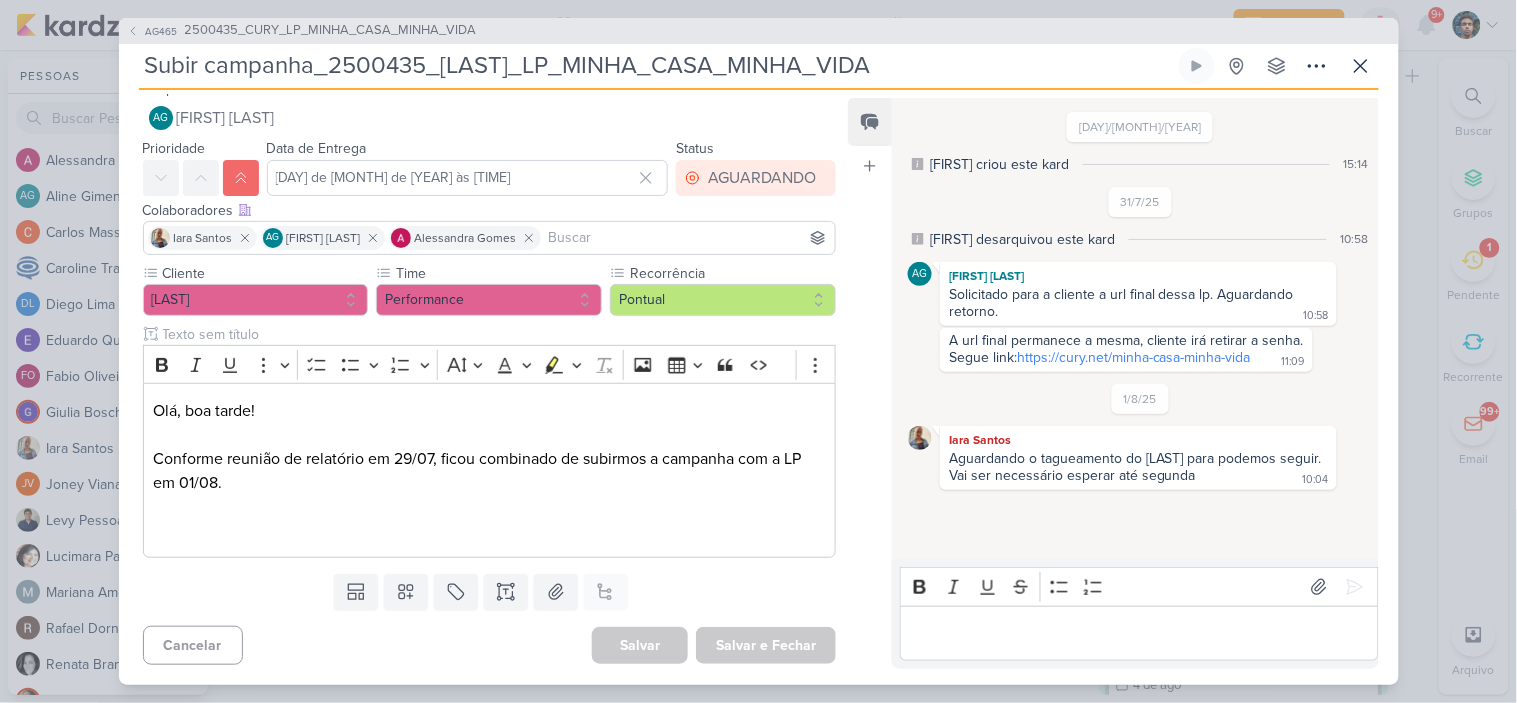 scroll, scrollTop: 0, scrollLeft: 0, axis: both 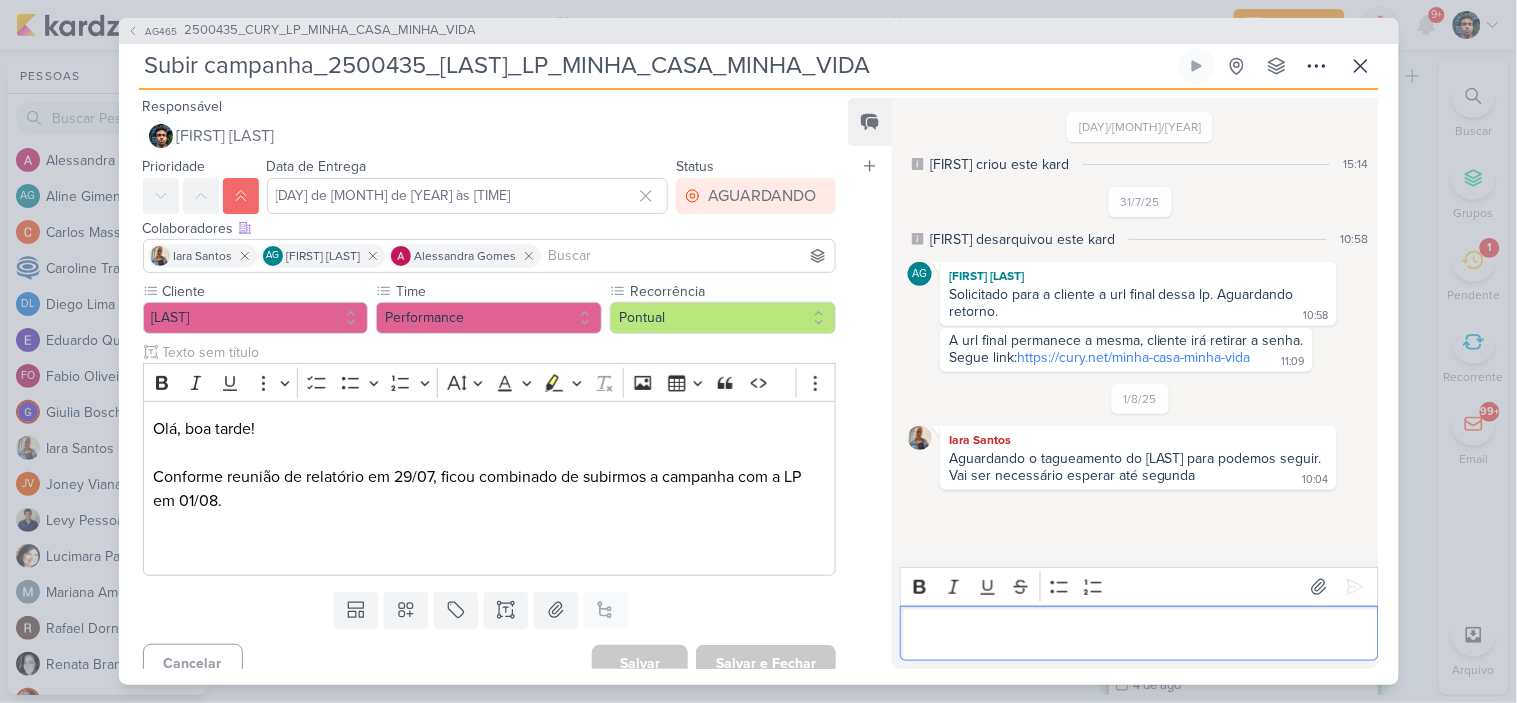 click at bounding box center [1139, 633] 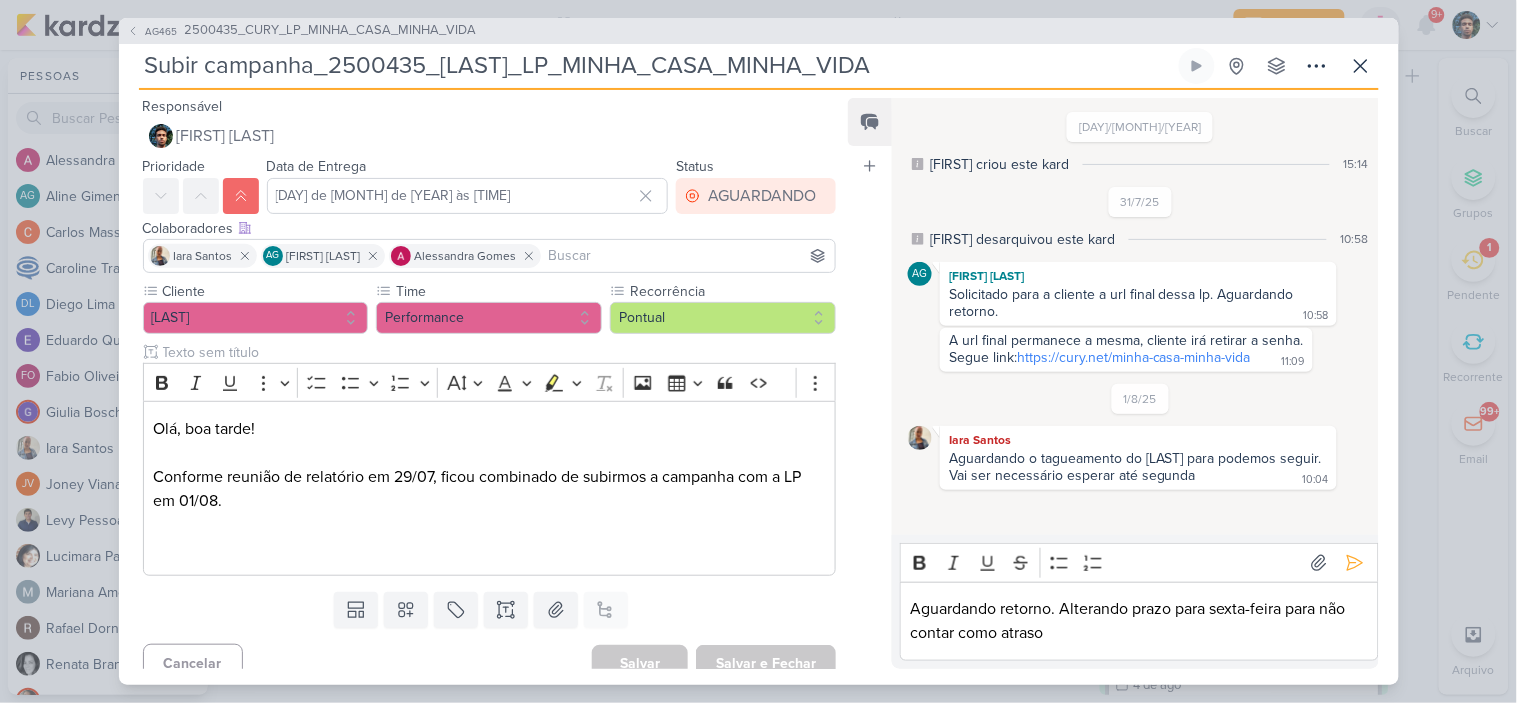 click on "Enter" at bounding box center (1337, 563) 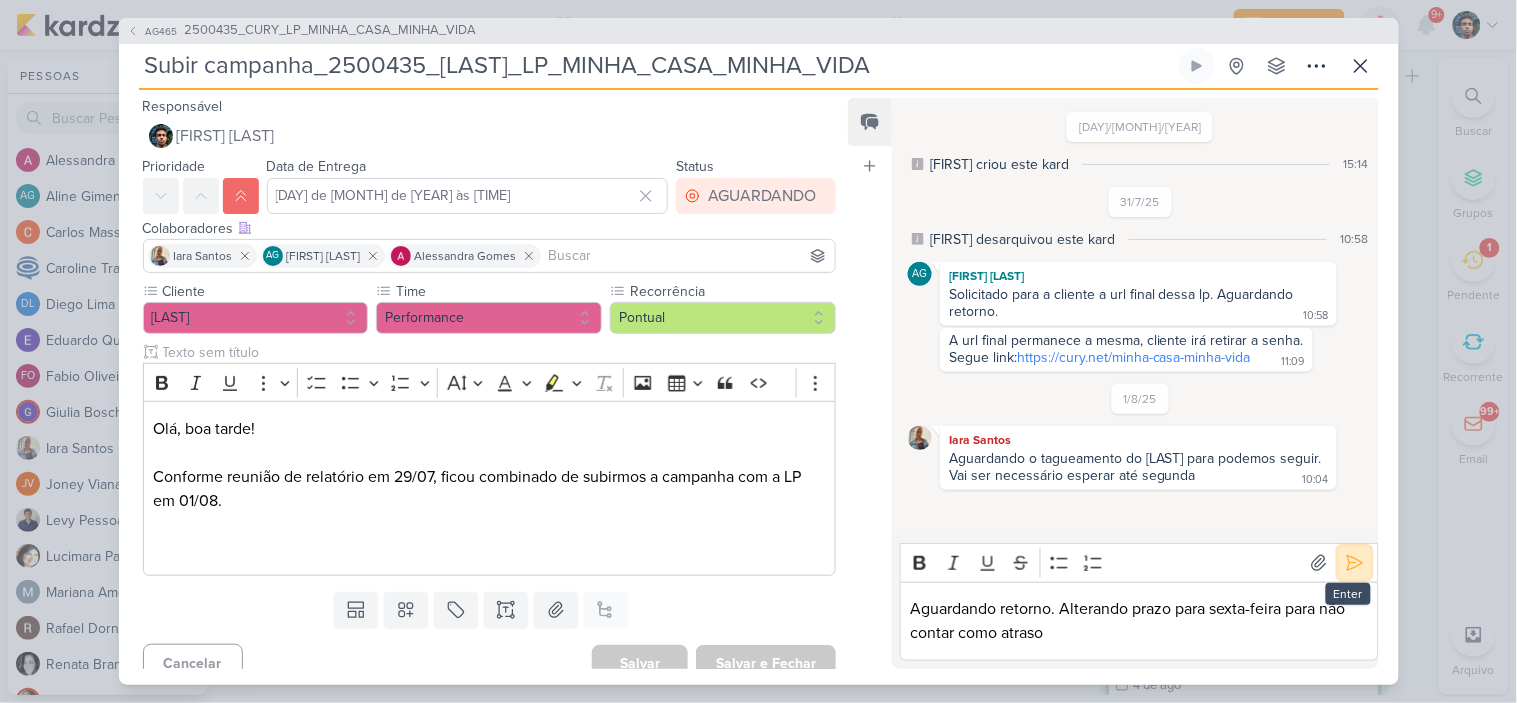 click at bounding box center [1355, 563] 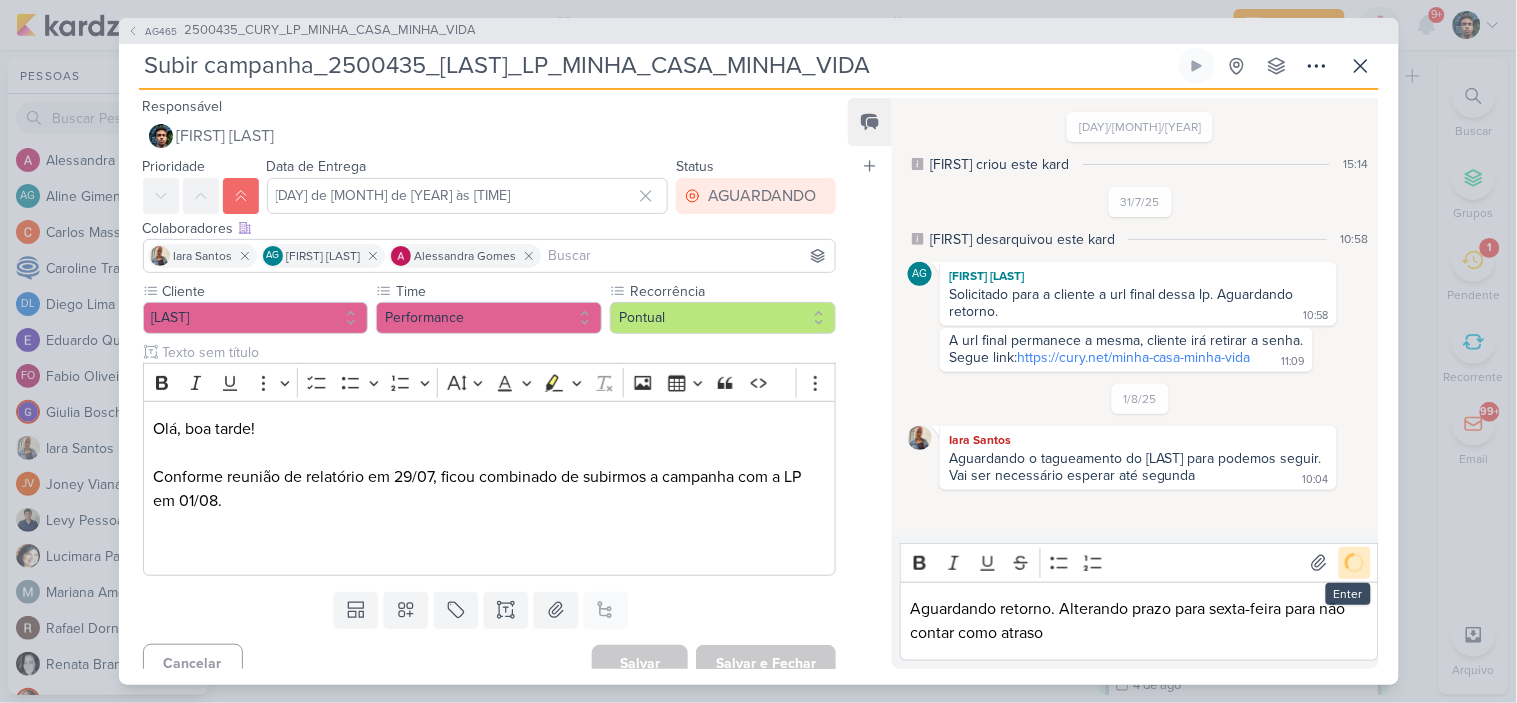 scroll, scrollTop: 21, scrollLeft: 0, axis: vertical 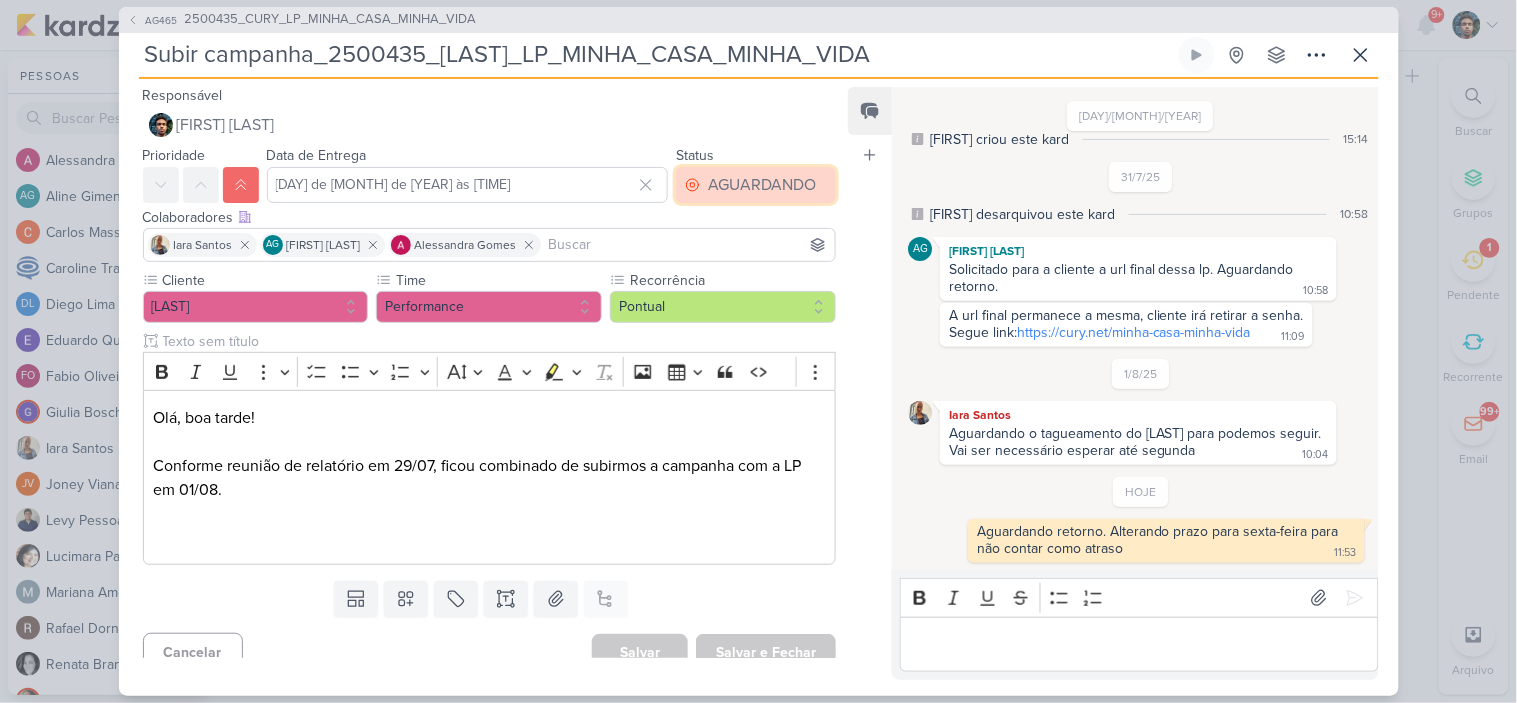 click on "AGUARDANDO" at bounding box center [762, 185] 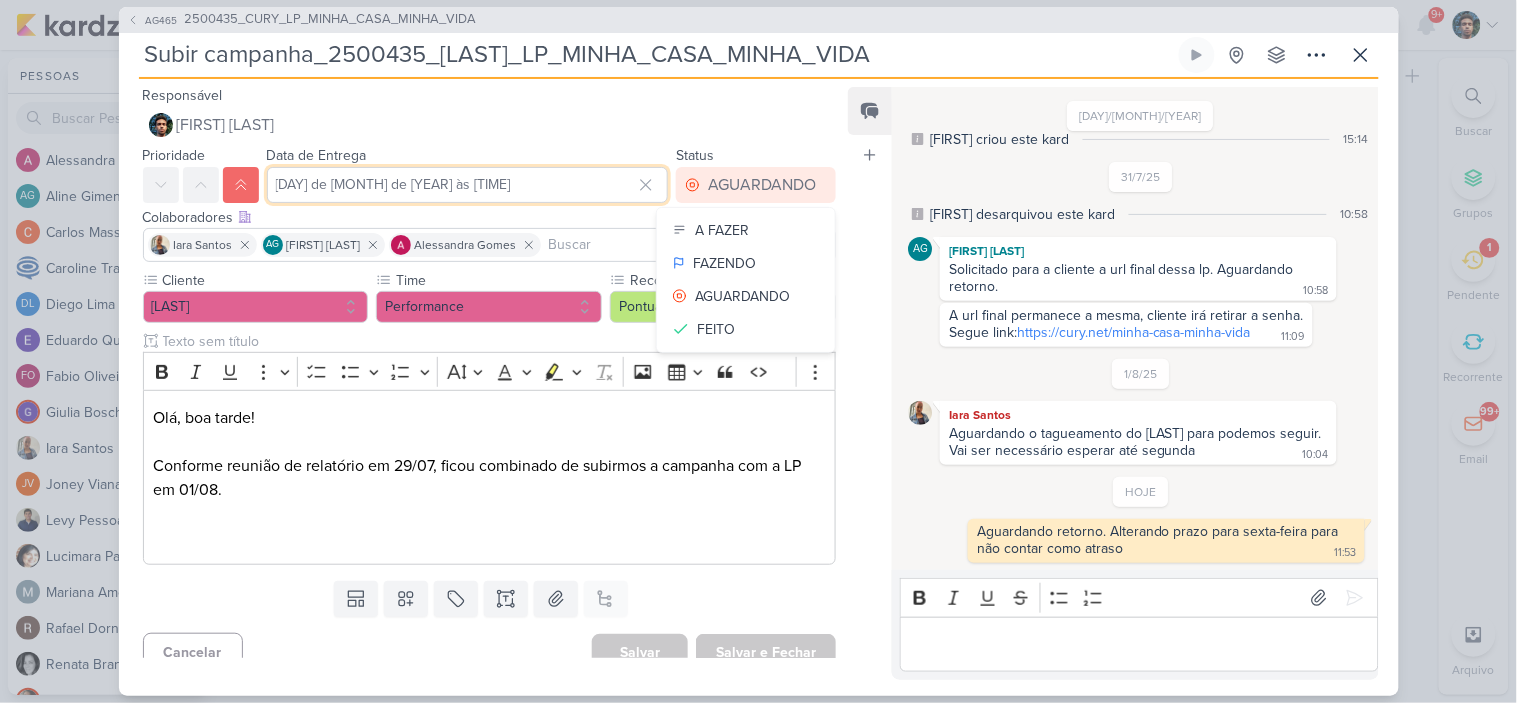click on "[DAY] de [MONTH] de [YEAR] às [TIME]" at bounding box center (468, 185) 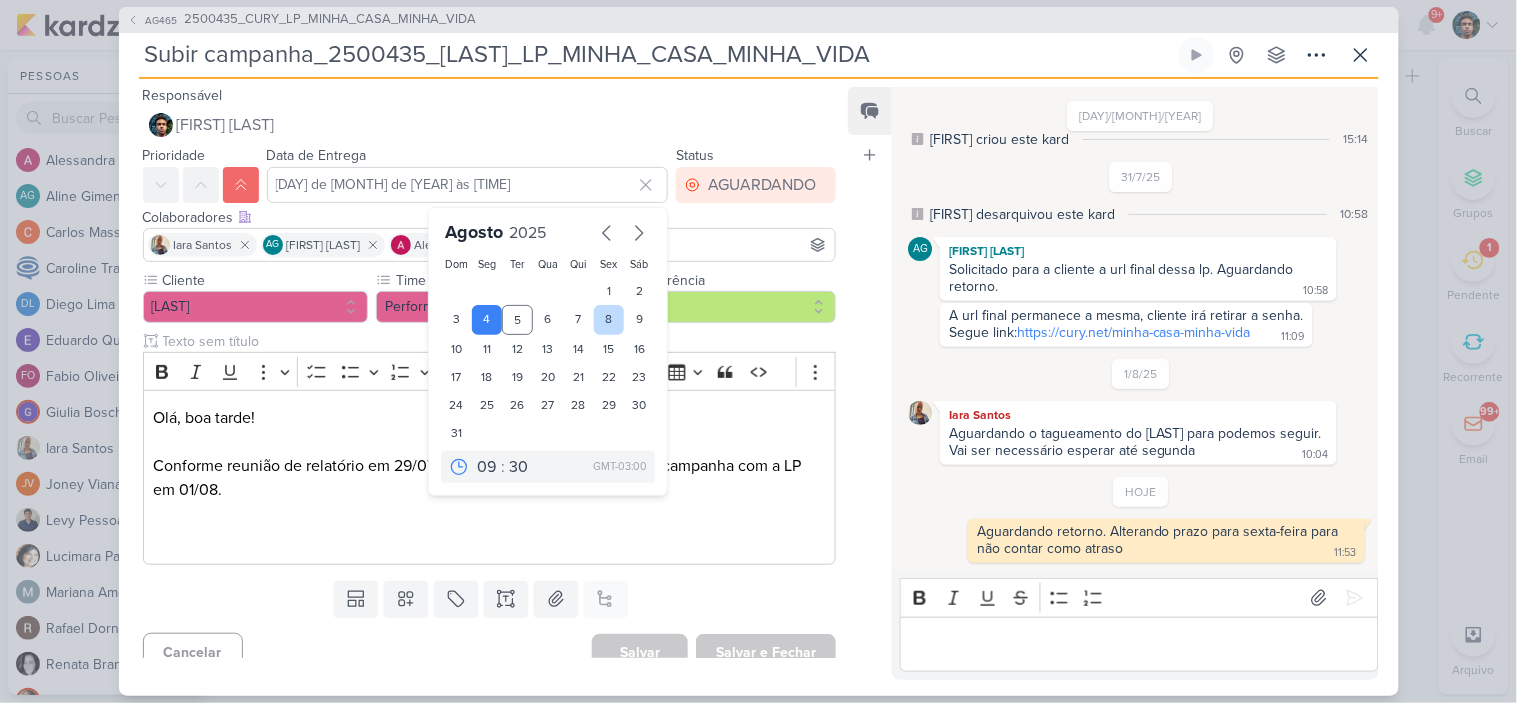 click on "8" at bounding box center [609, 320] 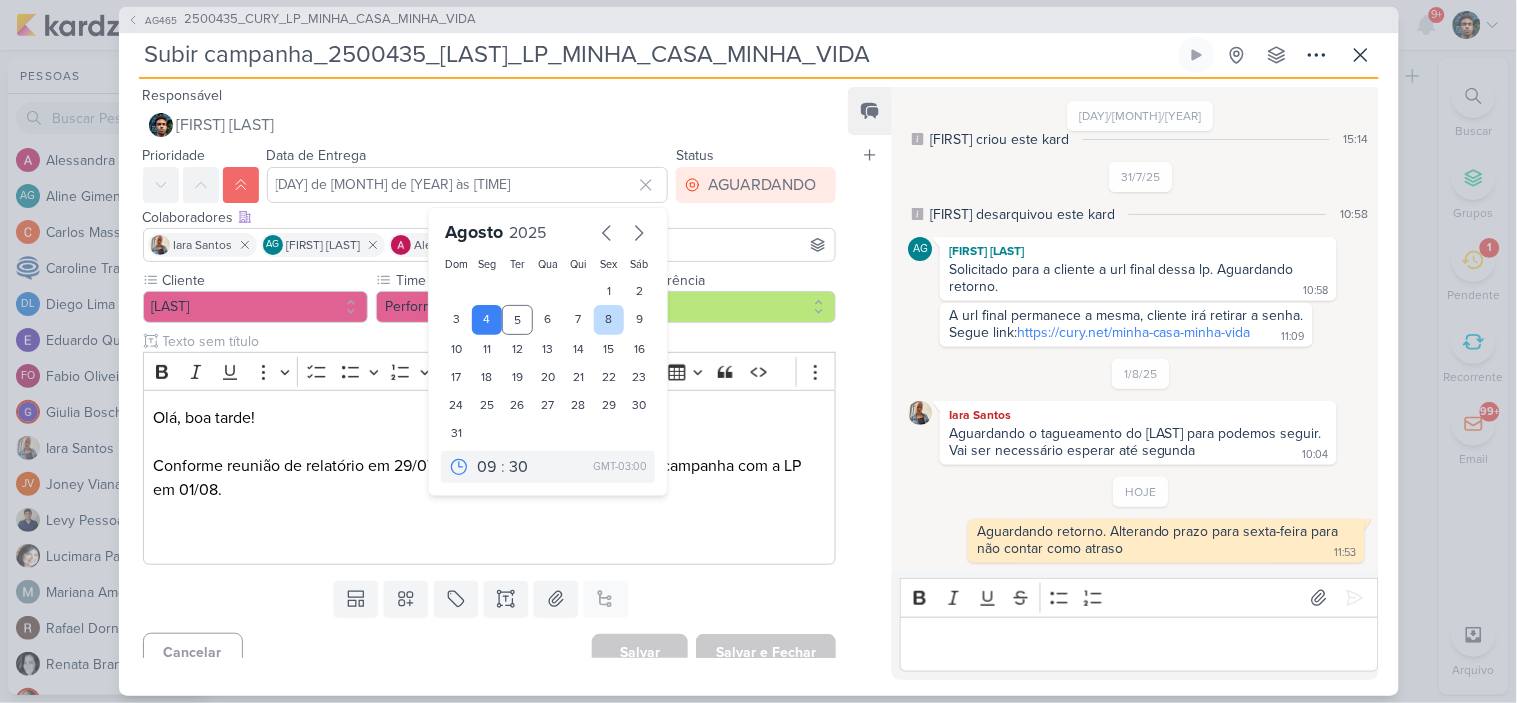 type on "8 de agosto de 2025 às 09:30" 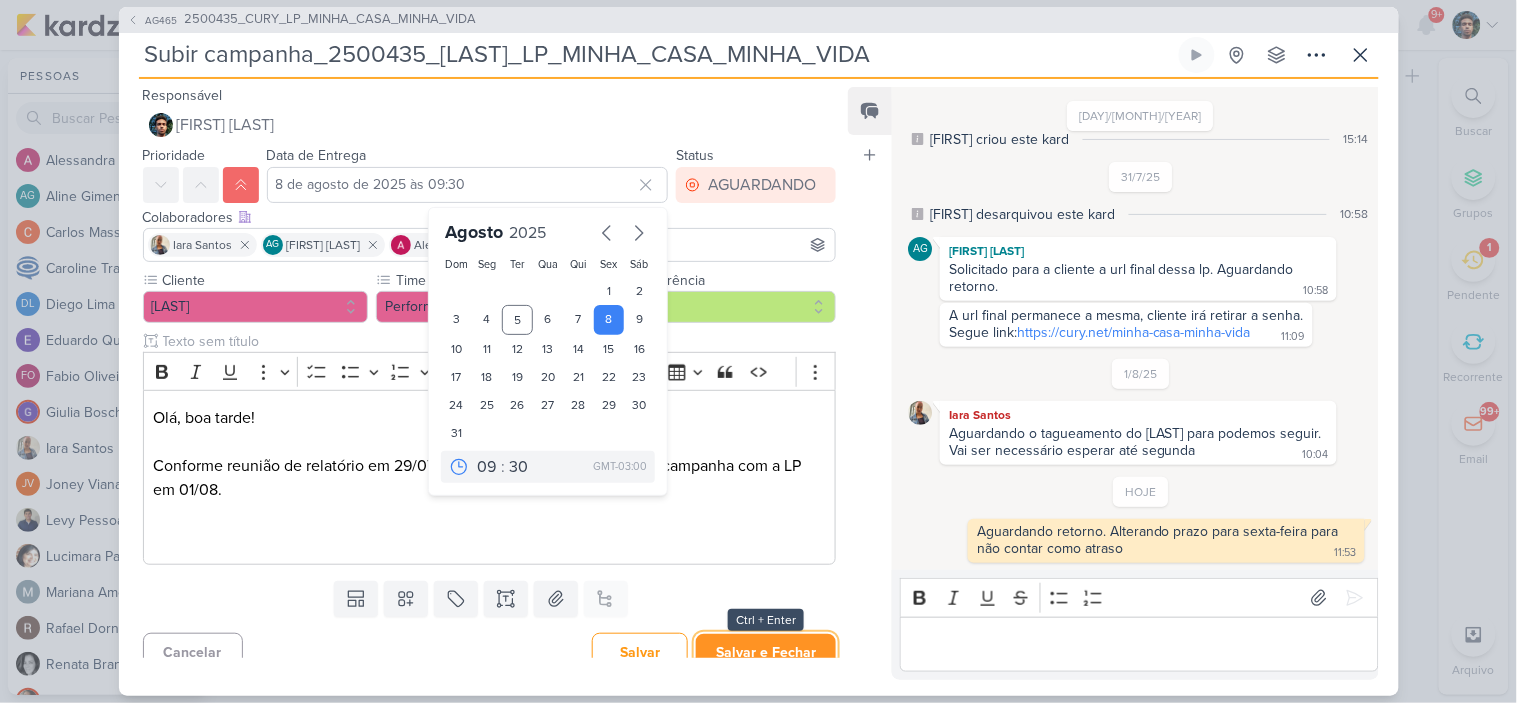 click on "Salvar e Fechar" at bounding box center [766, 652] 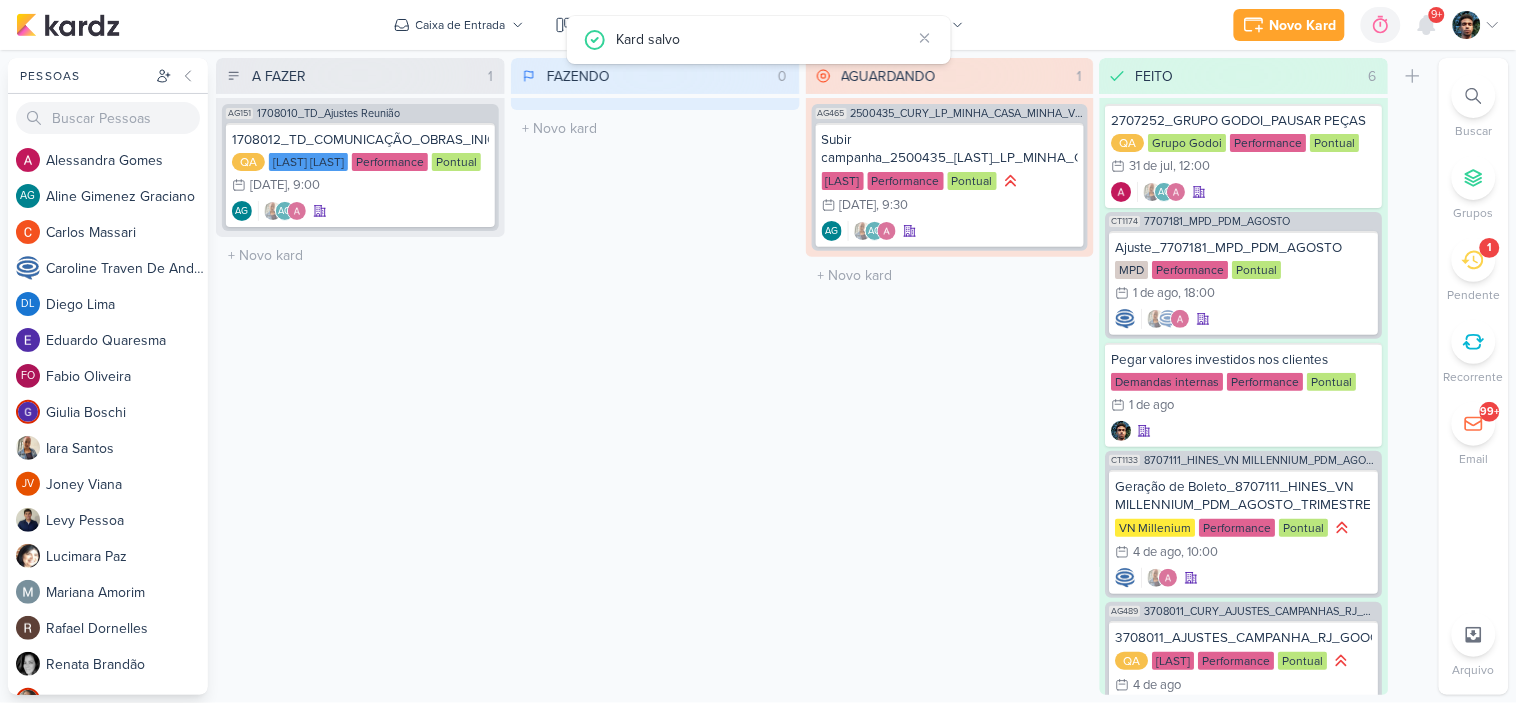 click on "1" at bounding box center (1474, 260) 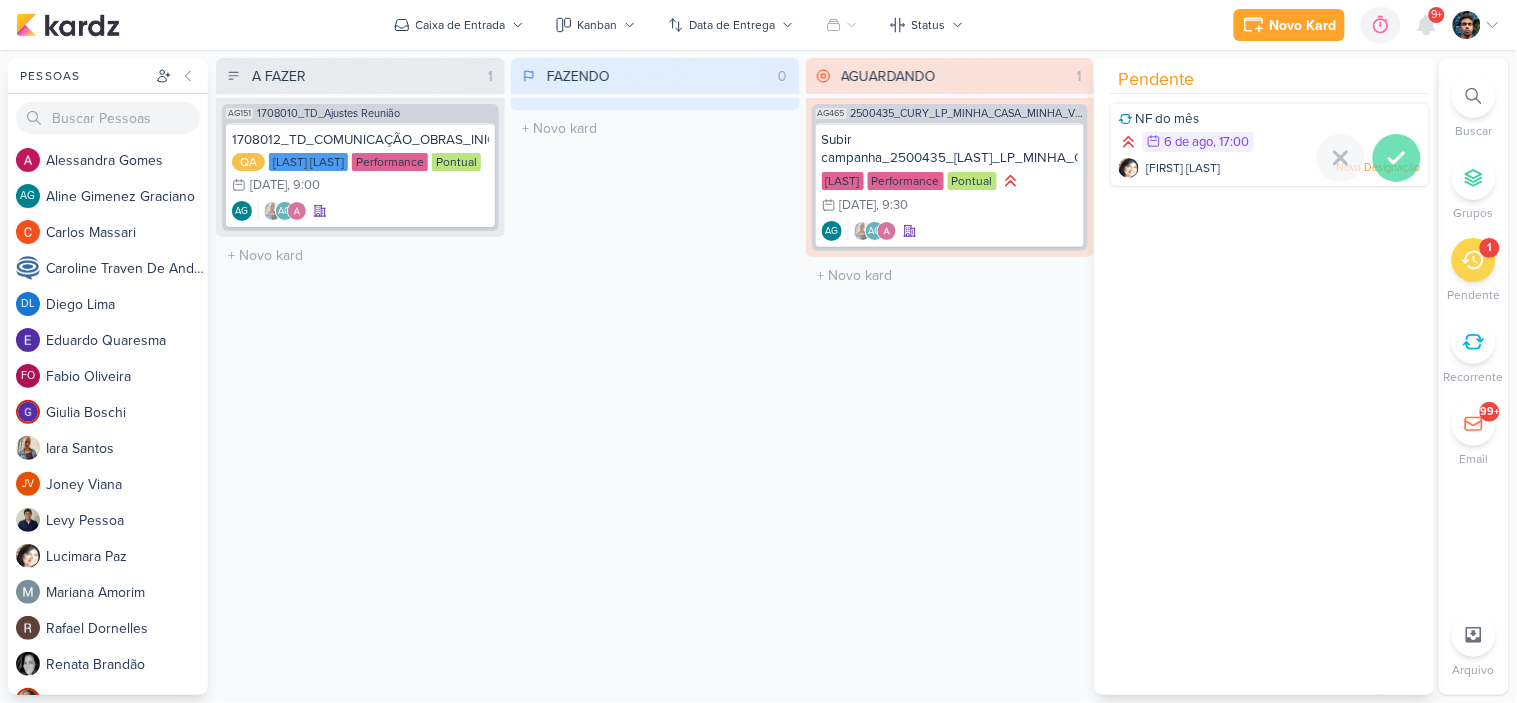 click at bounding box center (1397, 158) 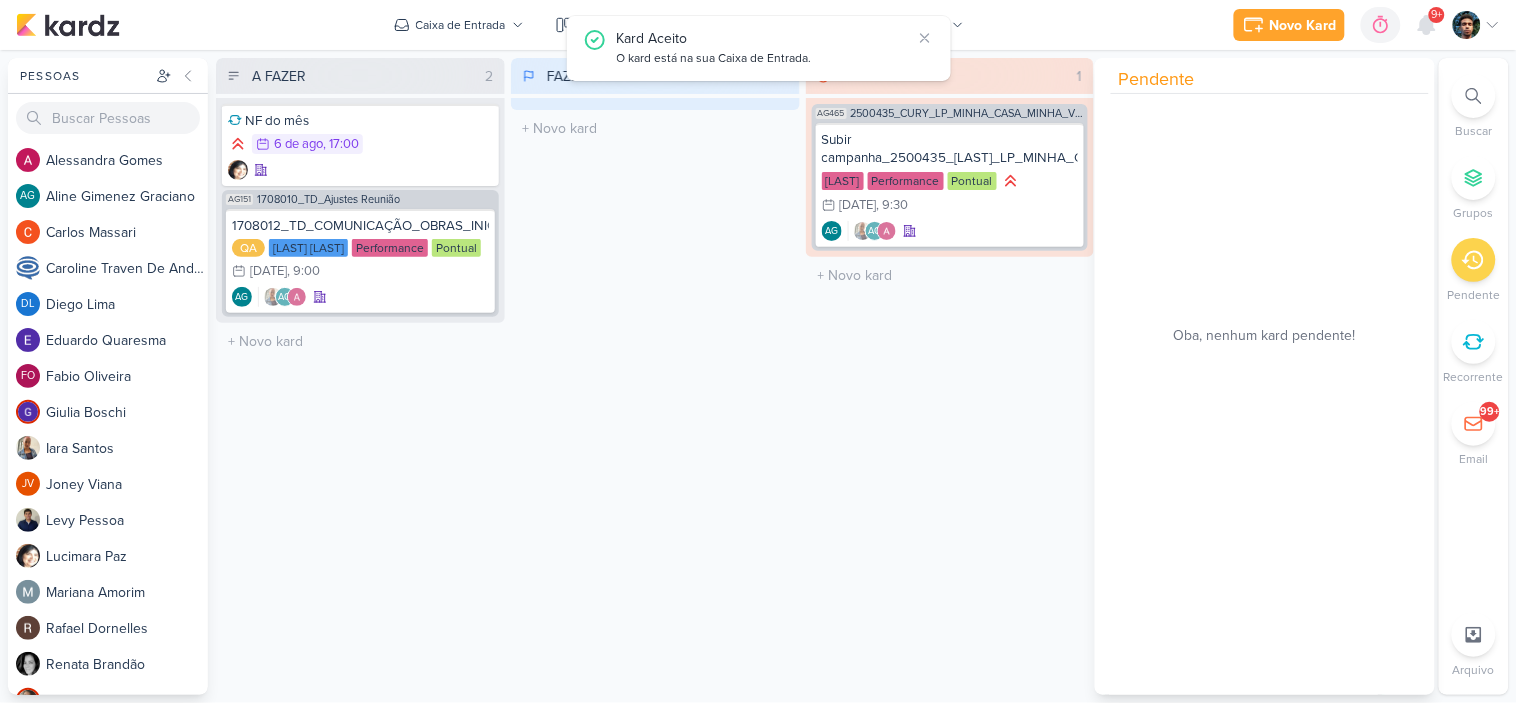 click on "FAZENDO
0
Mover Para Esquerda
Mover Para Direita
Deletar
O título do kard deve ter menos que 100 caracteres" at bounding box center (655, 376) 